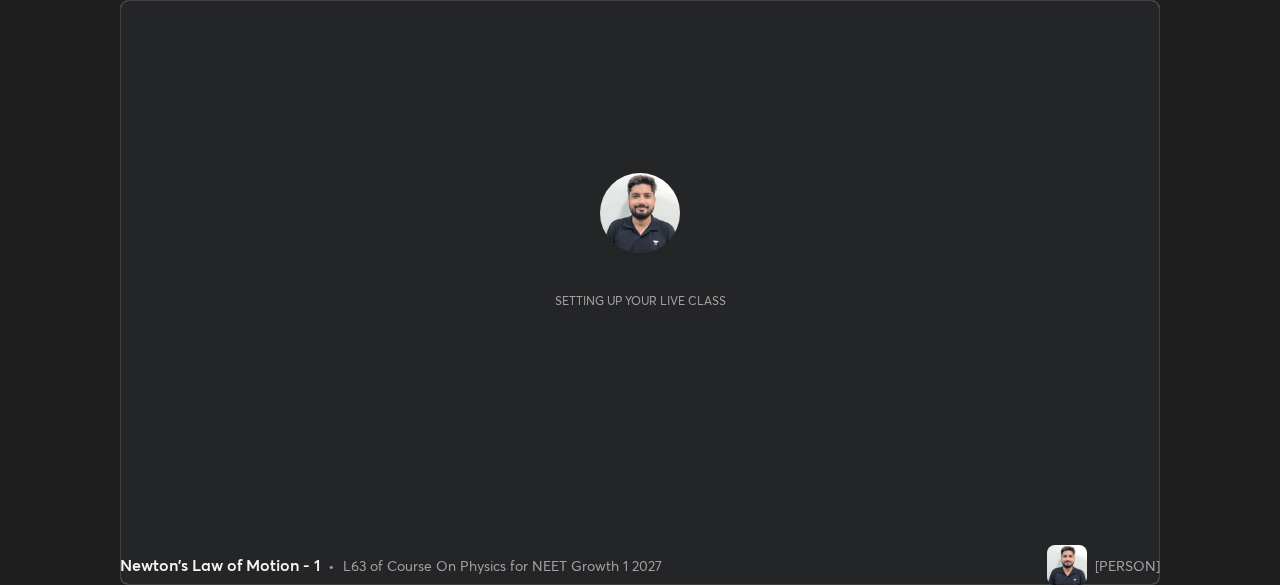 scroll, scrollTop: 0, scrollLeft: 0, axis: both 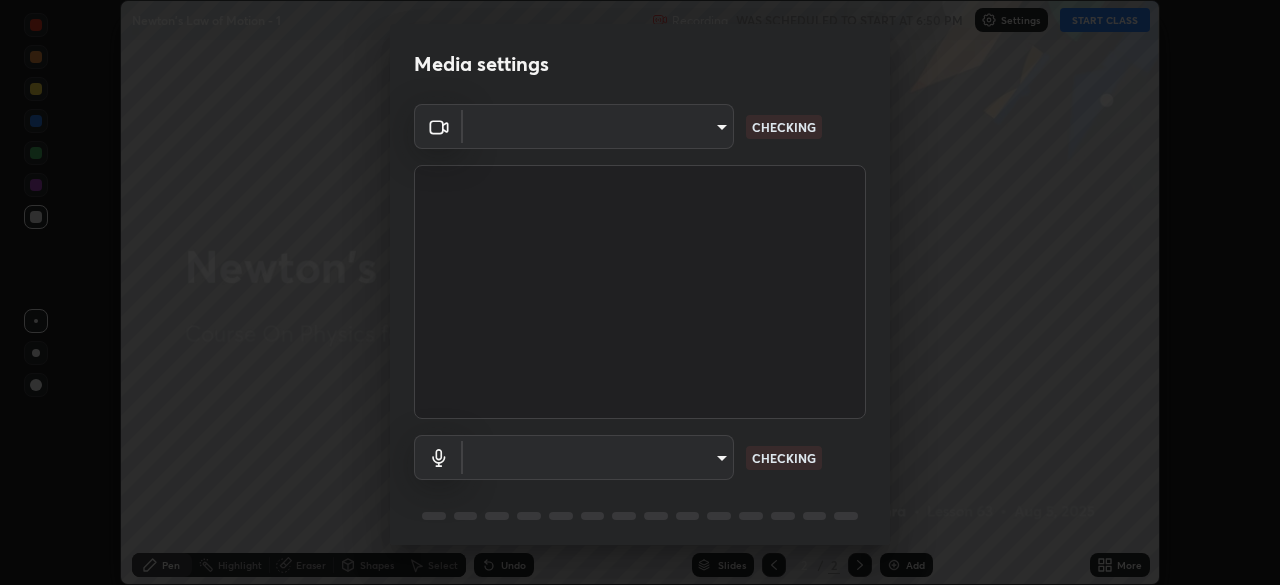 type on "8a74efeab2e4f09bf44349e7dfcafaaeb107e84d122f1606cf7d741cc266b630" 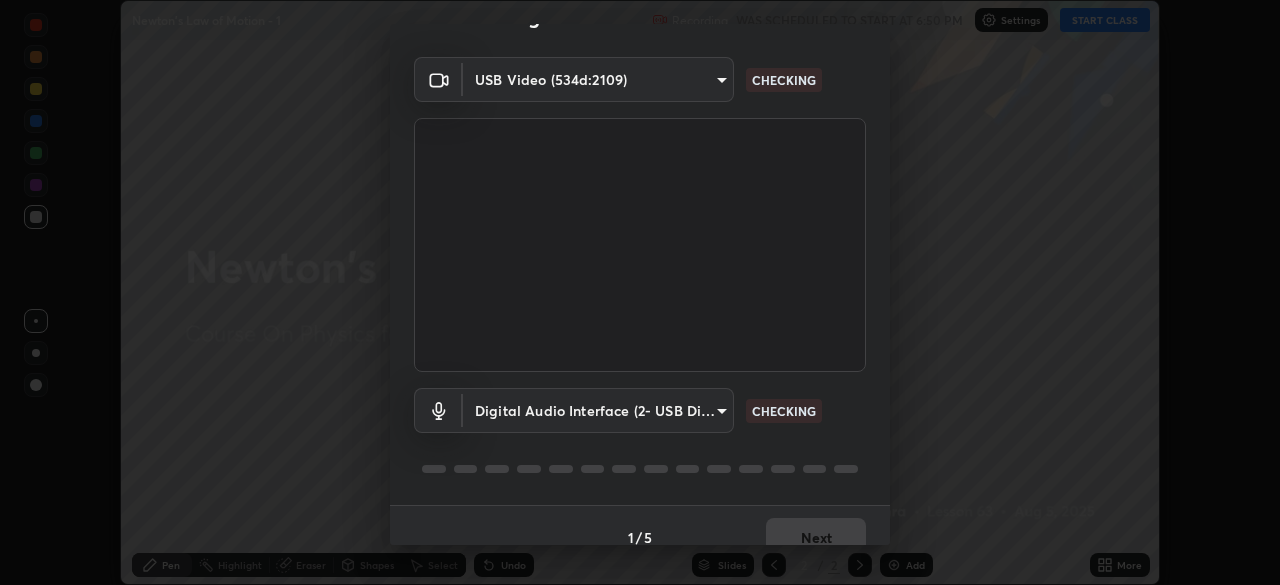 scroll, scrollTop: 71, scrollLeft: 0, axis: vertical 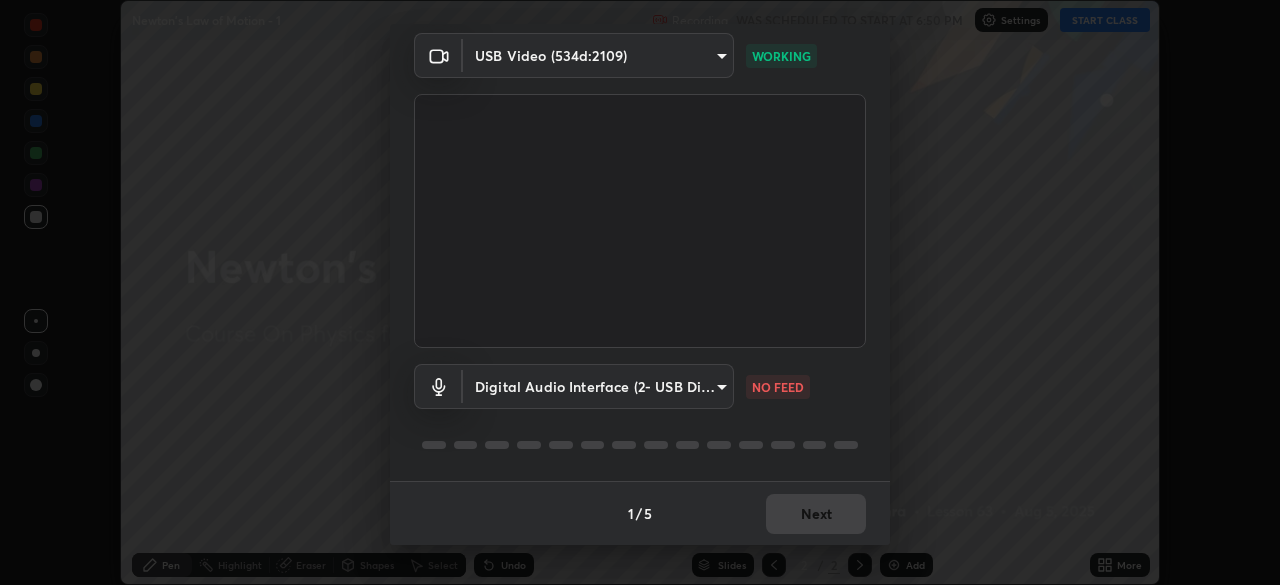 click on "Erase all Newton's Law of Motion - 1 Recording WAS SCHEDULED TO START AT  6:50 PM Settings START CLASS Setting up your live class Newton's Law of Motion - 1 • L63 of Course On Physics for NEET Growth 1 2027 [PERSON] Pen Highlight Eraser Shapes Select Undo Slides 2 / 2 Add More No doubts shared Encourage your learners to ask a doubt for better clarity Report an issue Reason for reporting Buffering Chat not working Audio - Video sync issue Educator video quality low ​ Attach an image Report Media settings USB Video (534d:2109) [HASH] WORKING Digital Audio Interface (2- USB Digital Audio) [HASH] NO FEED 1 / 5 Next" at bounding box center (640, 292) 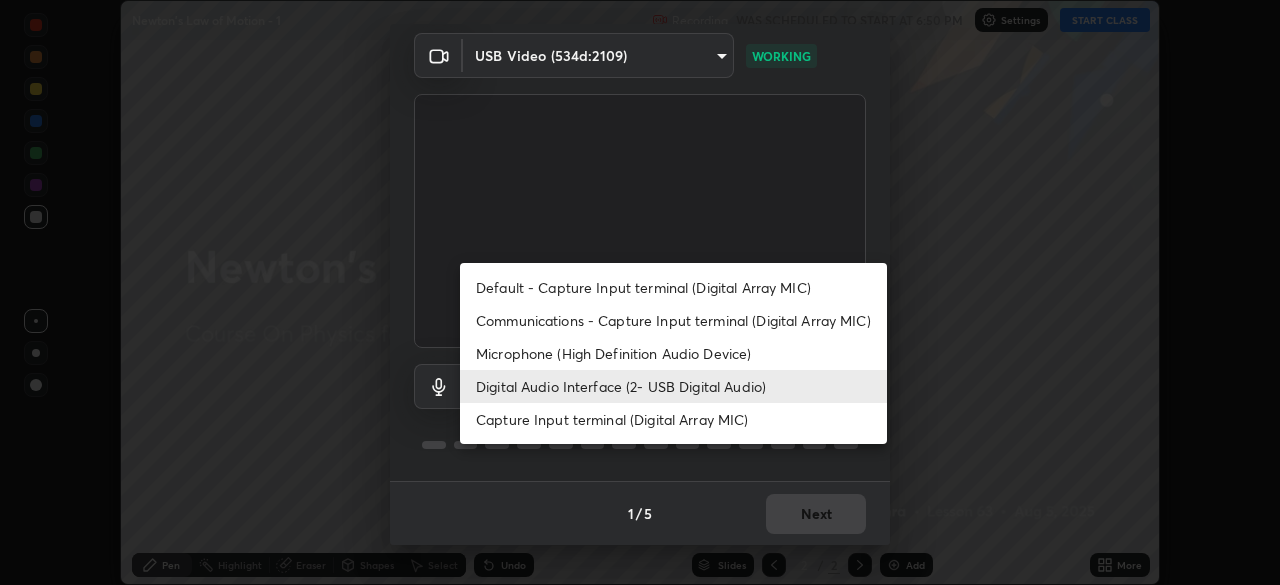 click on "Capture Input terminal (Digital Array MIC)" at bounding box center (673, 419) 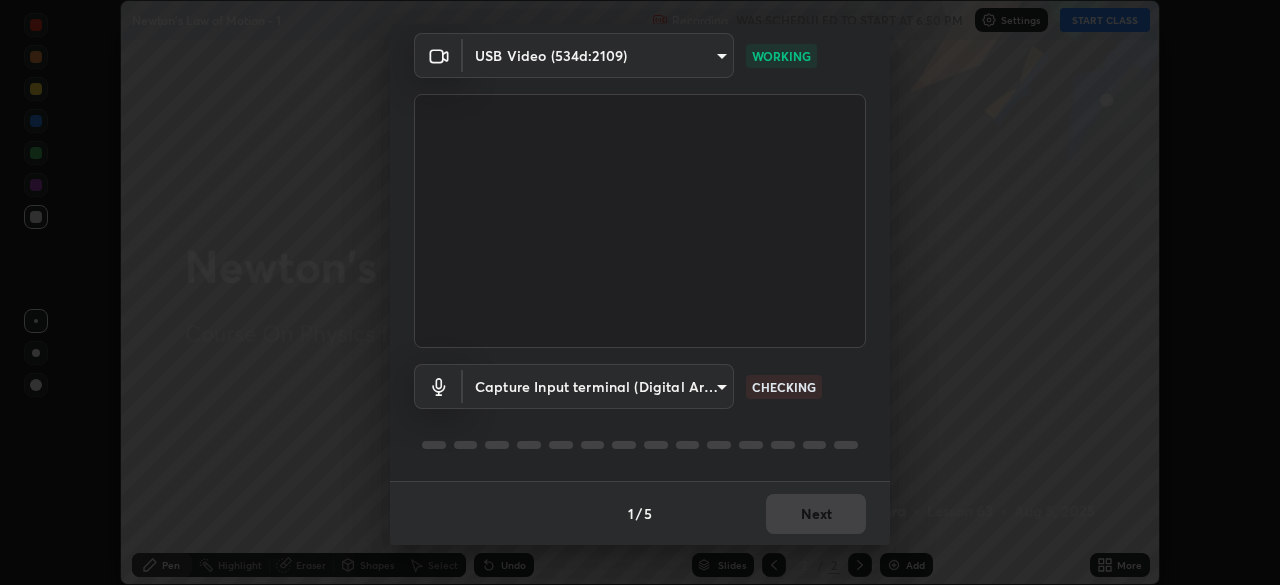 click on "Erase all Newton's Law of Motion - 1 Recording WAS SCHEDULED TO START AT  6:50 PM Settings START CLASS Setting up your live class Newton's Law of Motion - 1 • L63 of Course On Physics for NEET Growth 1 2027 [PERSON] Pen Highlight Eraser Shapes Select Undo Slides 2 / 2 Add More No doubts shared Encourage your learners to ask a doubt for better clarity Report an issue Reason for reporting Buffering Chat not working Audio - Video sync issue Educator video quality low ​ Attach an image Report Media settings USB Video (534d:2109) [HASH] WORKING Capture Input terminal (Digital Array MIC) [HASH] CHECKING 1 / 5 Next" at bounding box center [640, 292] 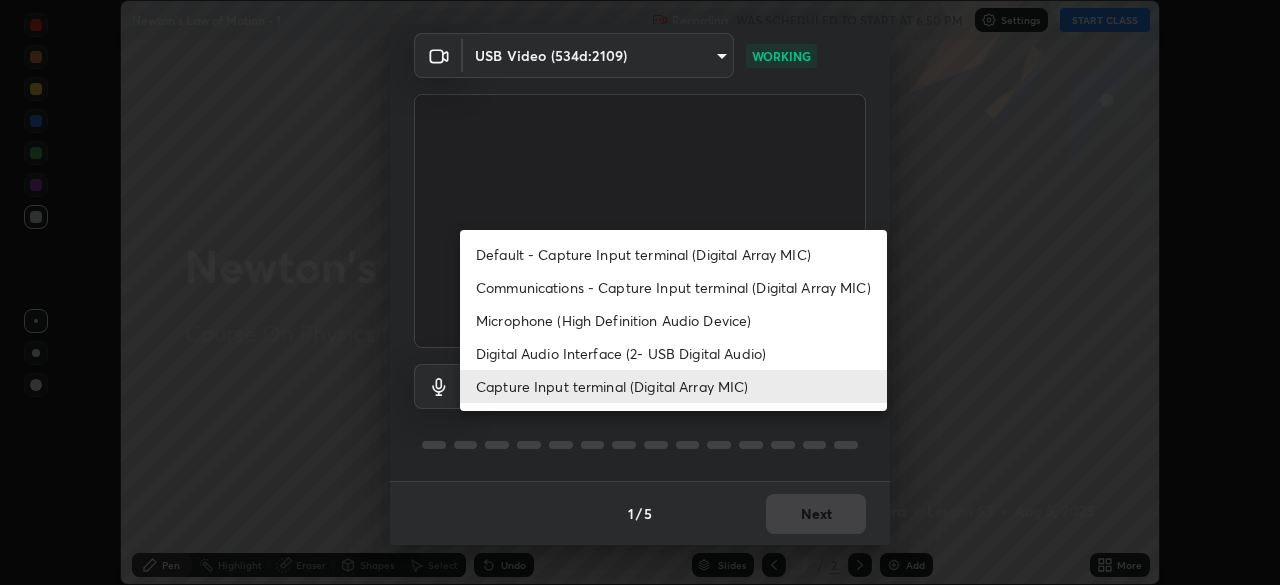 click on "Digital Audio Interface (2- USB Digital Audio)" at bounding box center (673, 353) 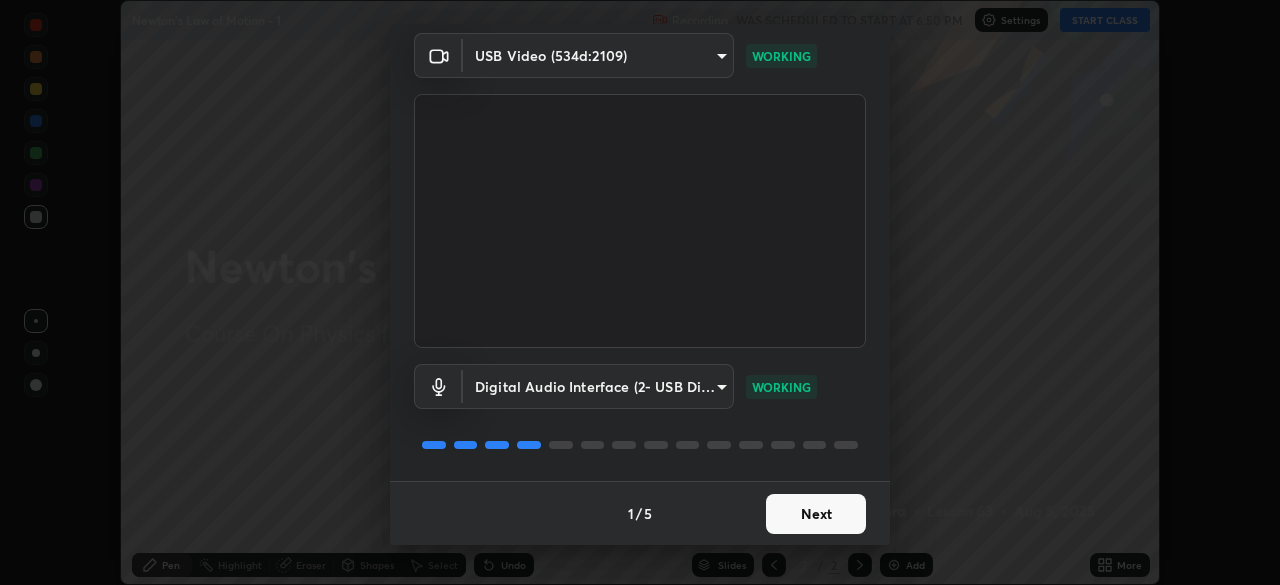 click on "Next" at bounding box center (816, 514) 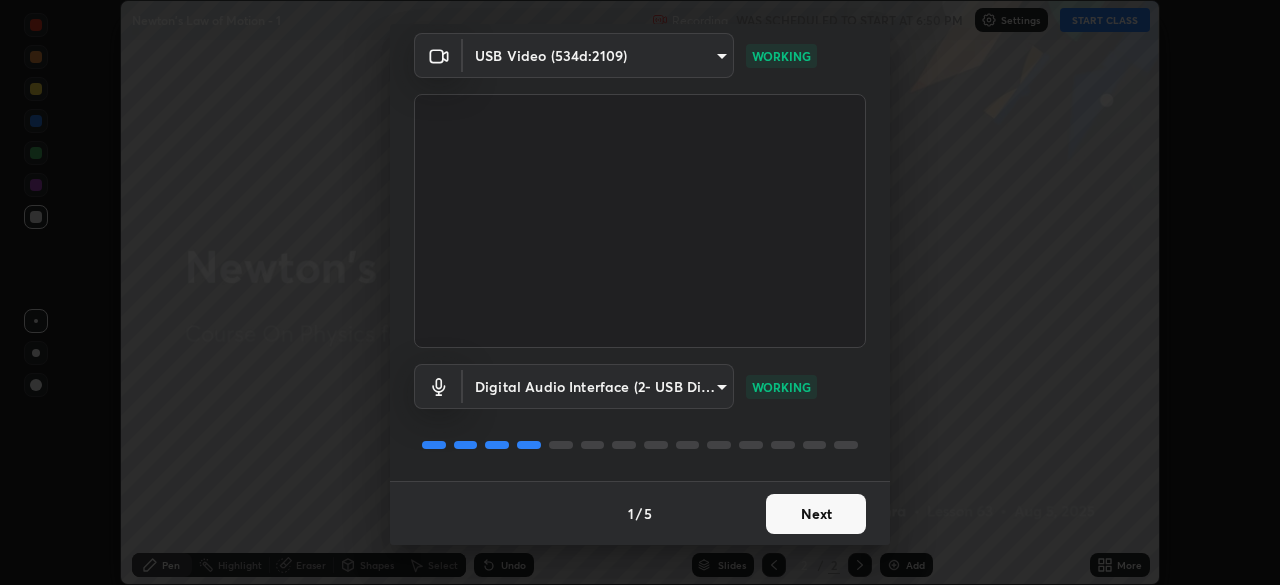scroll, scrollTop: 0, scrollLeft: 0, axis: both 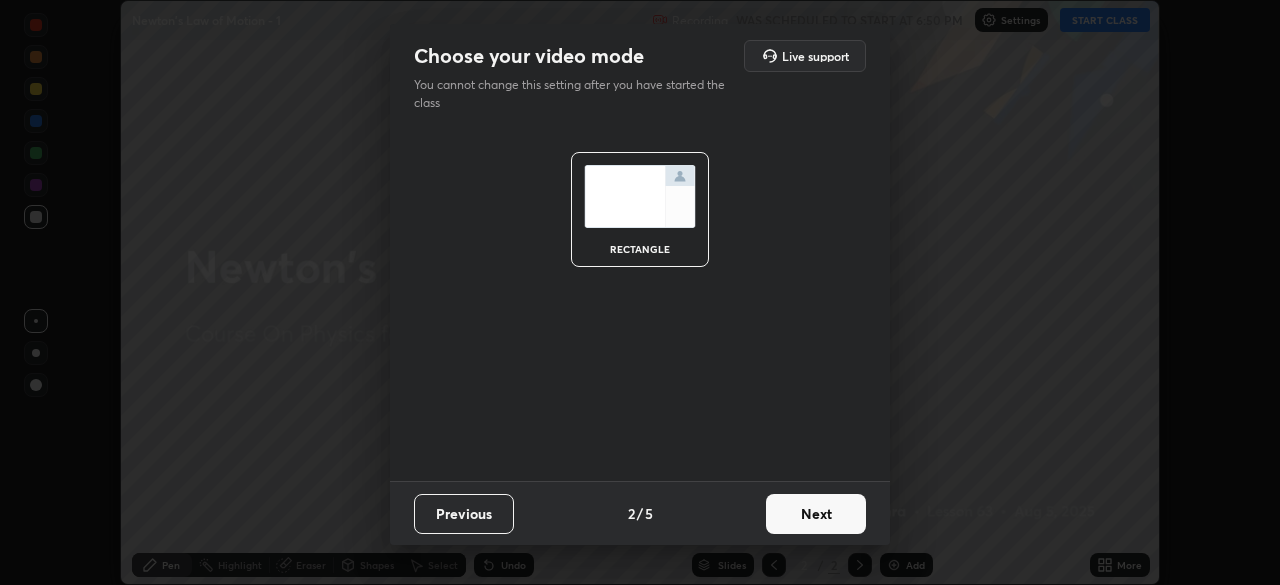 click on "Next" at bounding box center (816, 514) 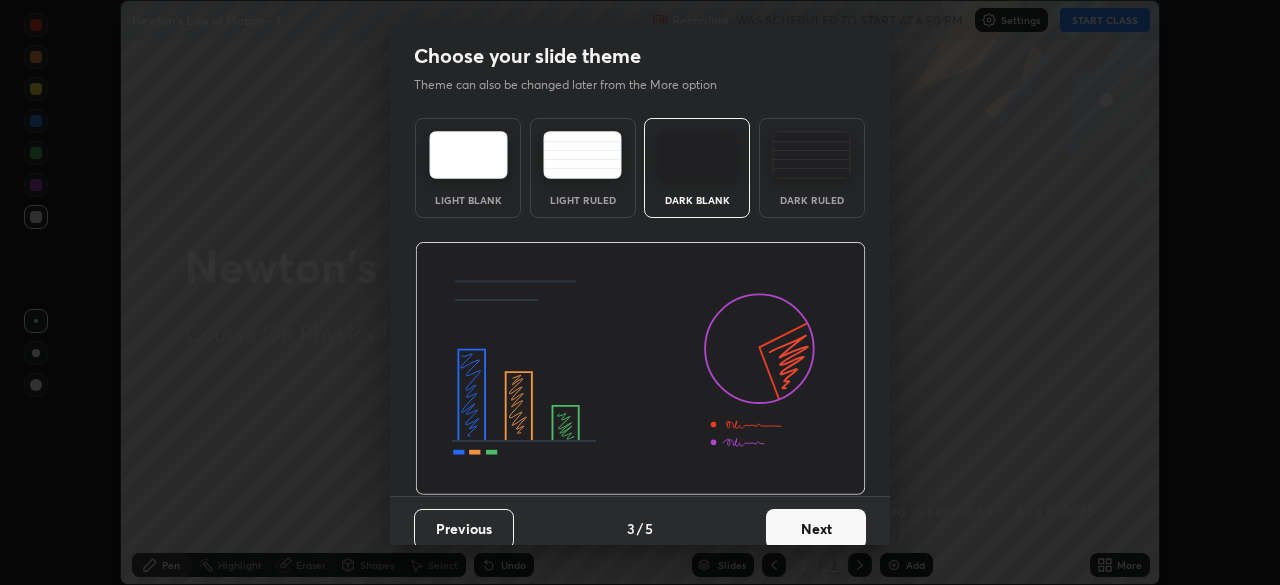 click on "Next" at bounding box center [816, 529] 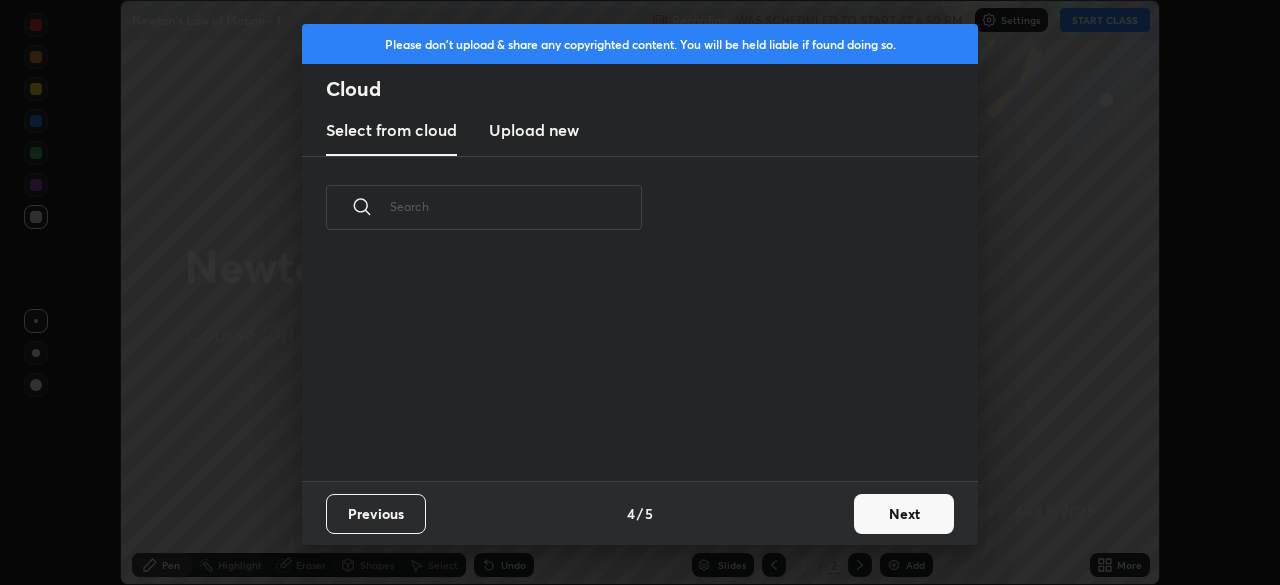 click on "Next" at bounding box center (904, 514) 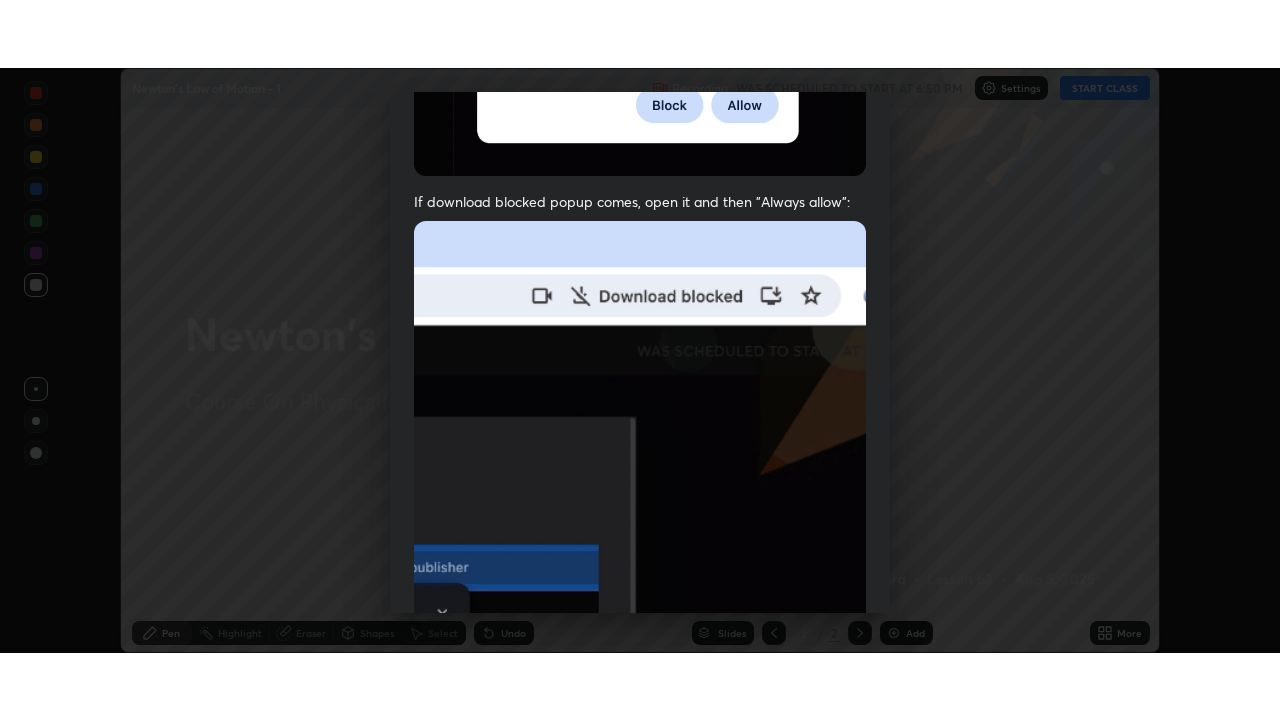 scroll, scrollTop: 479, scrollLeft: 0, axis: vertical 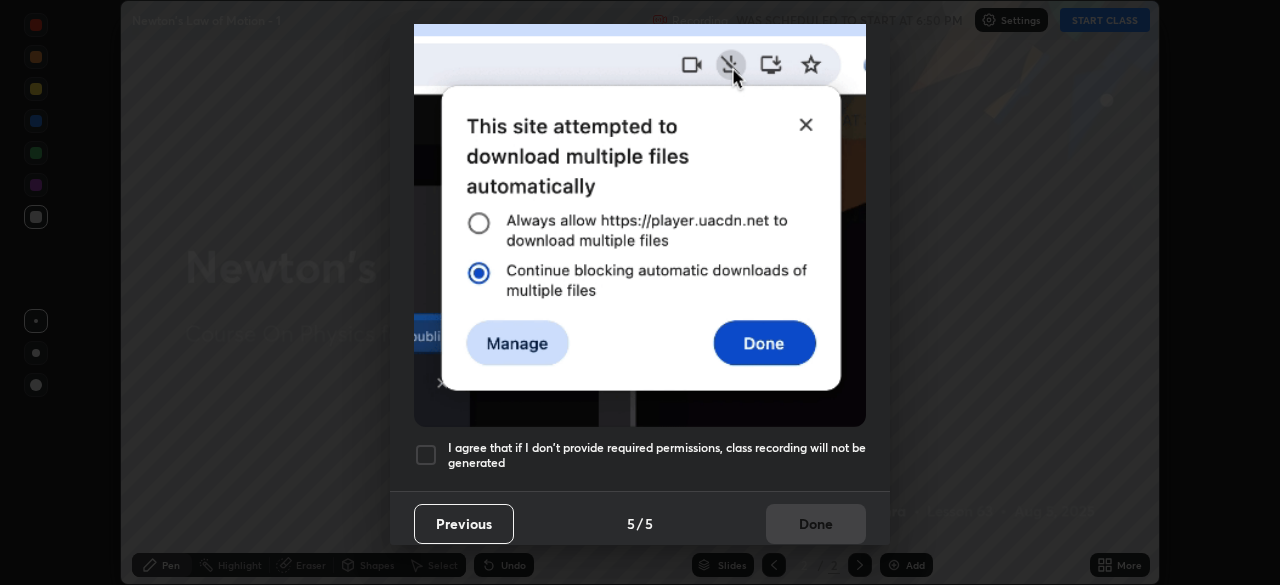 click on "I agree that if I don't provide required permissions, class recording will not be generated" at bounding box center (657, 455) 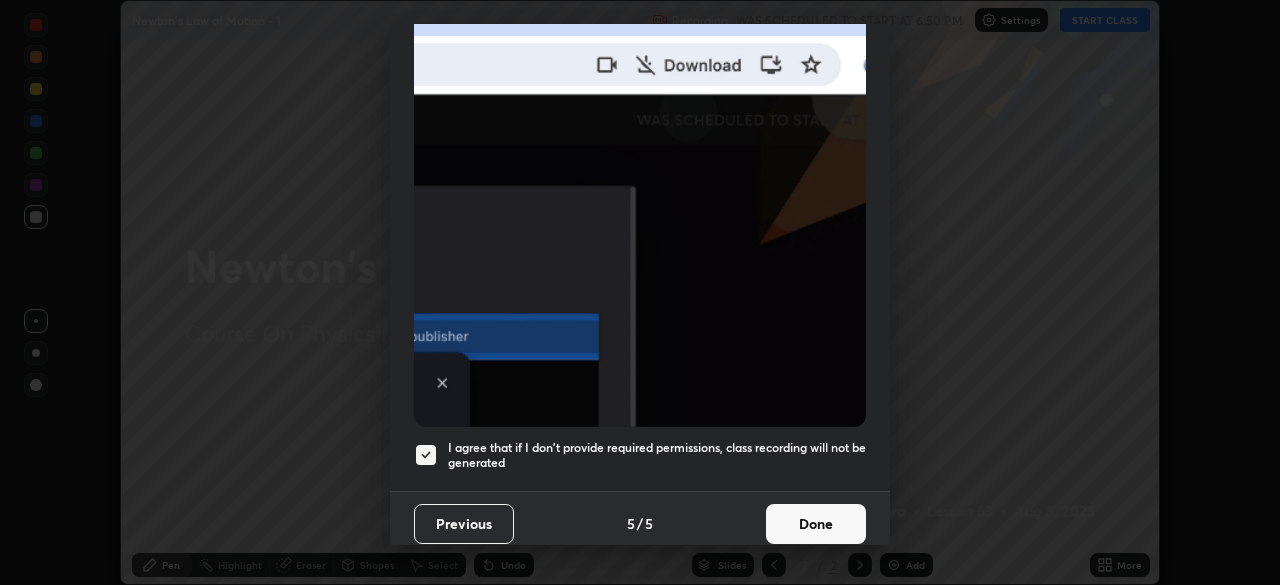 click on "Done" at bounding box center (816, 524) 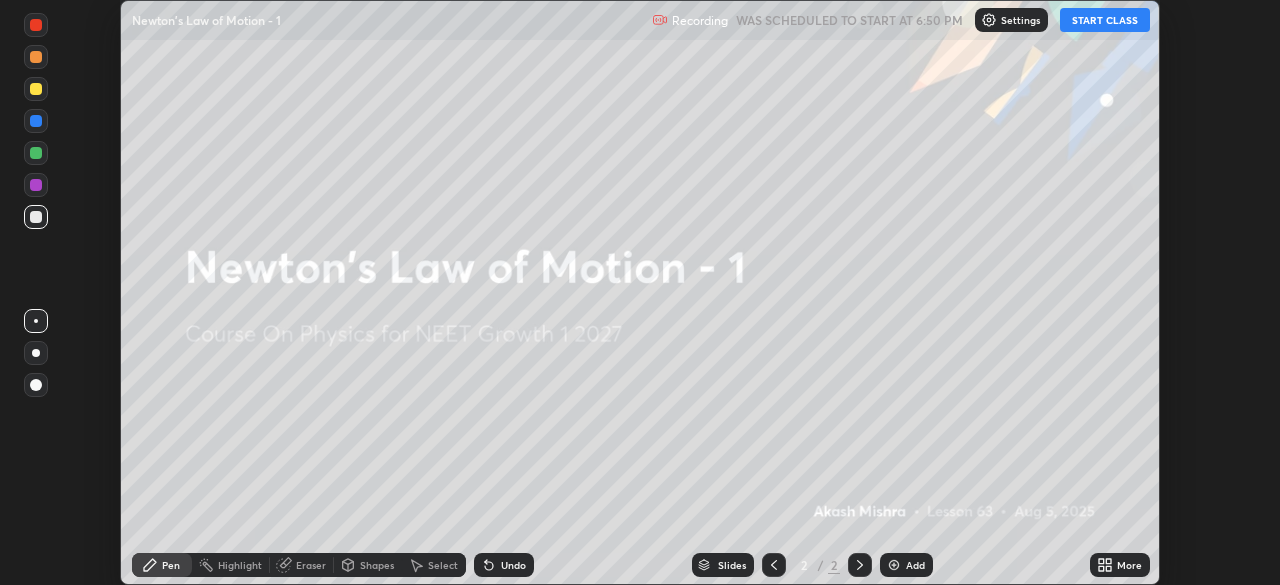 click on "START CLASS" at bounding box center [1105, 20] 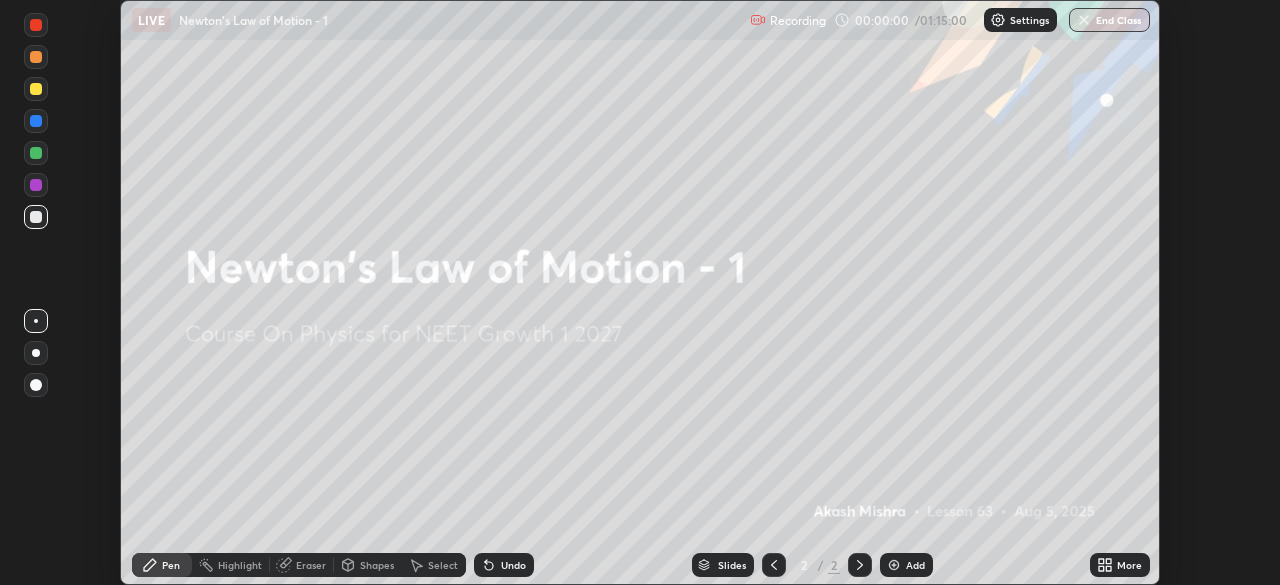 click 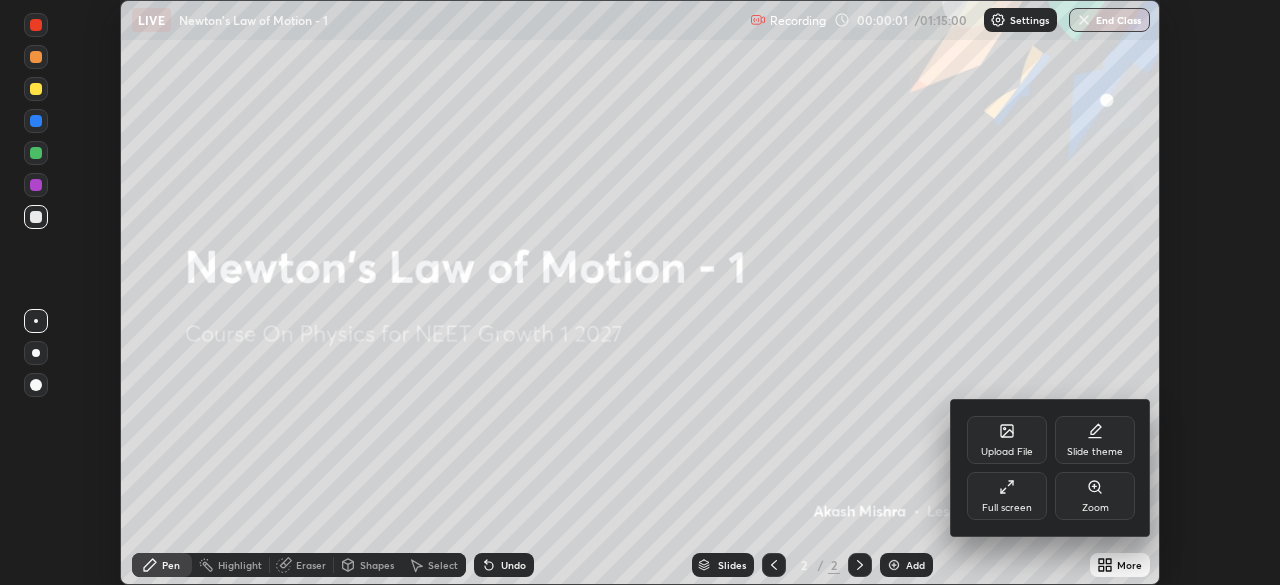 click on "Full screen" at bounding box center [1007, 496] 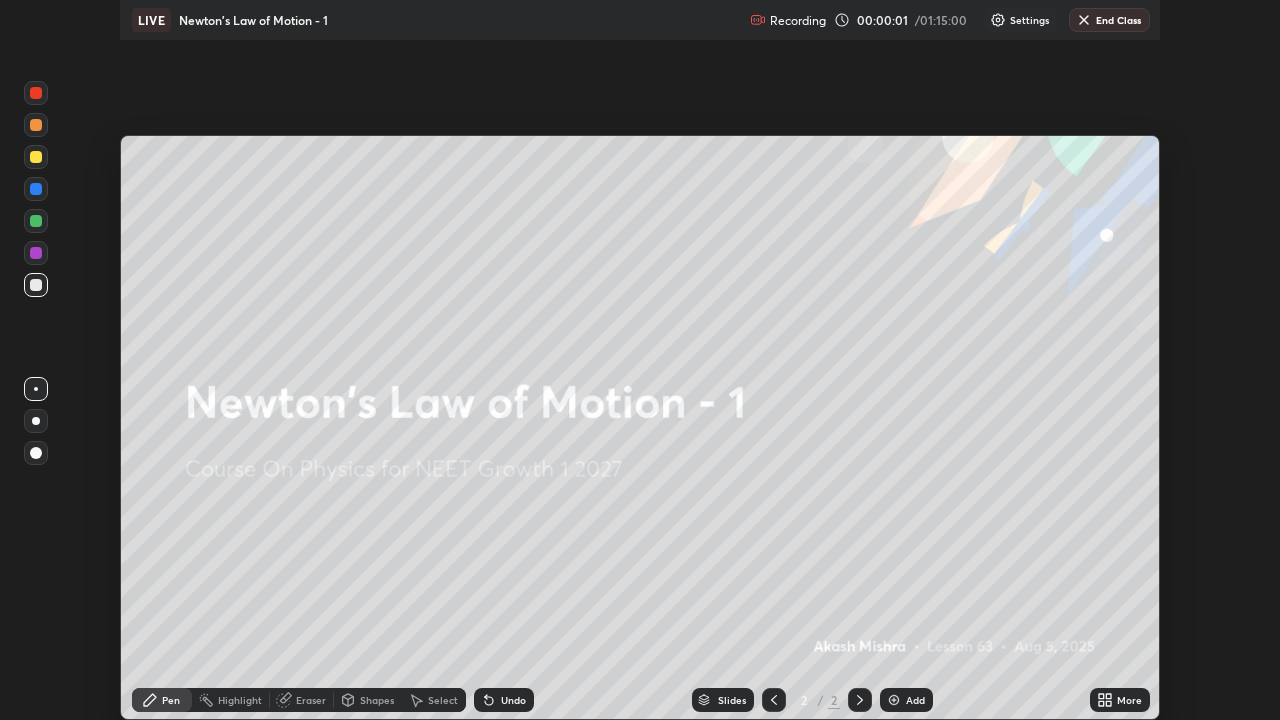 scroll, scrollTop: 99280, scrollLeft: 98720, axis: both 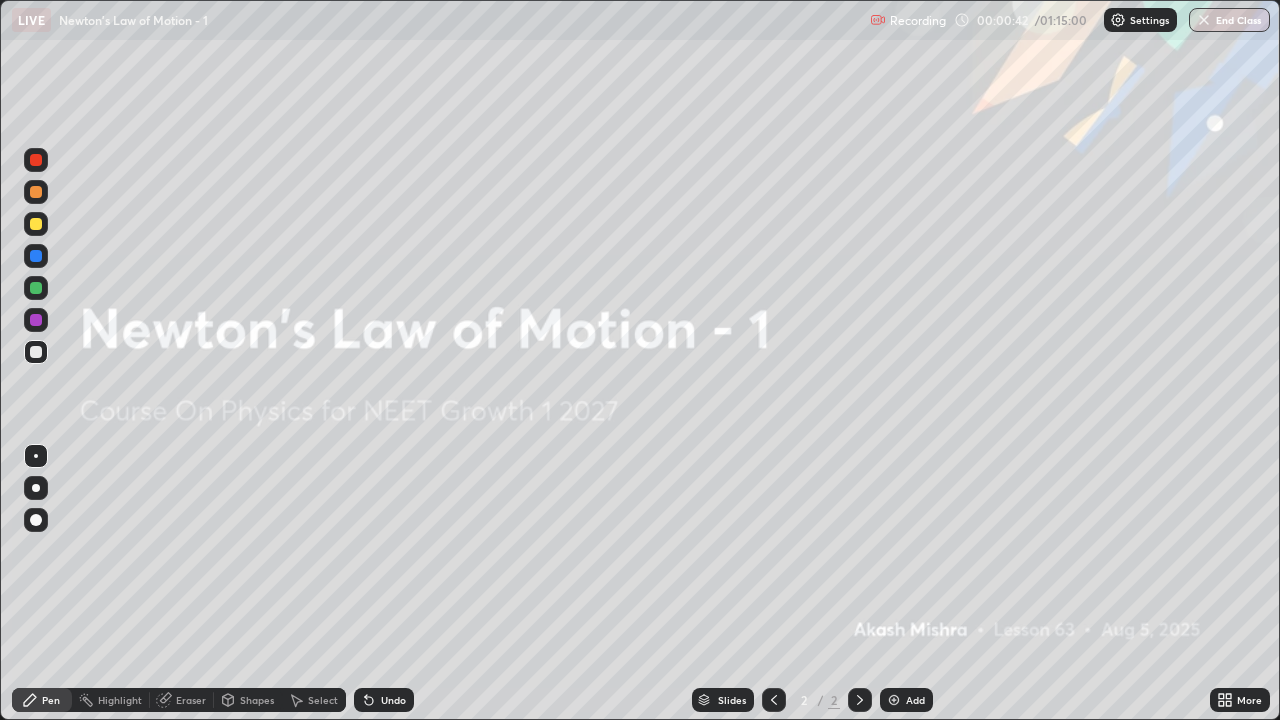 click on "Add" at bounding box center [915, 700] 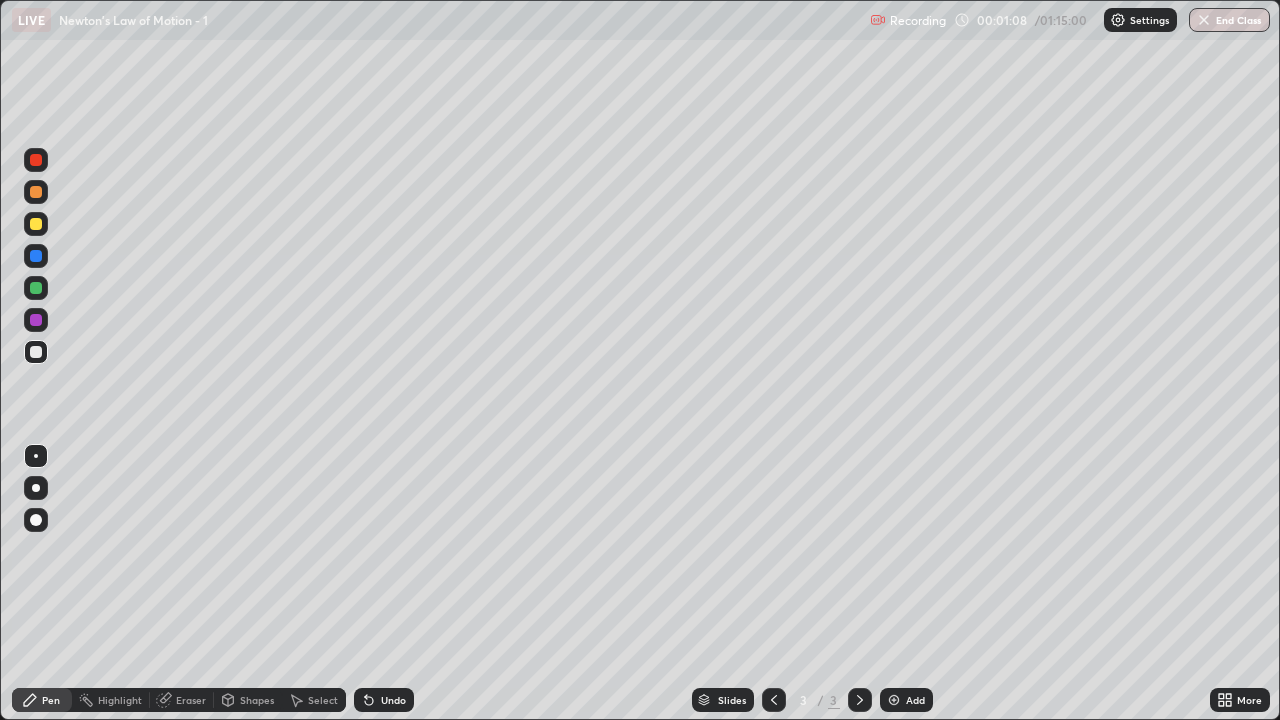 click at bounding box center [36, 352] 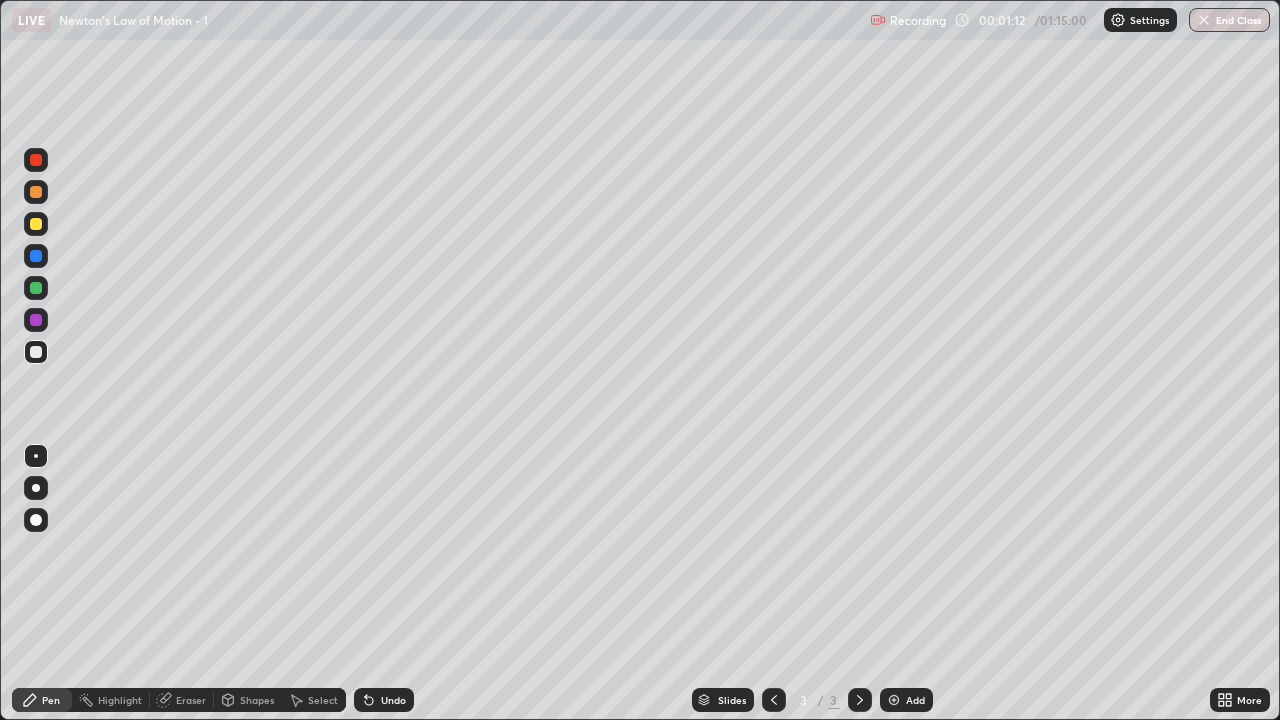 click 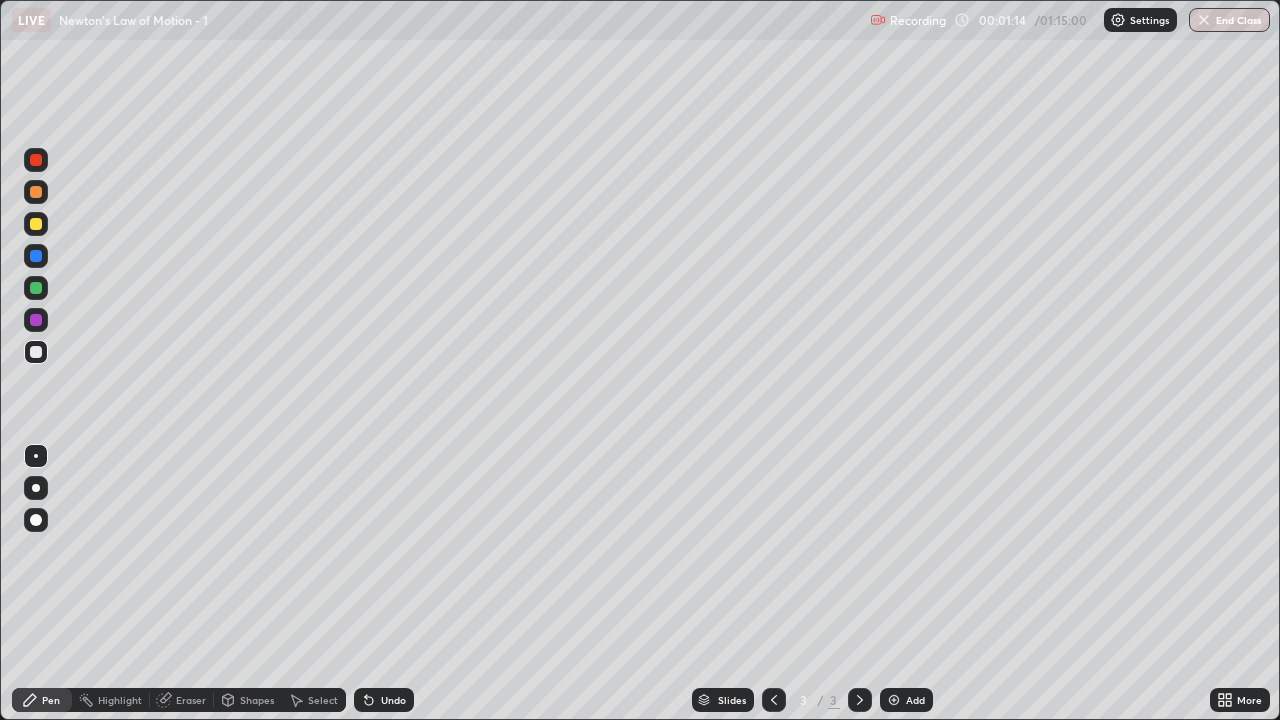 click on "Undo" at bounding box center (393, 700) 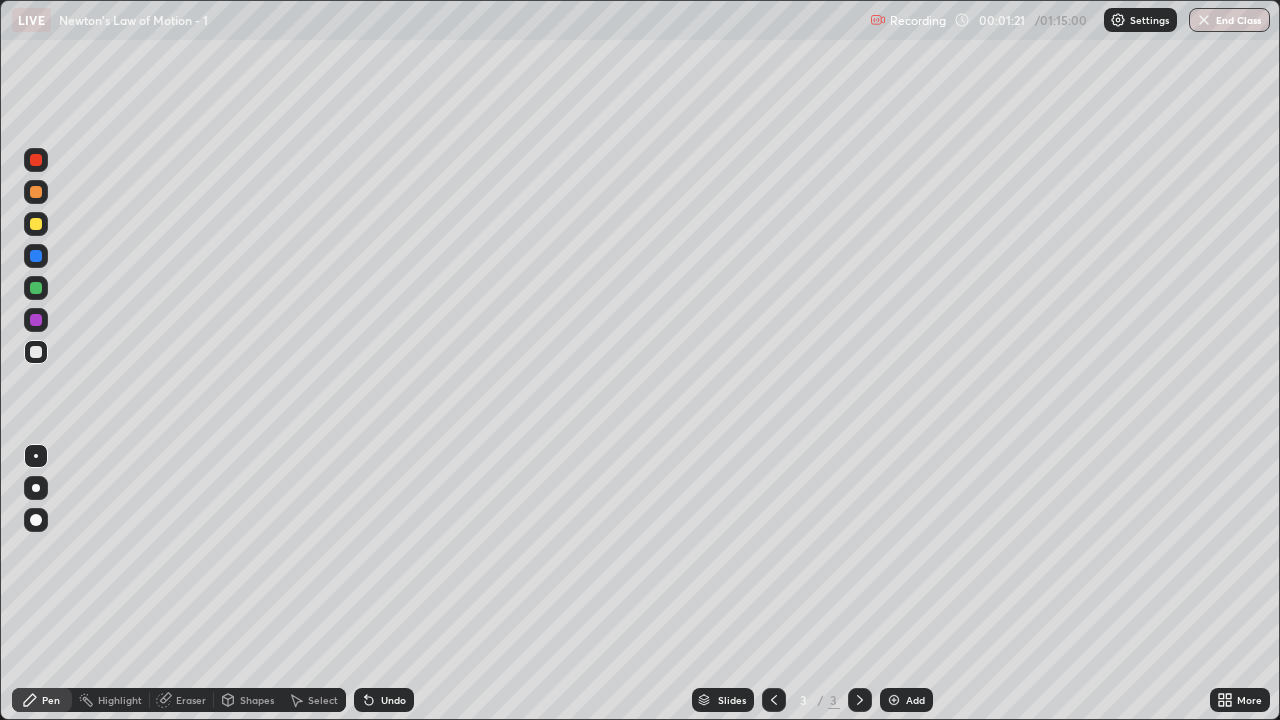 click on "Undo" at bounding box center (393, 700) 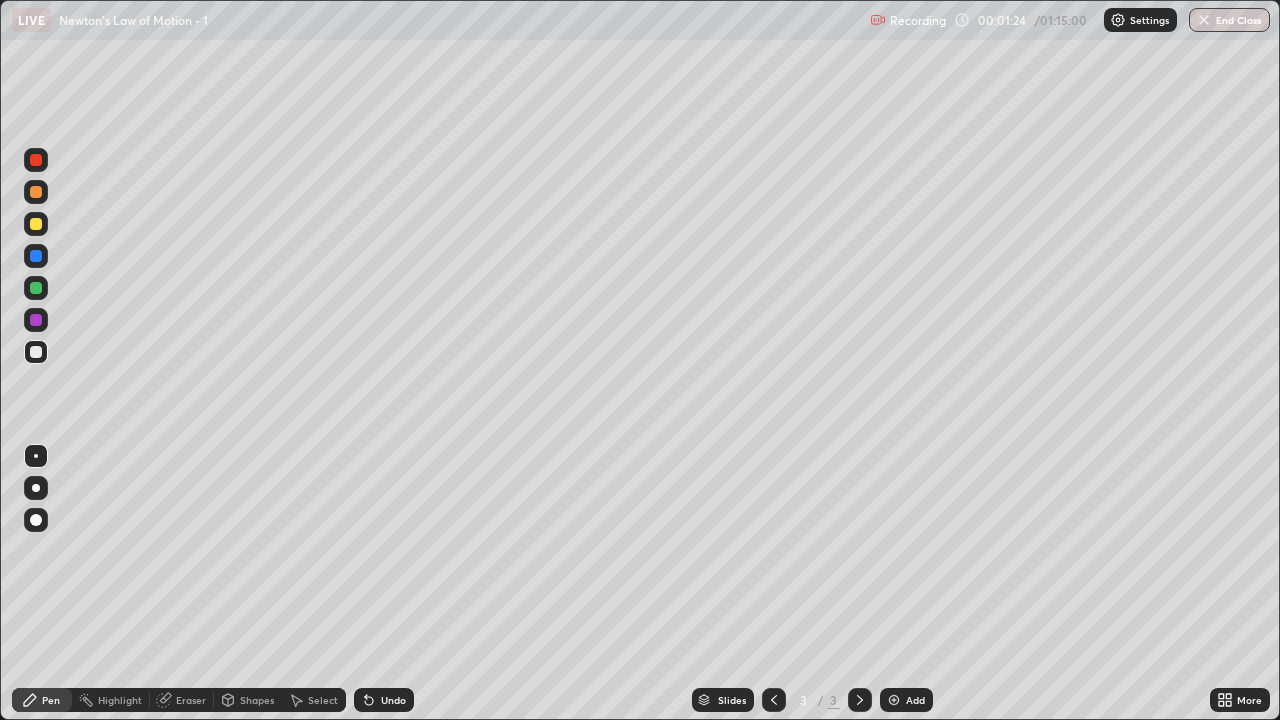 click on "Undo" at bounding box center (393, 700) 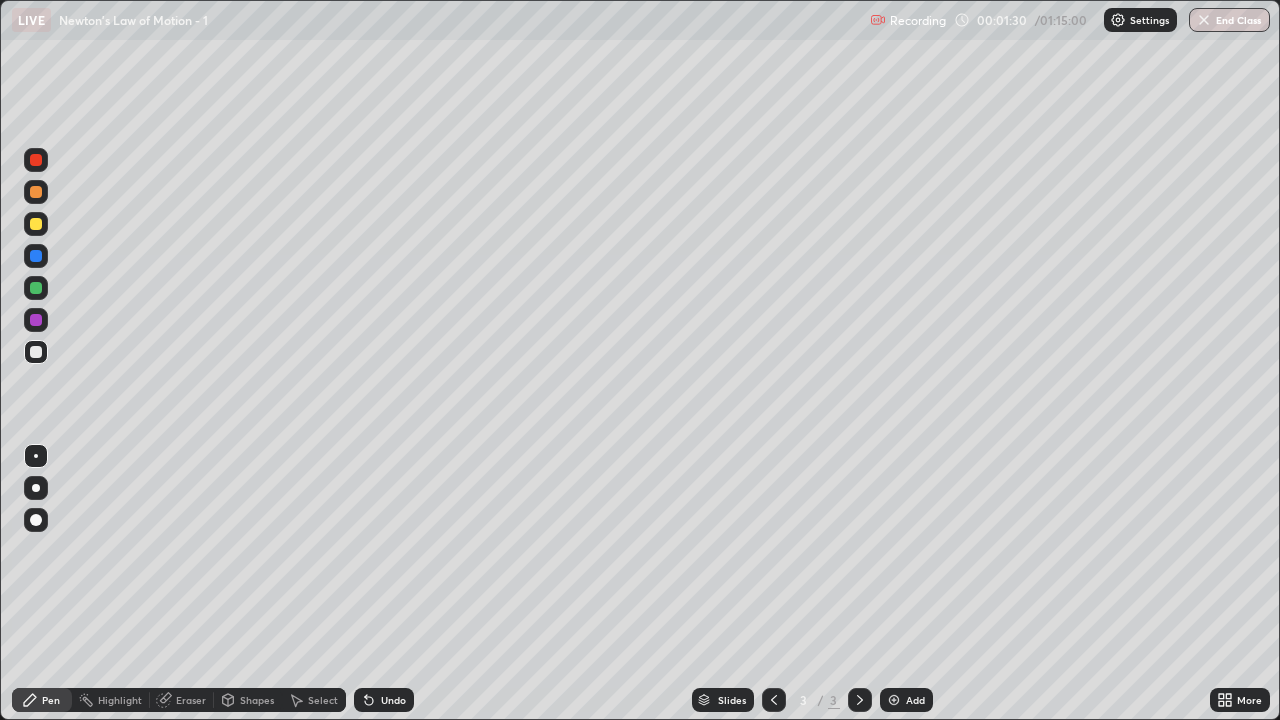 click at bounding box center [36, 224] 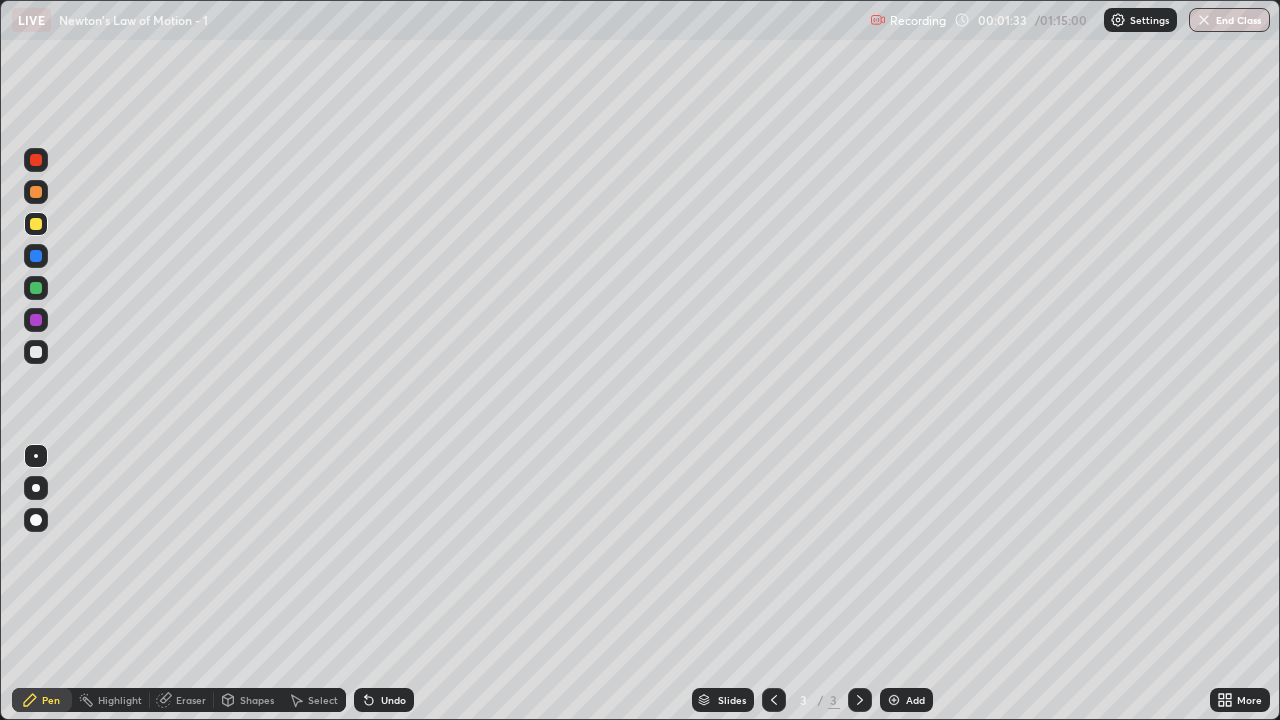 click on "Undo" at bounding box center (393, 700) 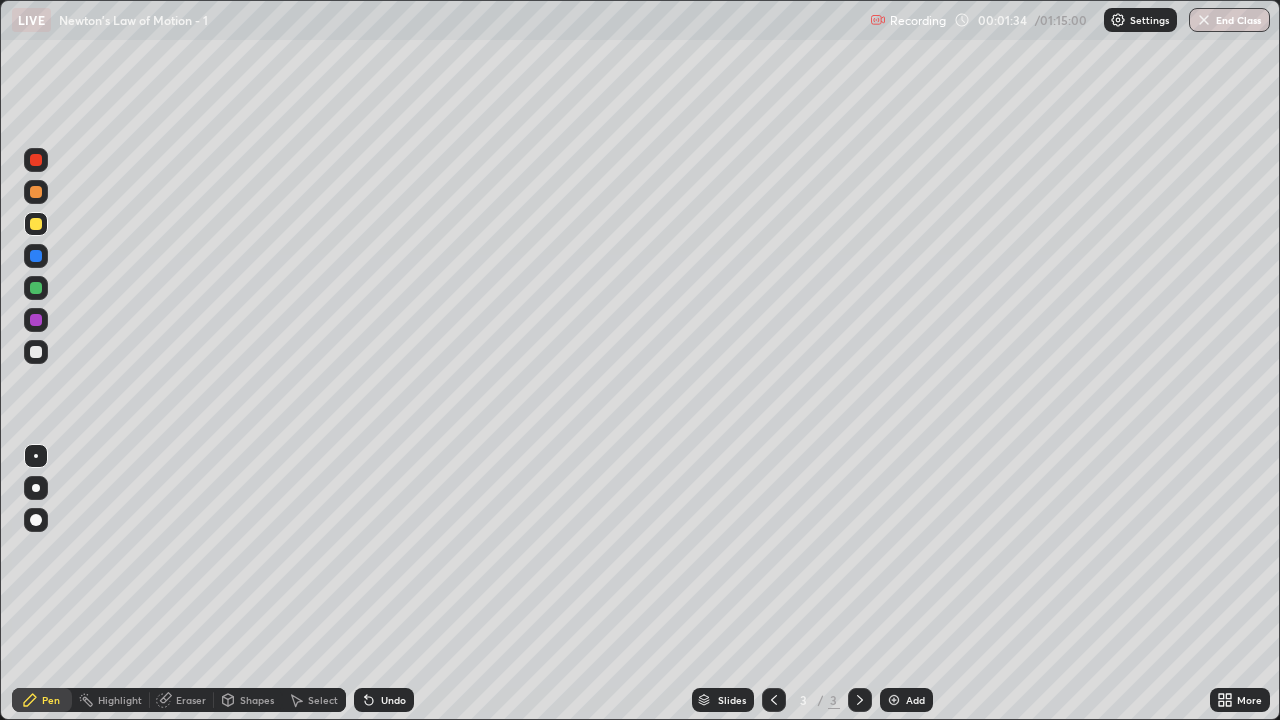 click on "Eraser" at bounding box center [182, 700] 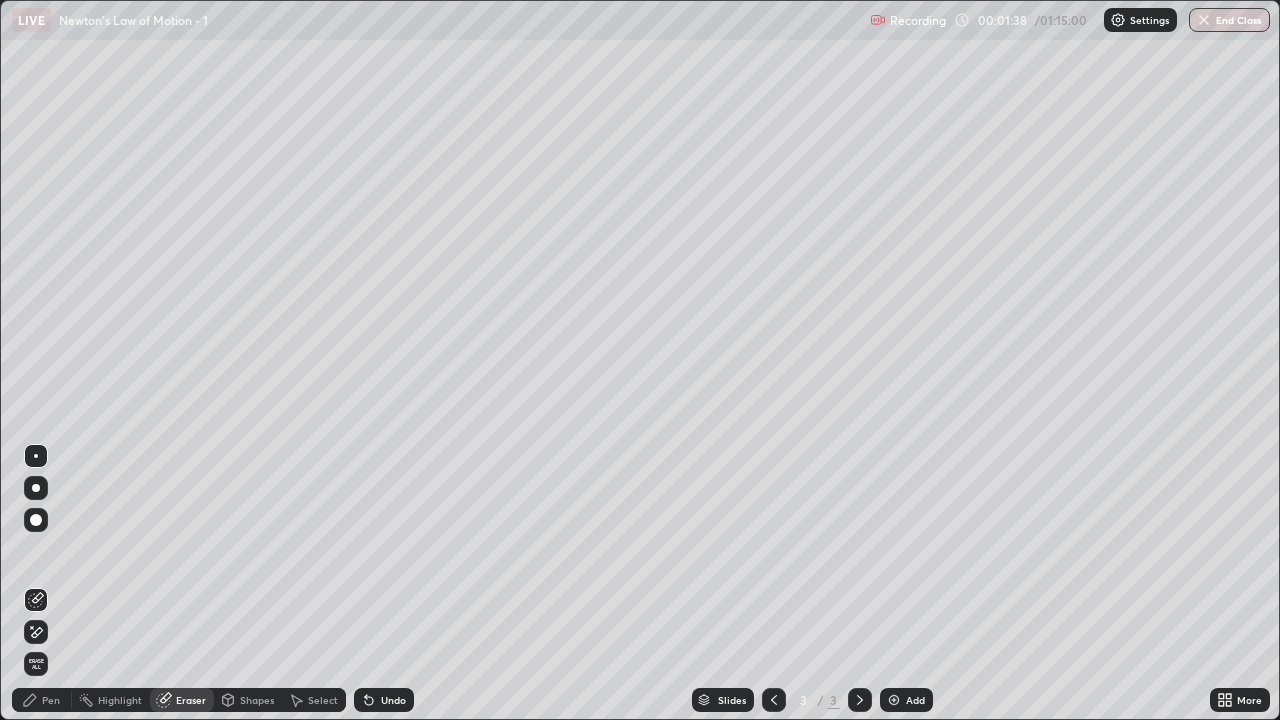 click on "Pen" at bounding box center (51, 700) 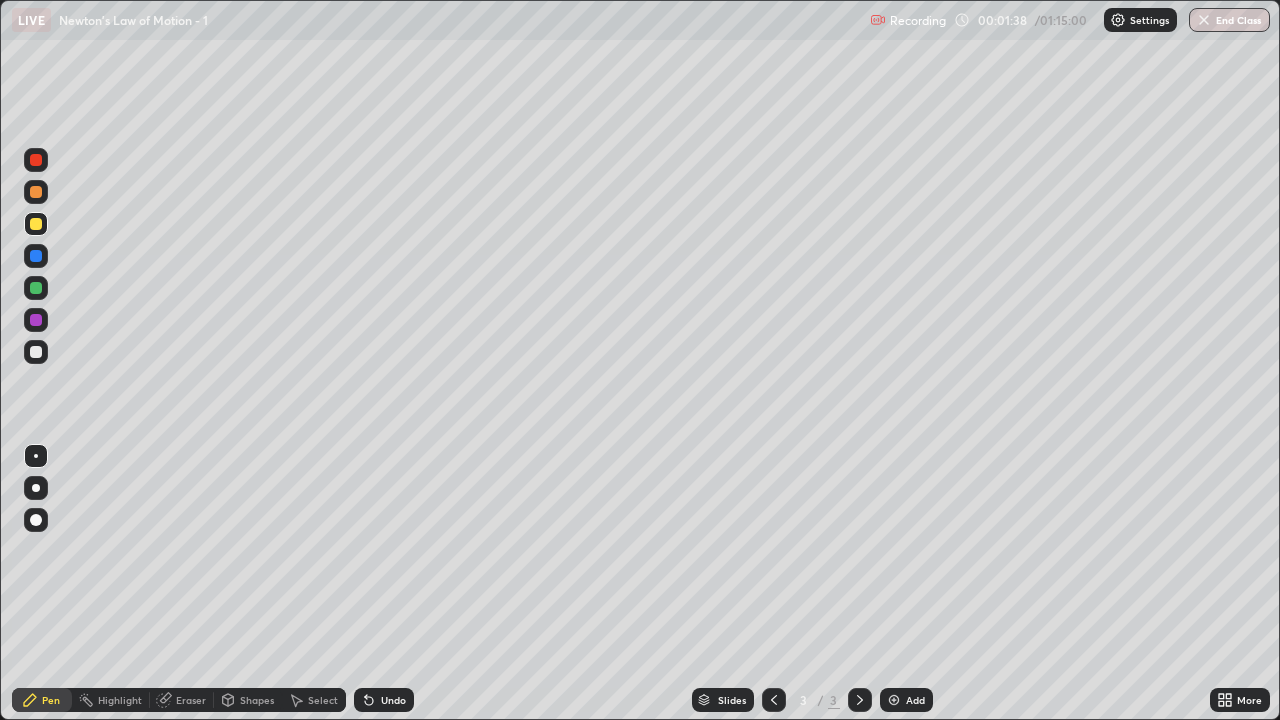 click at bounding box center [36, 352] 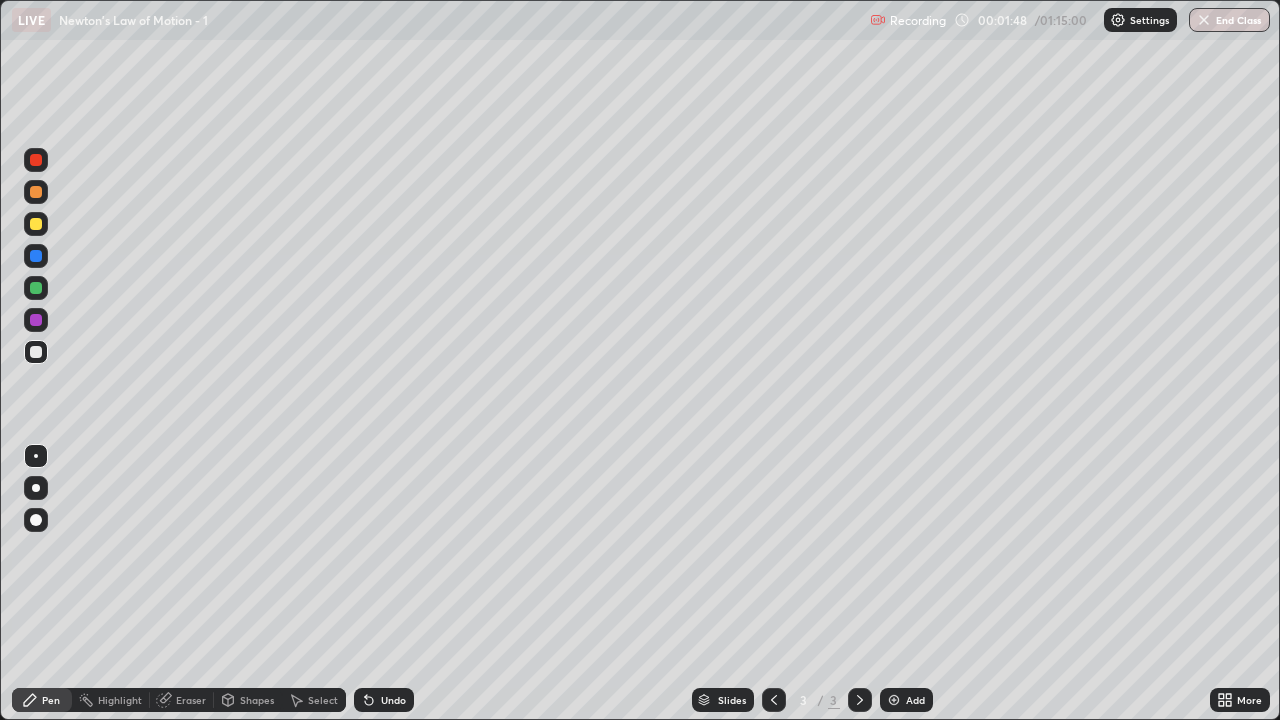 click at bounding box center (36, 288) 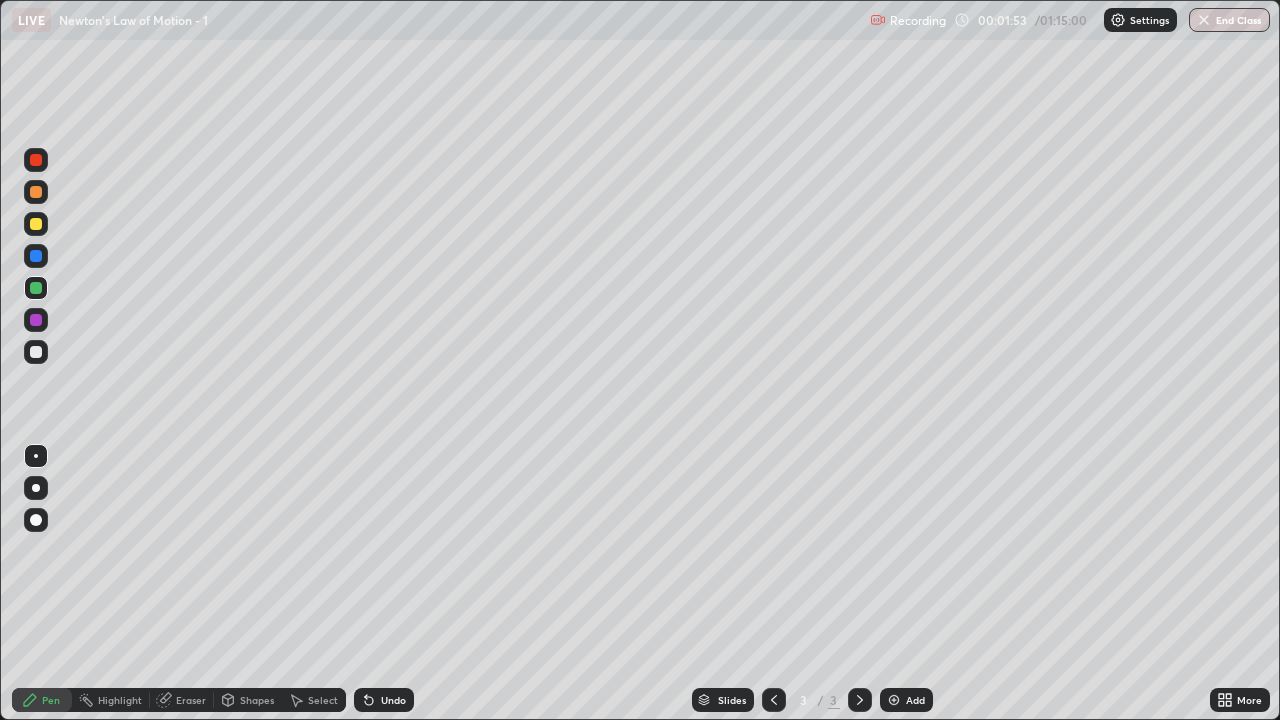 click on "Undo" at bounding box center (393, 700) 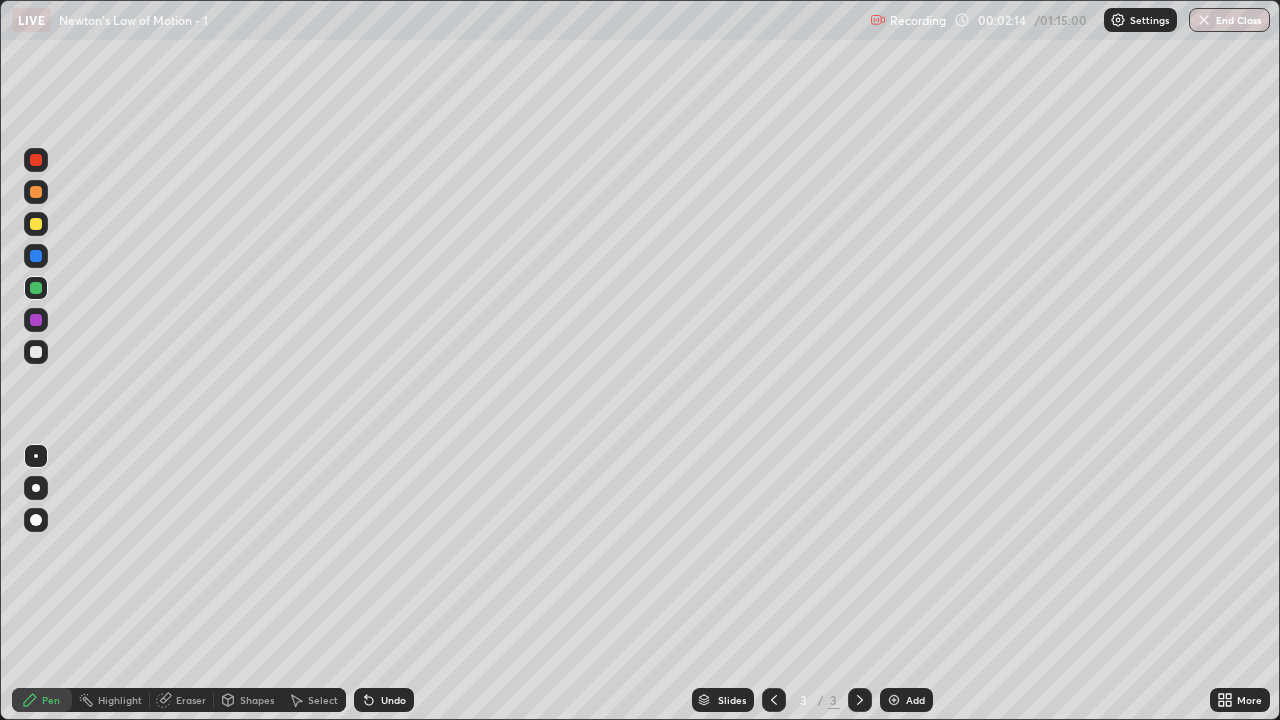 click on "Undo" at bounding box center (393, 700) 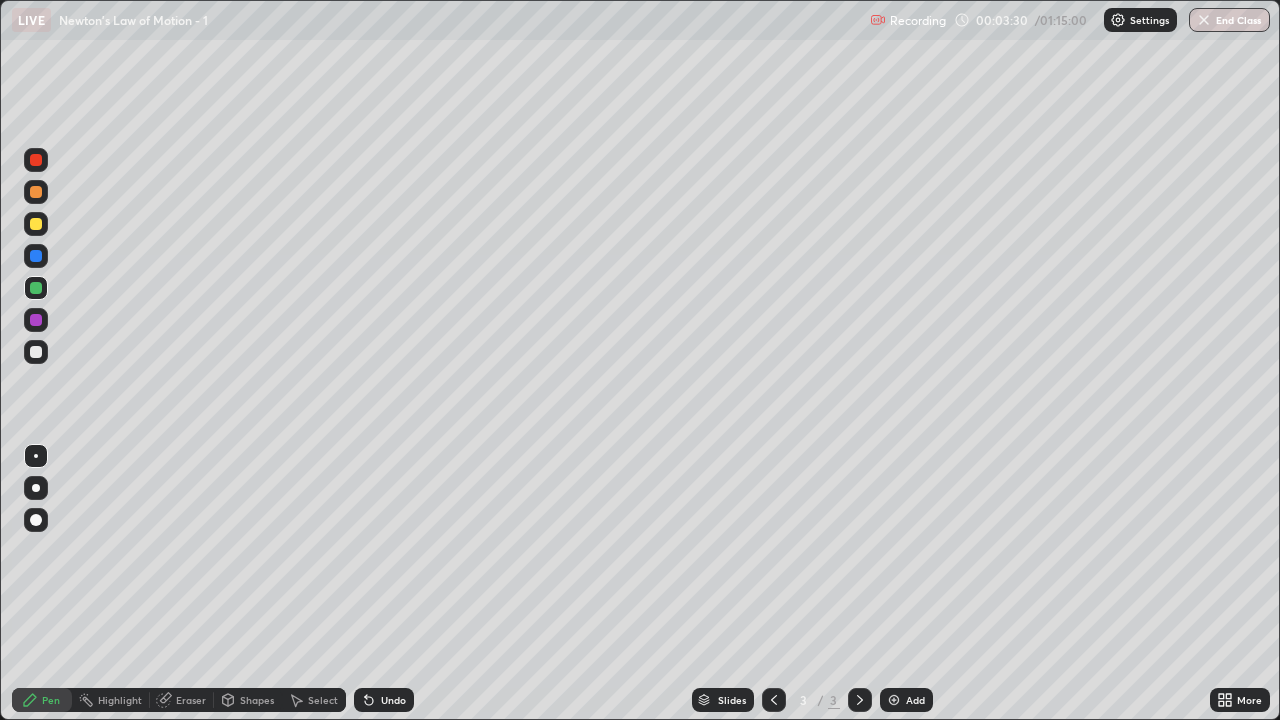 click at bounding box center (36, 352) 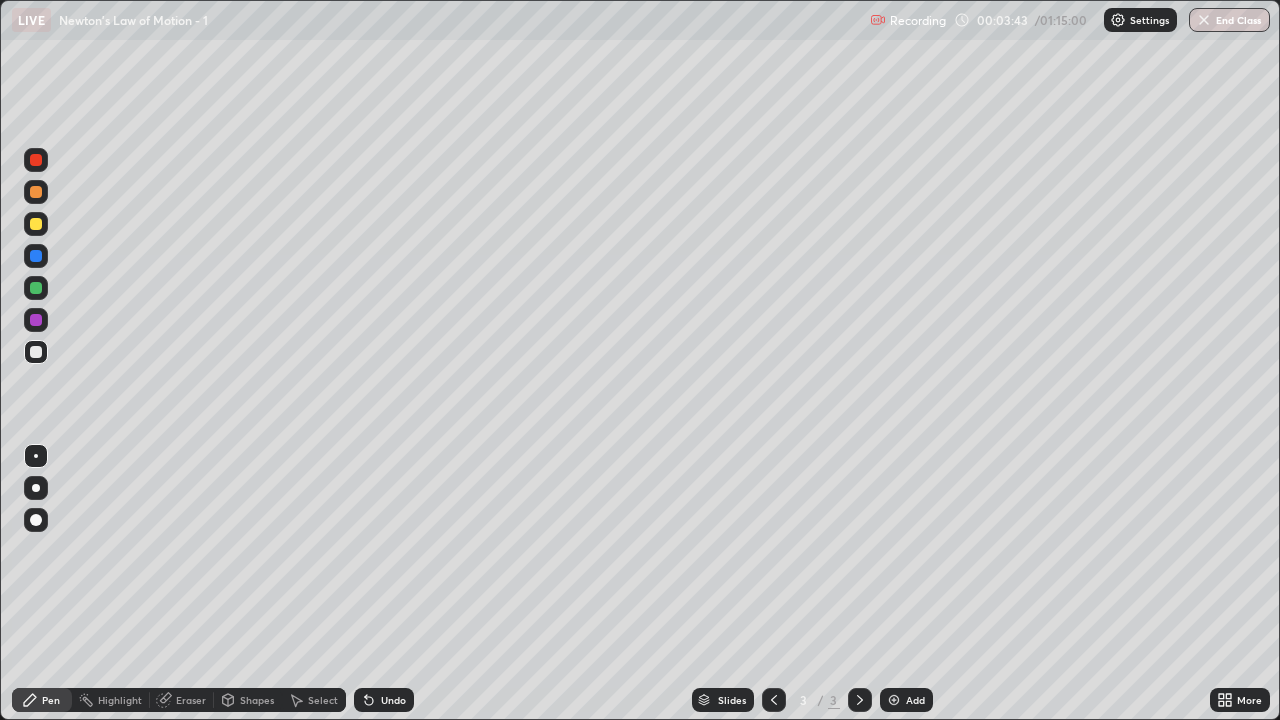 click on "Undo" at bounding box center (393, 700) 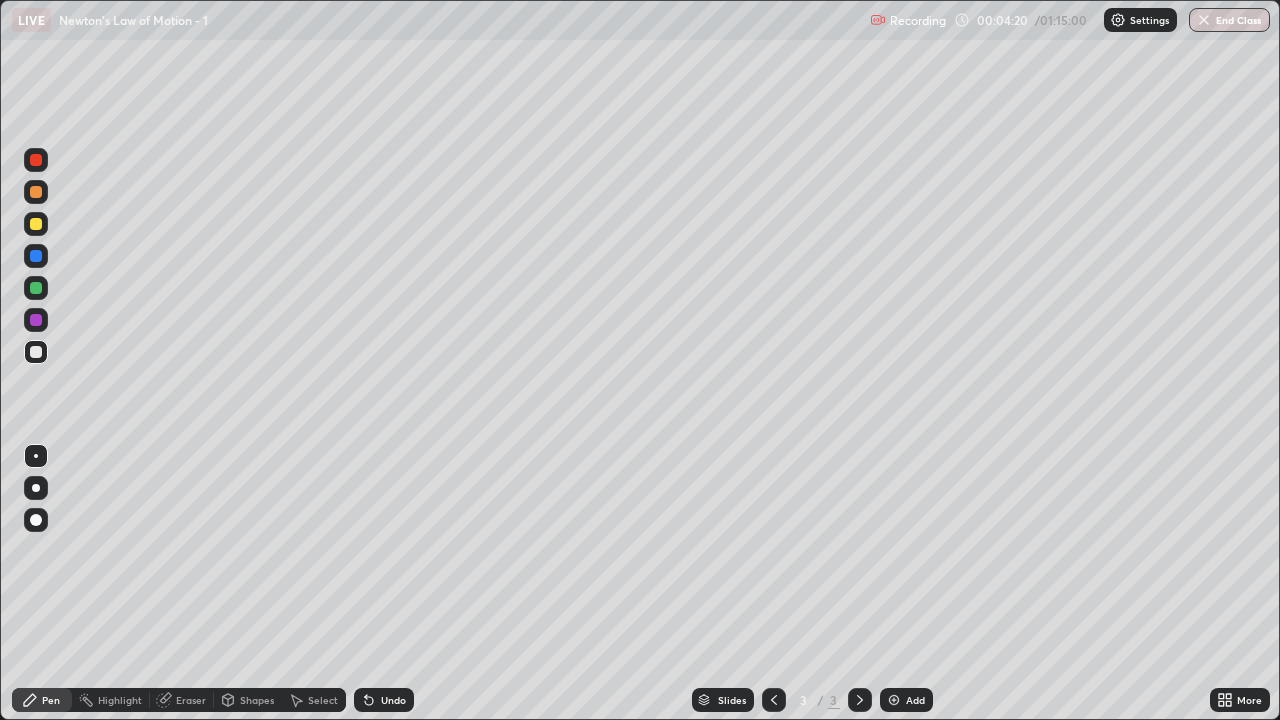 click at bounding box center [36, 288] 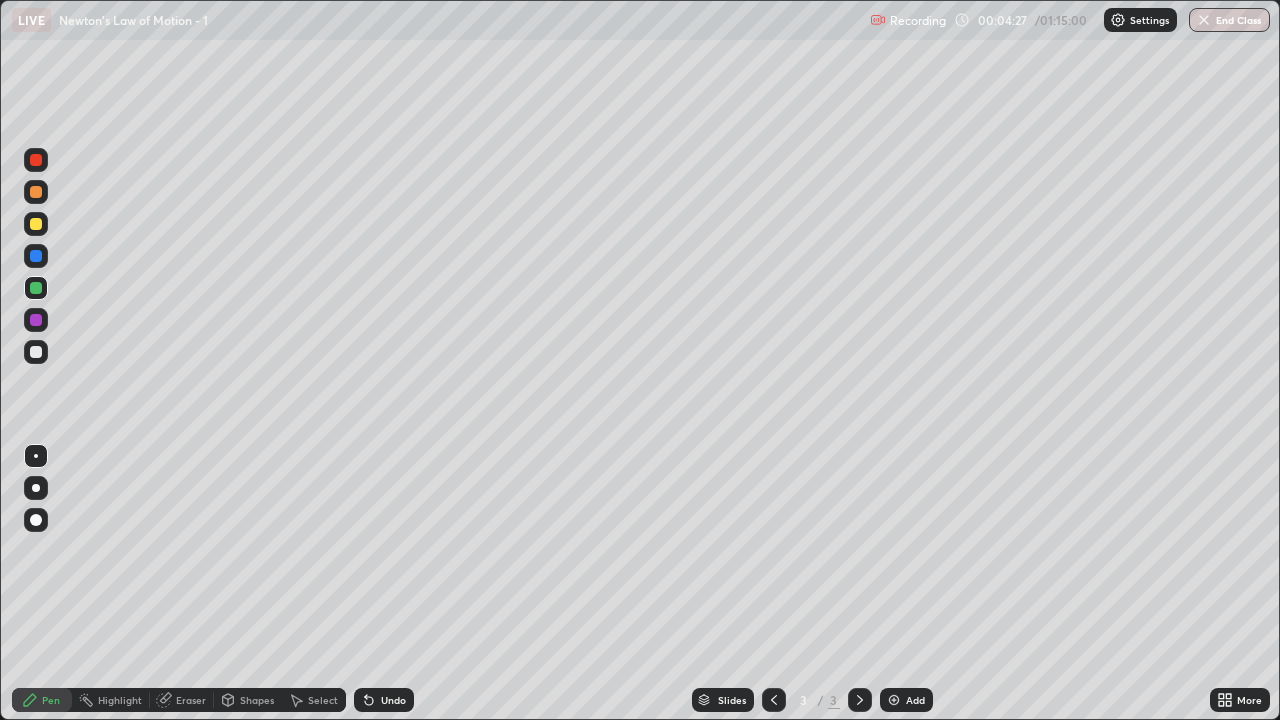 click at bounding box center [36, 352] 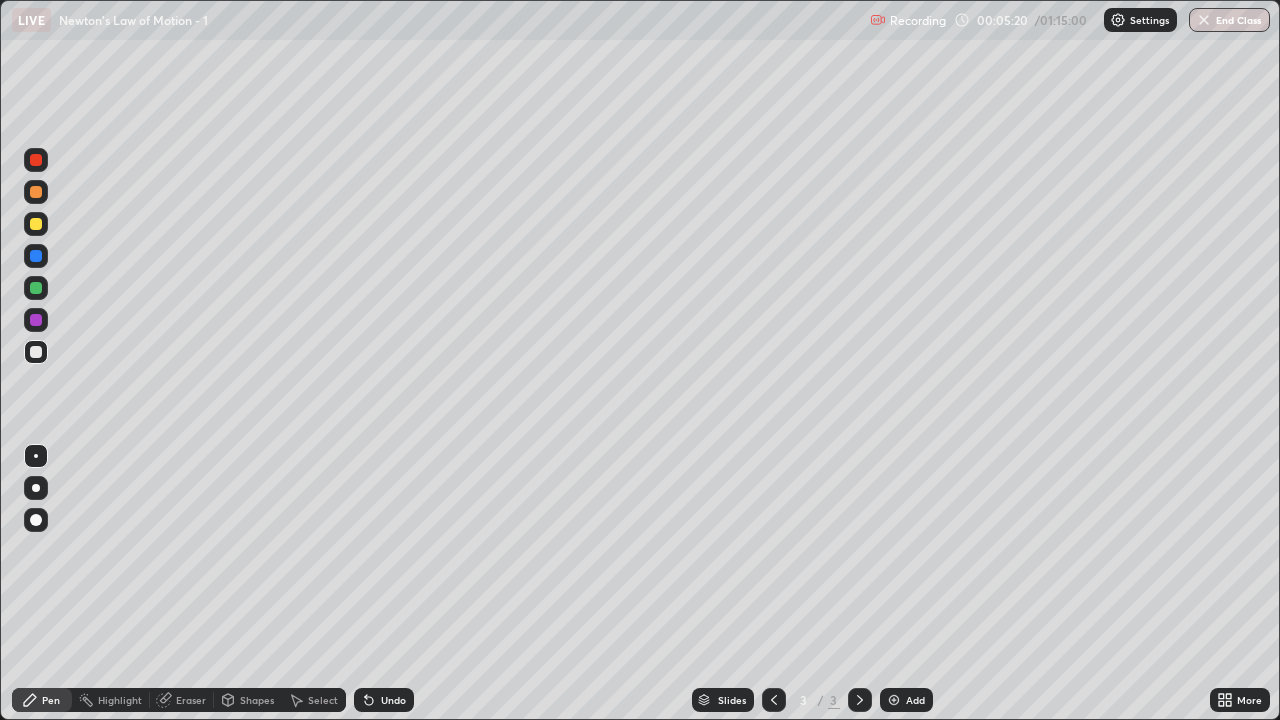 click at bounding box center [36, 288] 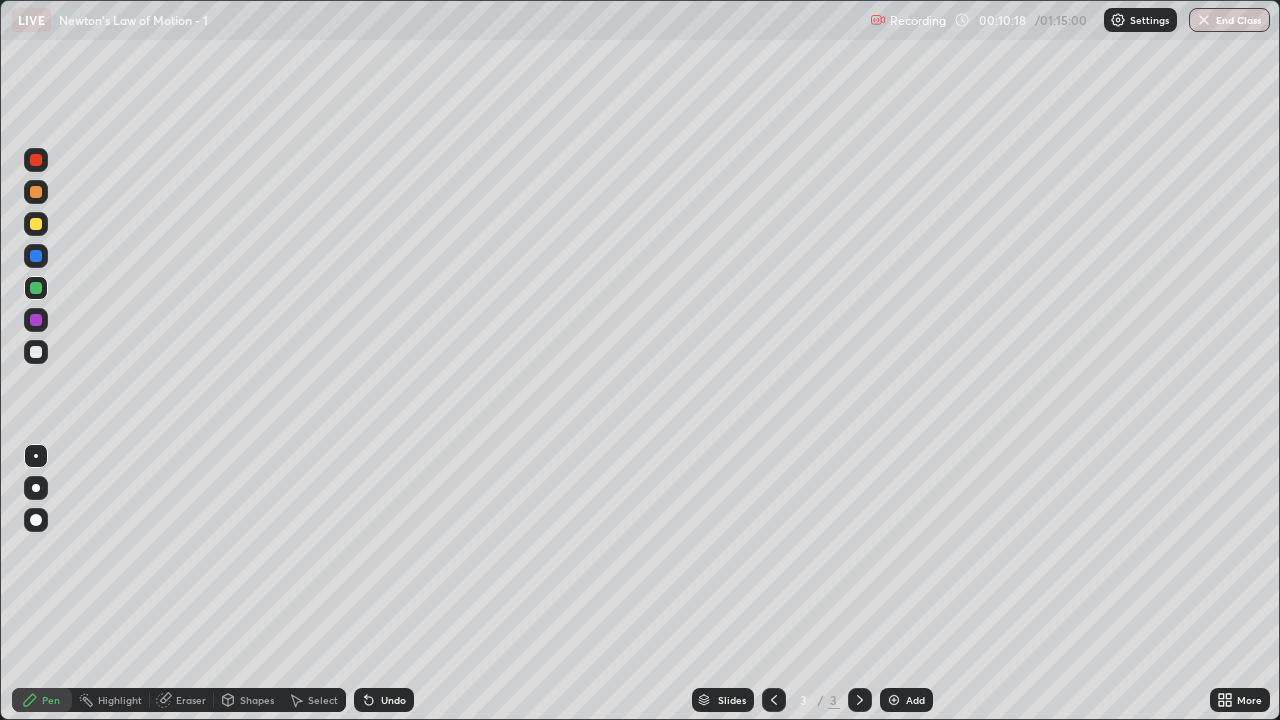 click on "Add" at bounding box center (915, 700) 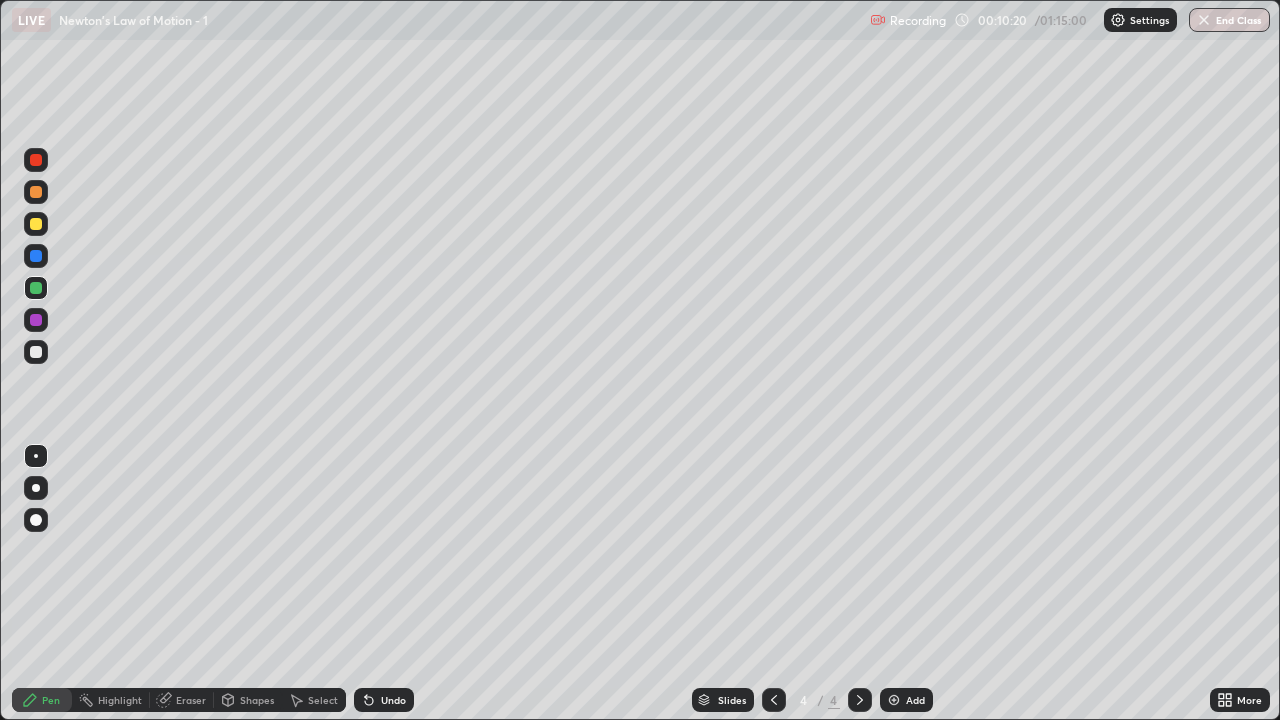 click at bounding box center (36, 352) 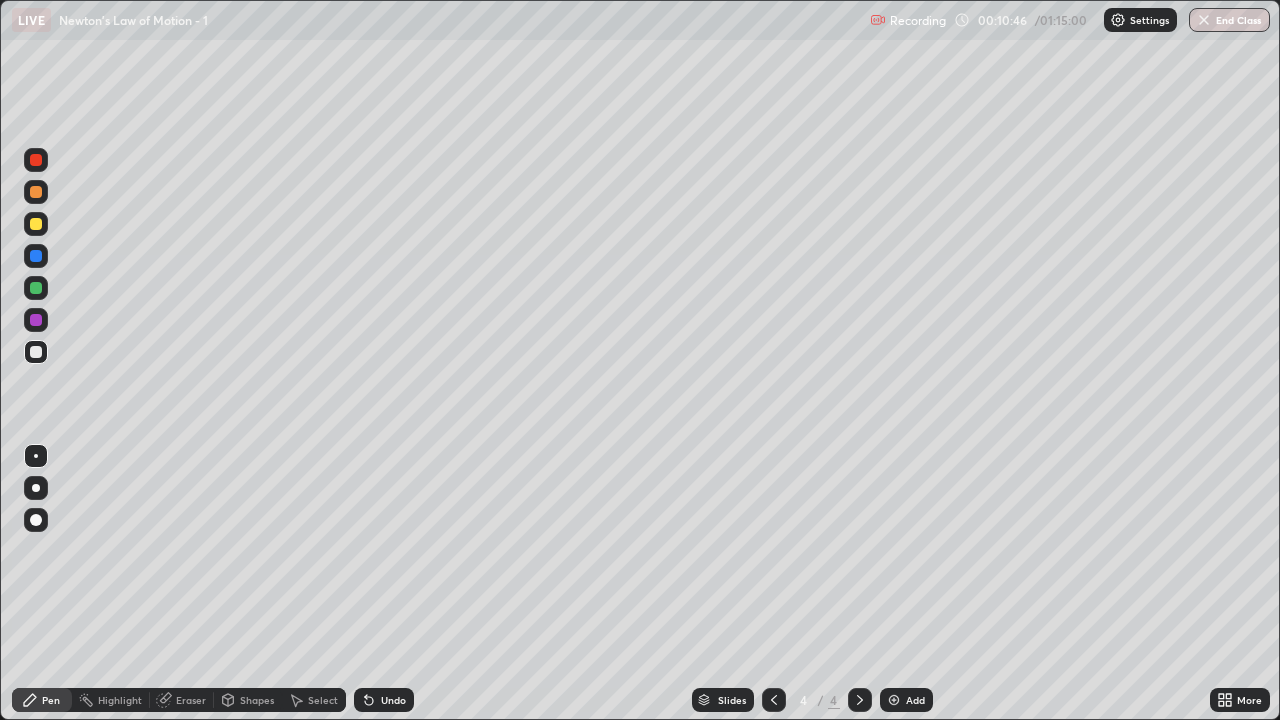 click at bounding box center (36, 224) 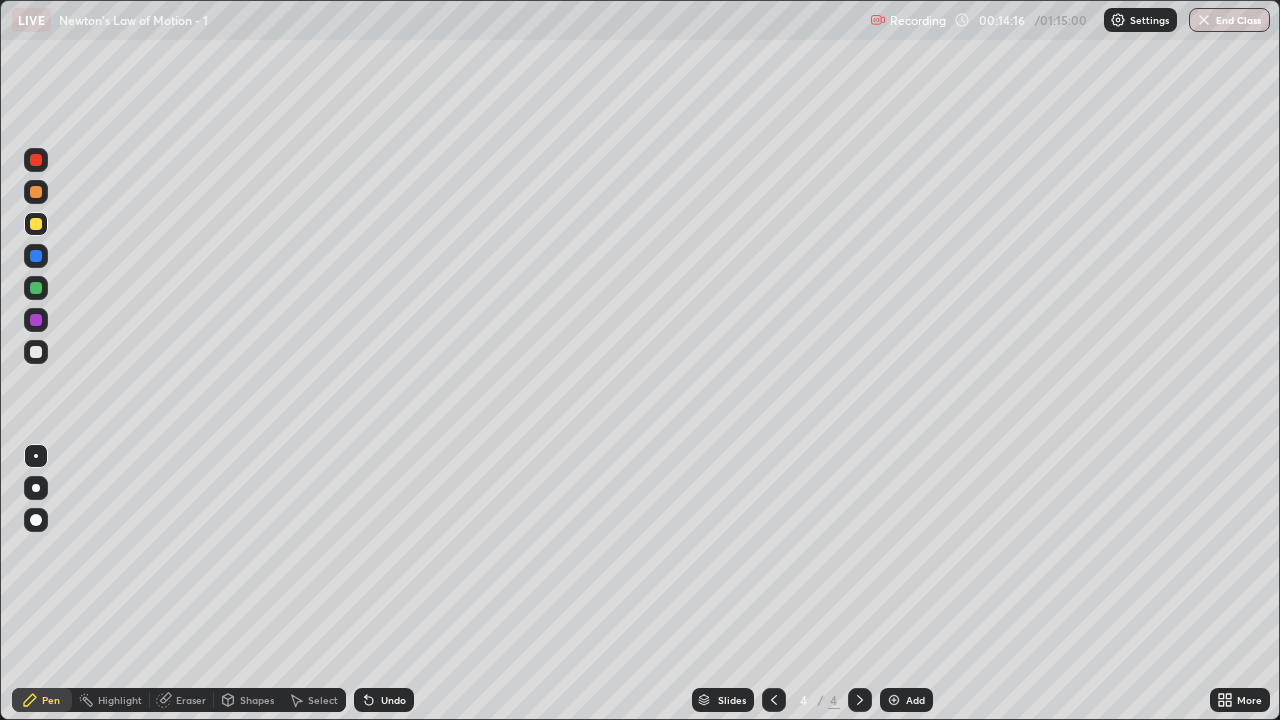click at bounding box center (36, 352) 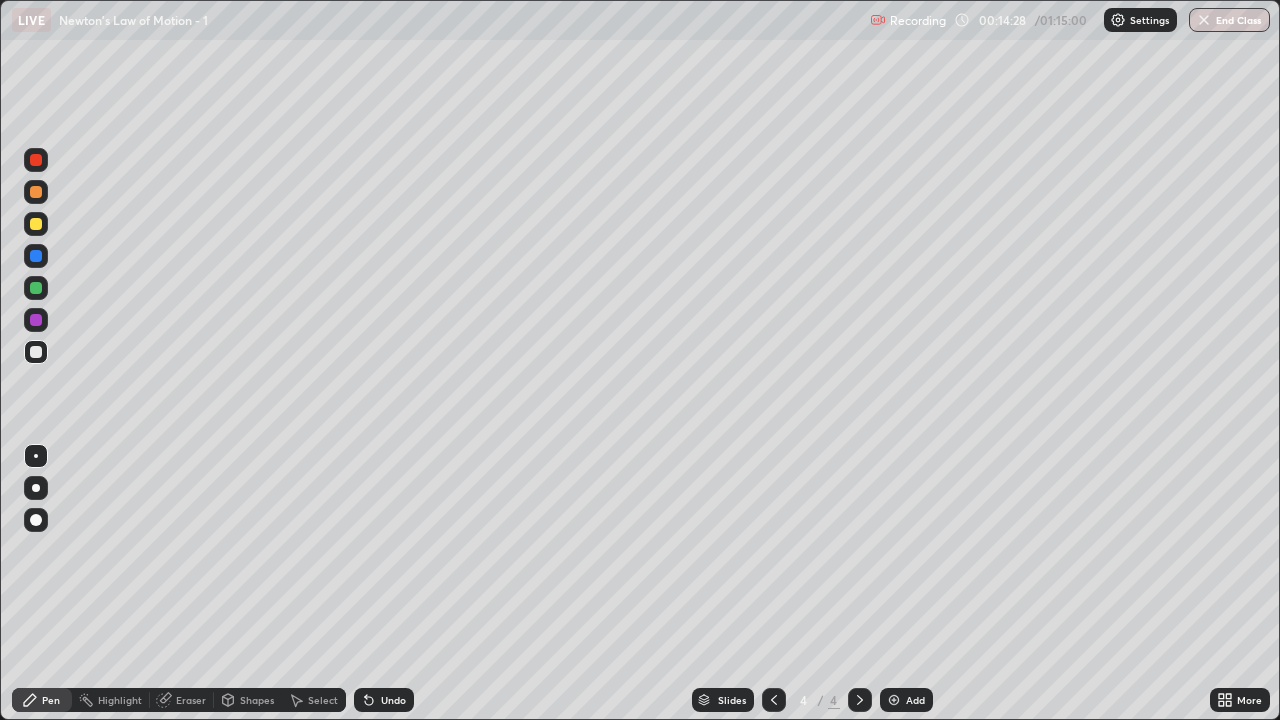 click on "Undo" at bounding box center [393, 700] 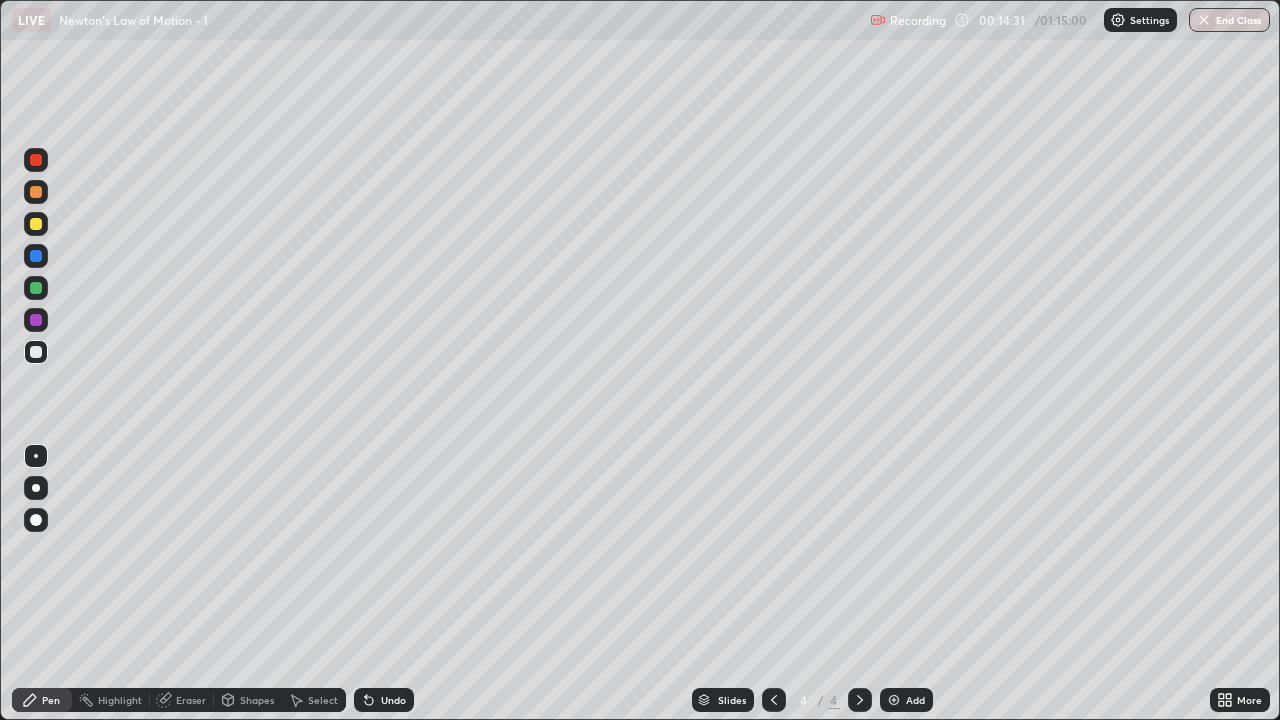 click on "Undo" at bounding box center (384, 700) 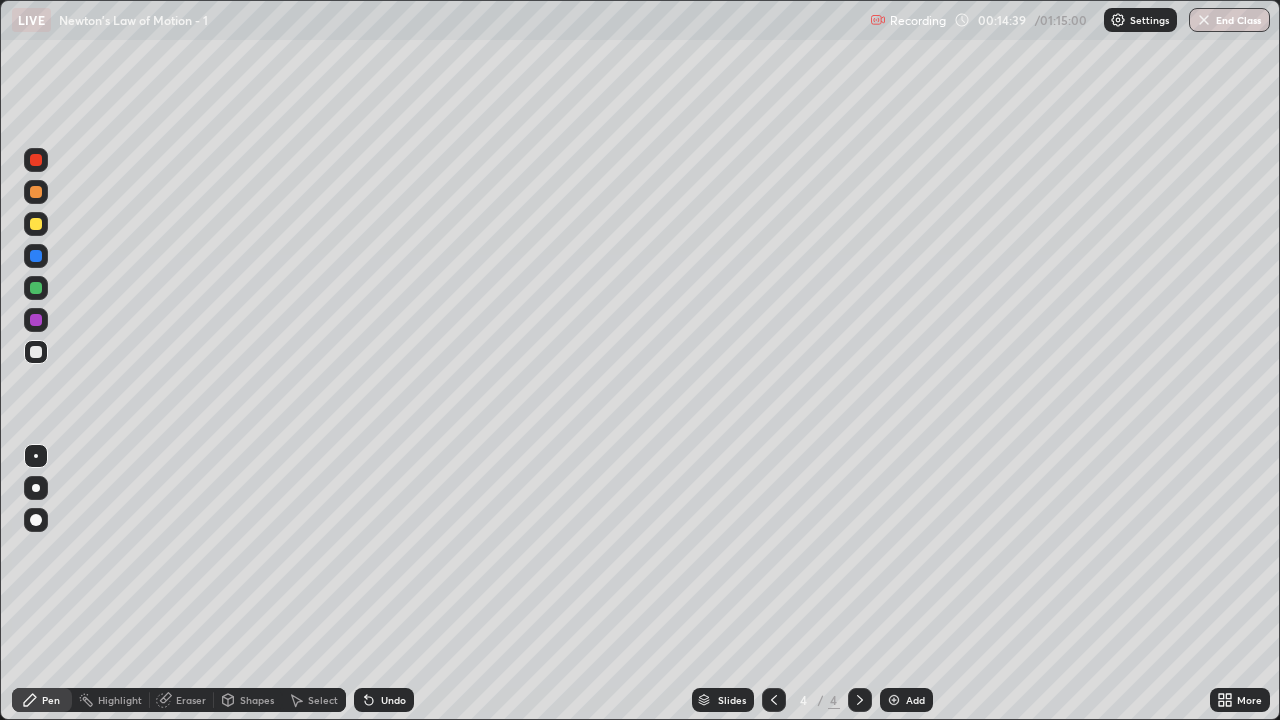 click on "Undo" at bounding box center (393, 700) 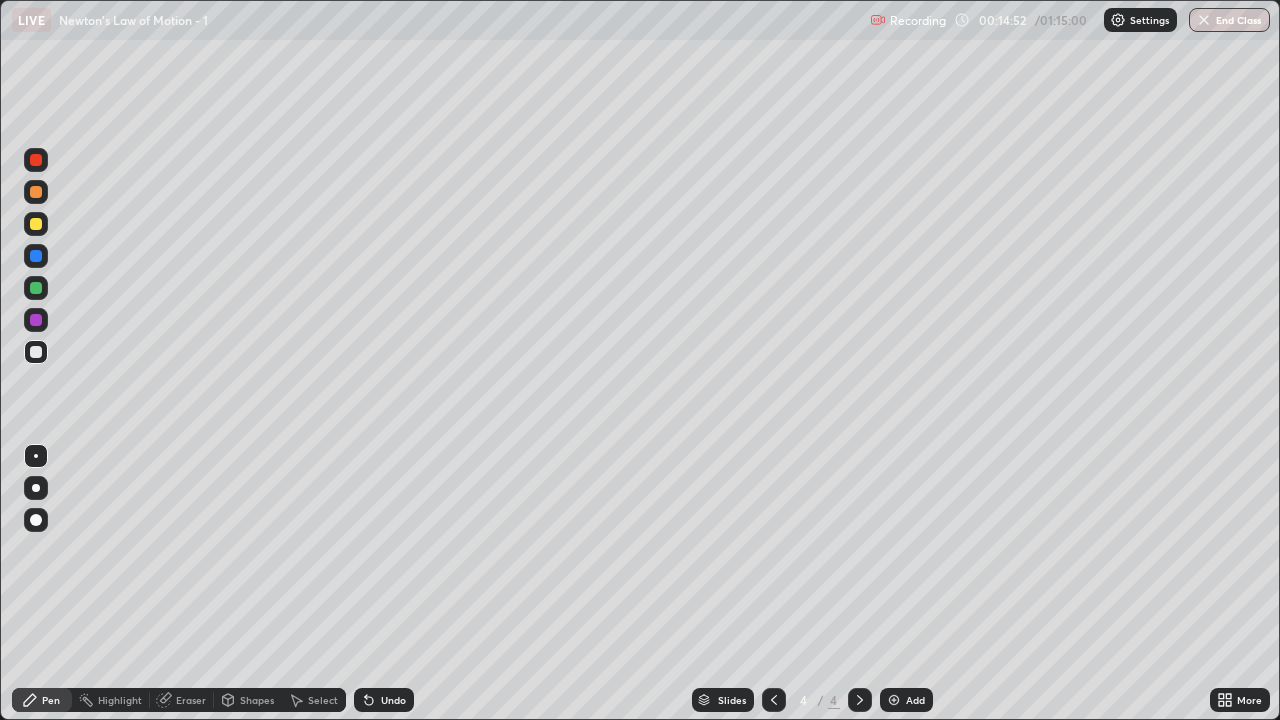 click on "Undo" at bounding box center [384, 700] 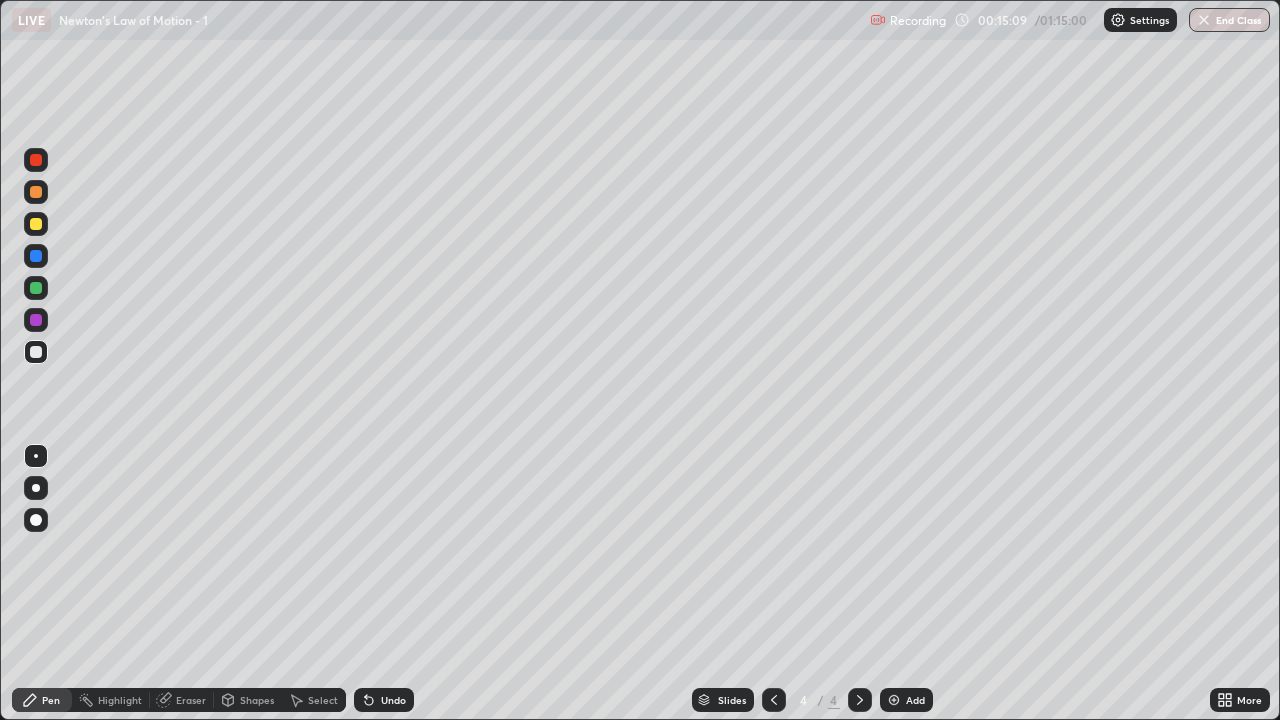 click at bounding box center [36, 288] 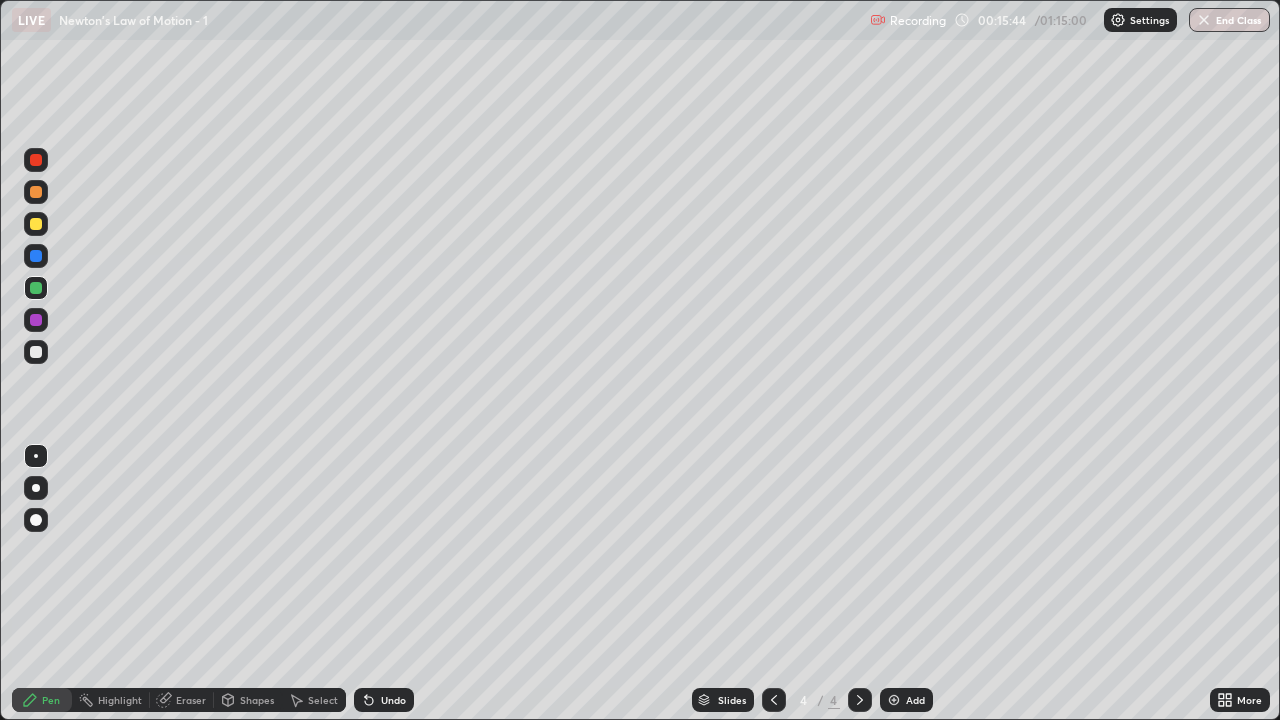 click on "Undo" at bounding box center (384, 700) 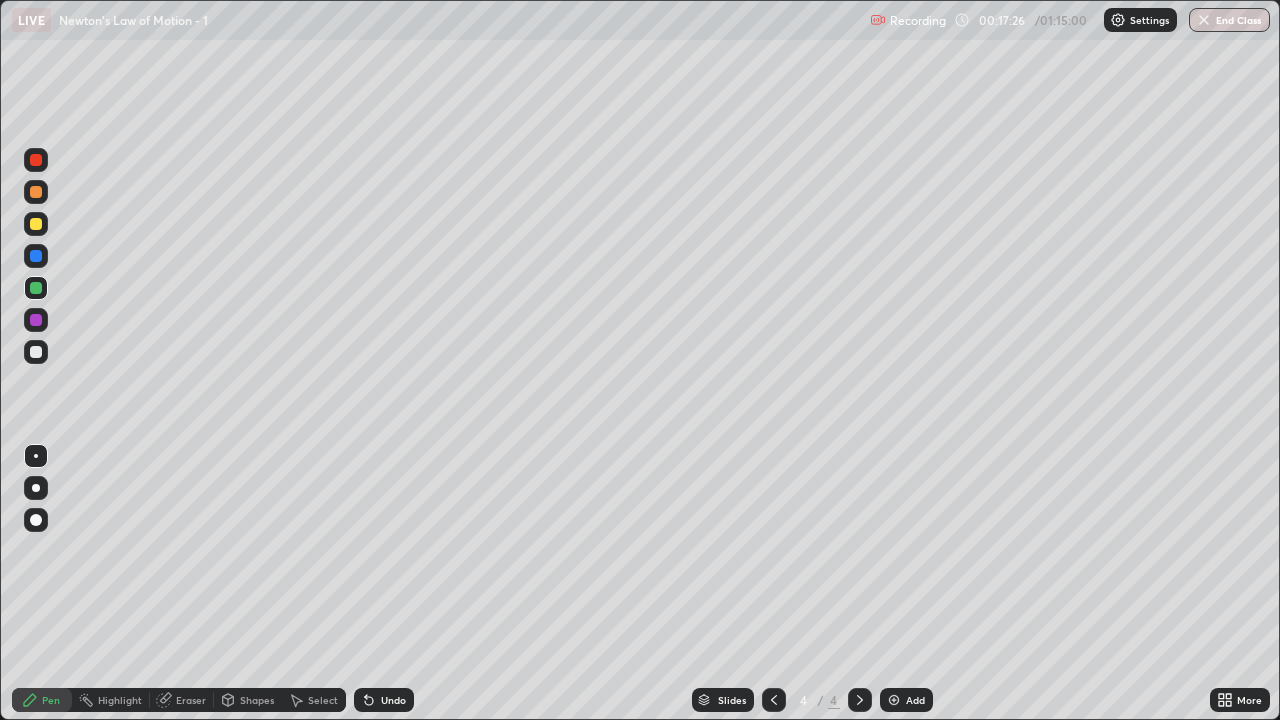 click at bounding box center [36, 320] 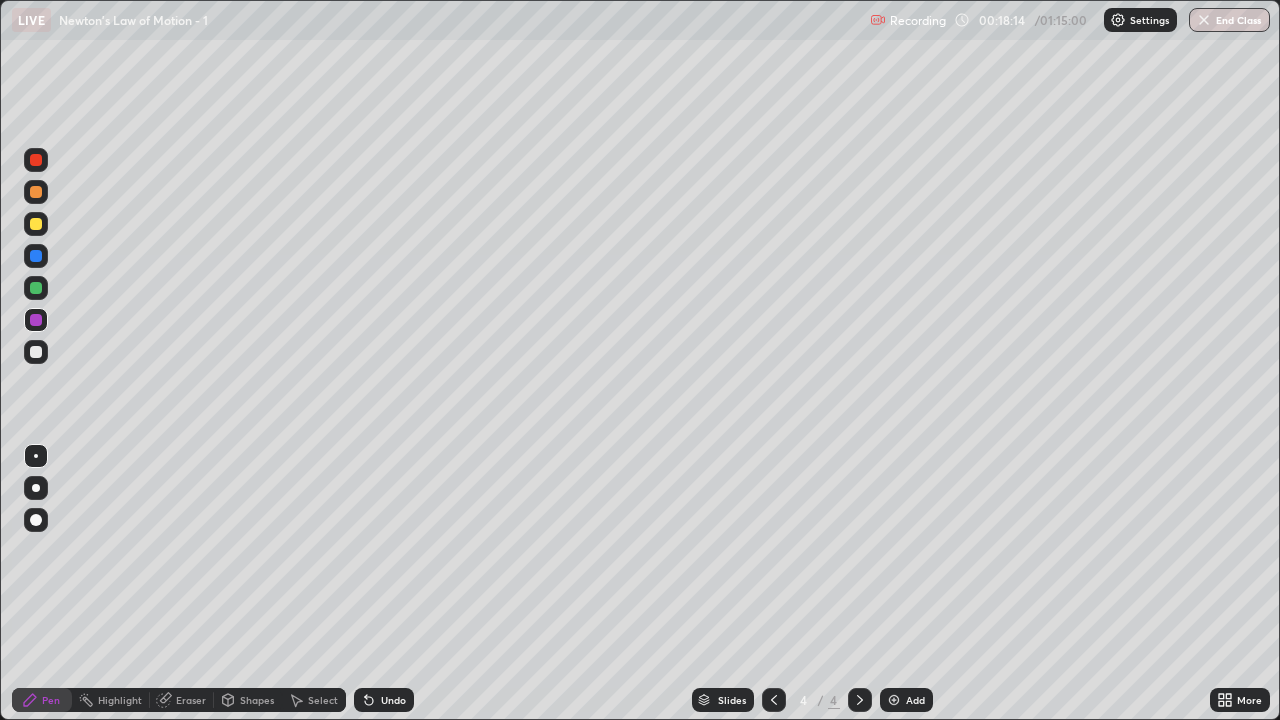 click on "Undo" at bounding box center [393, 700] 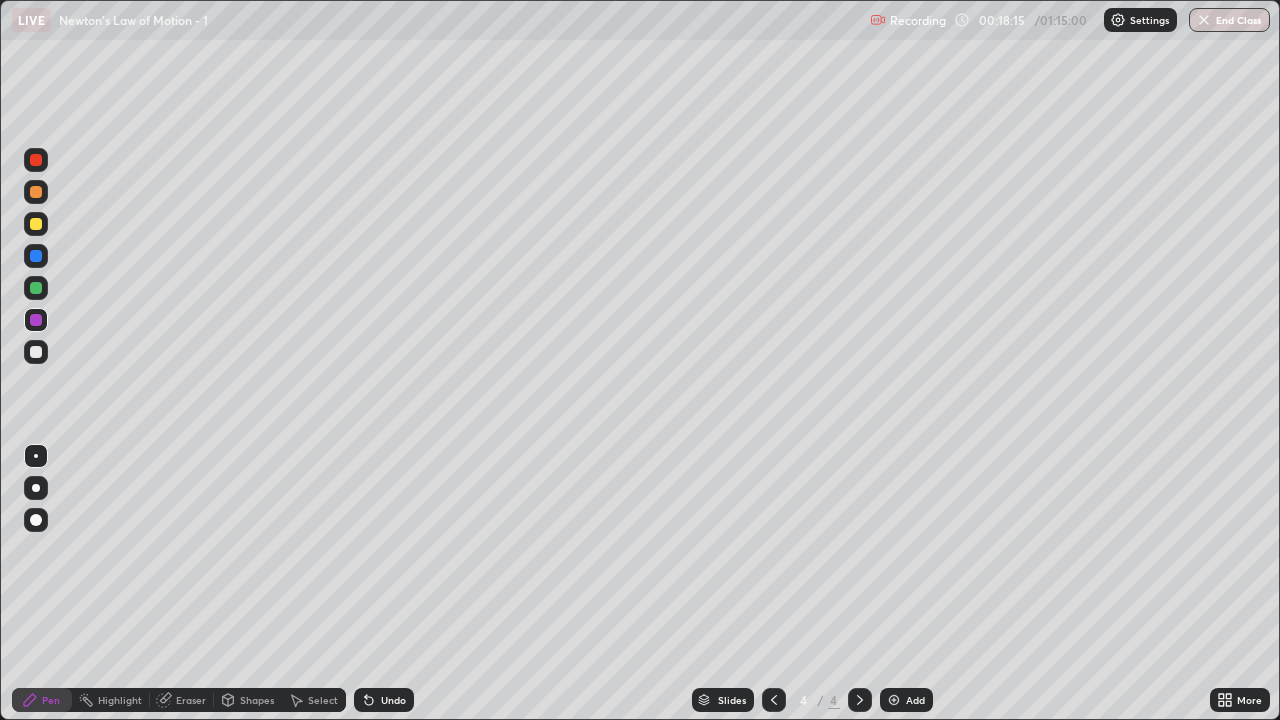 click on "Undo" at bounding box center [384, 700] 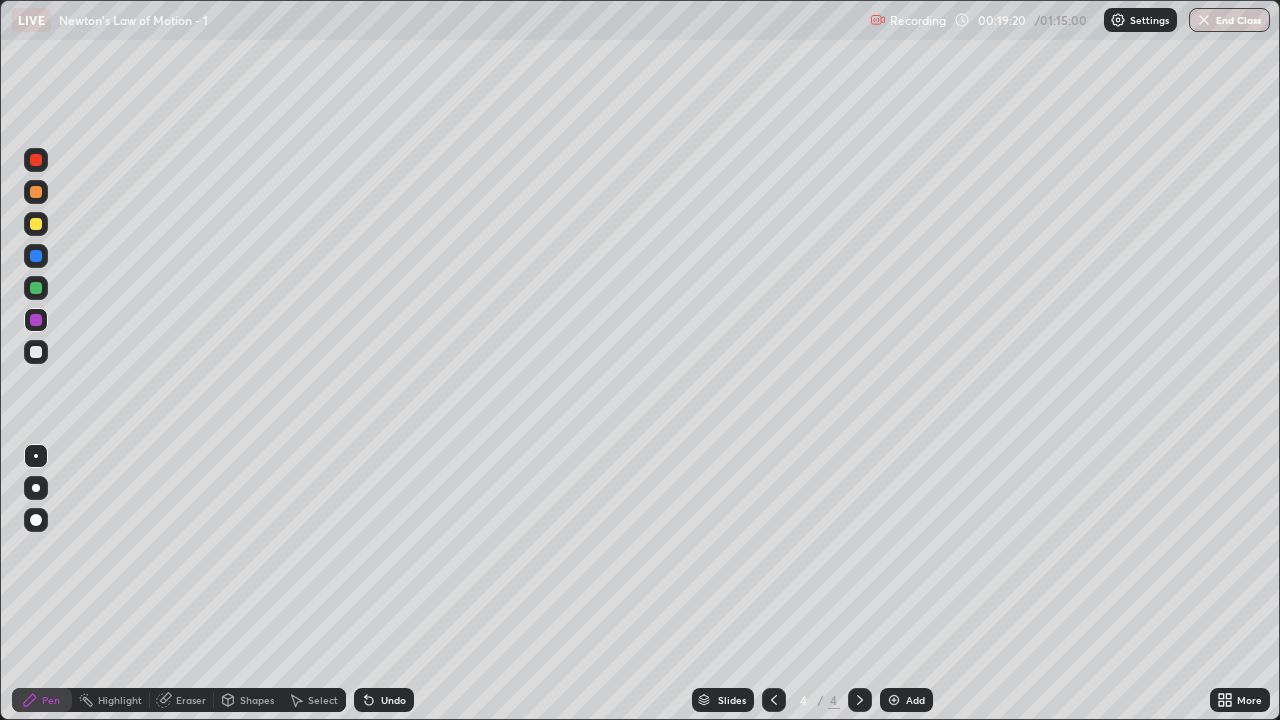 click at bounding box center (36, 352) 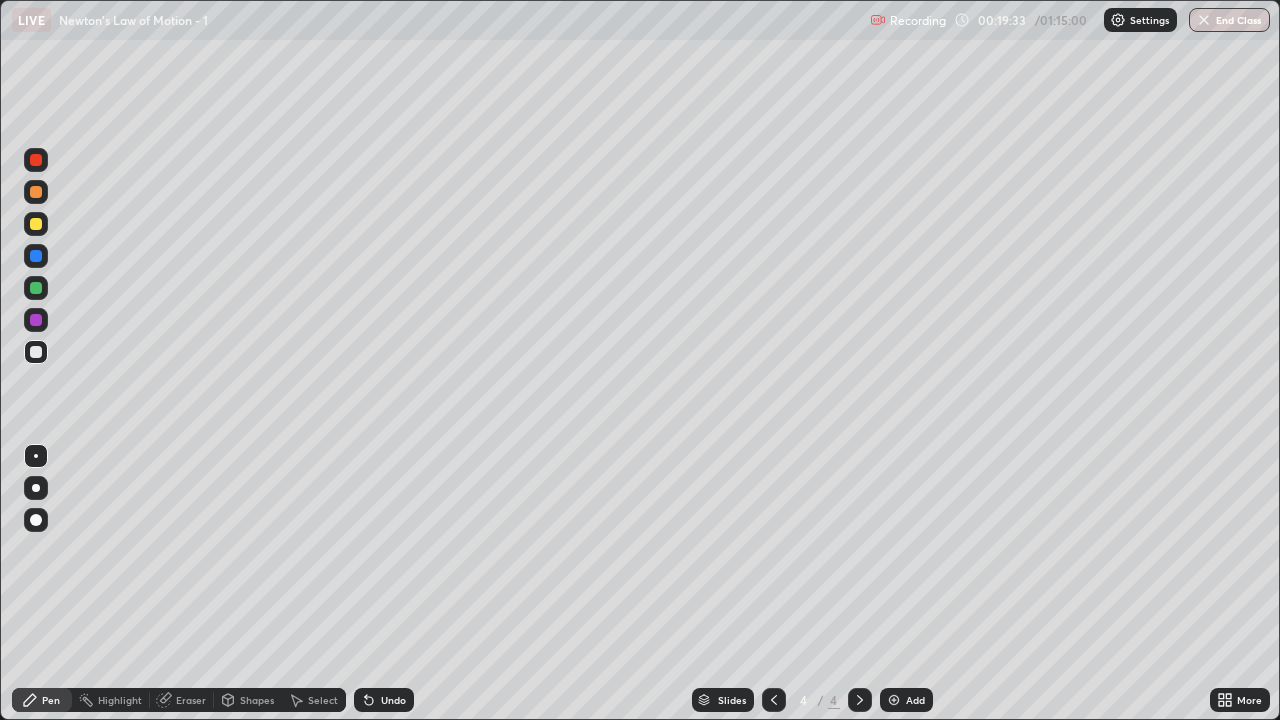 click on "Undo" at bounding box center (393, 700) 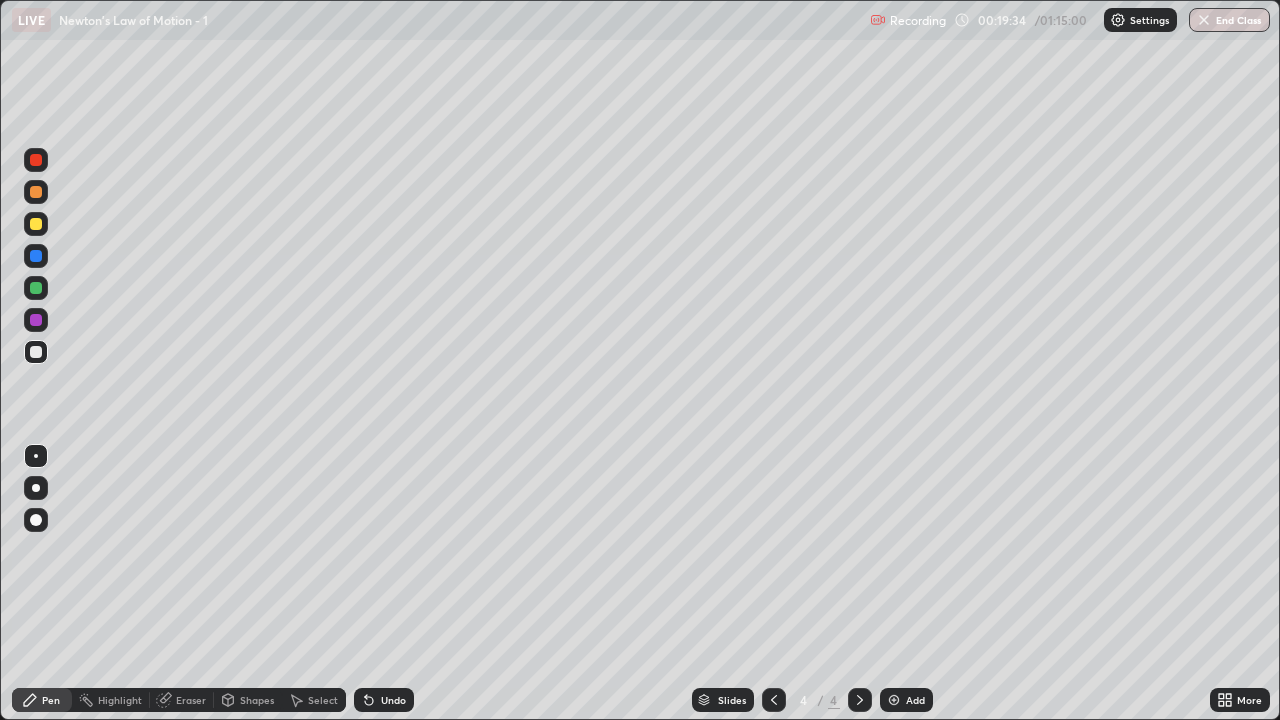 click at bounding box center (36, 224) 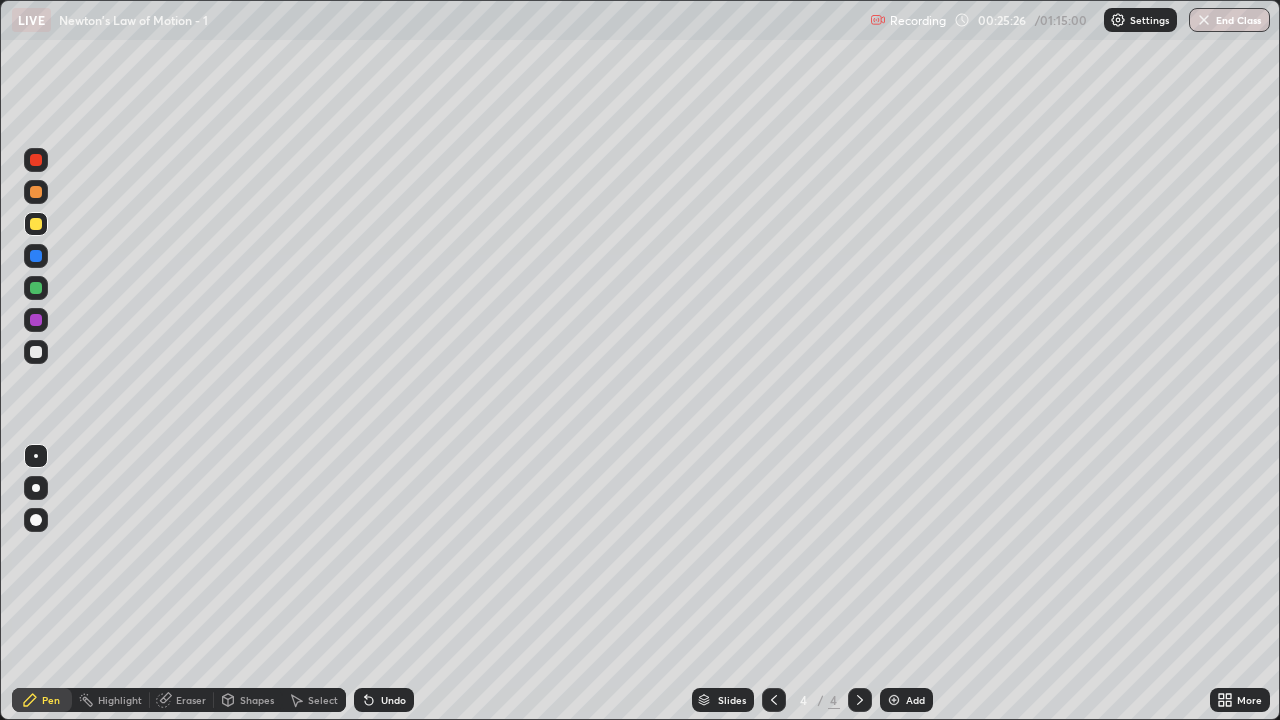 click on "Add" at bounding box center [906, 700] 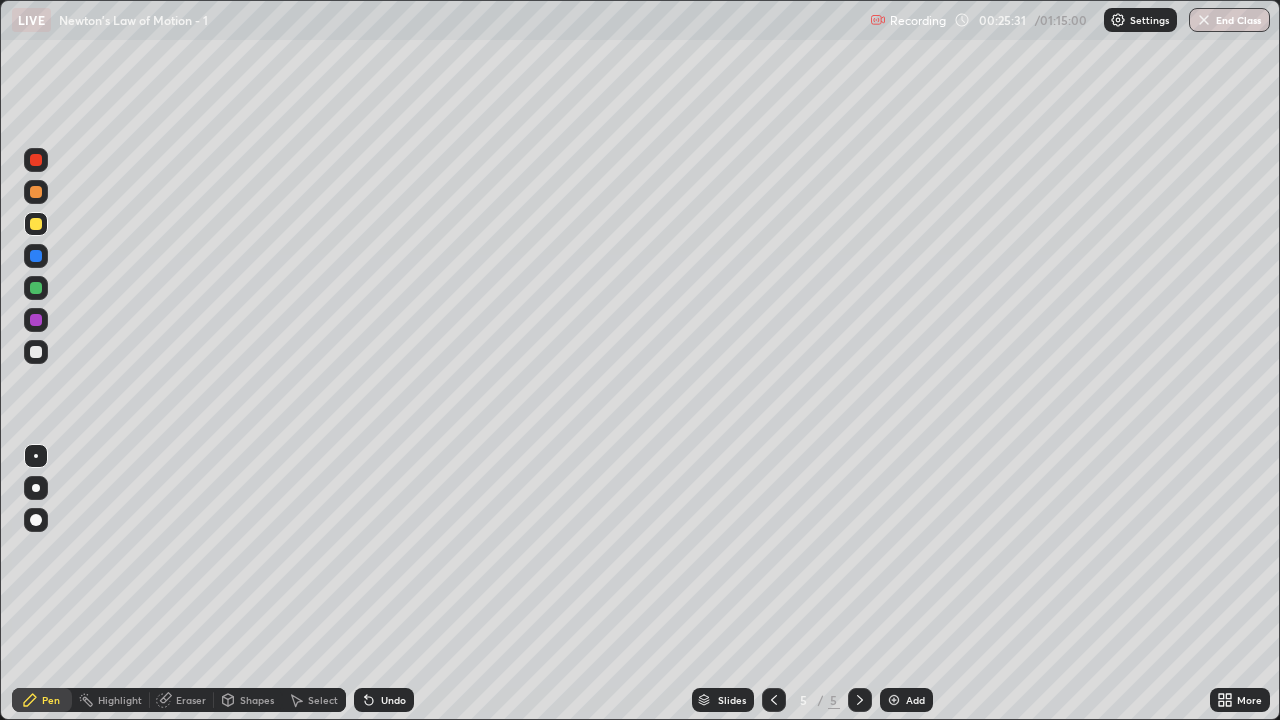 click at bounding box center (36, 352) 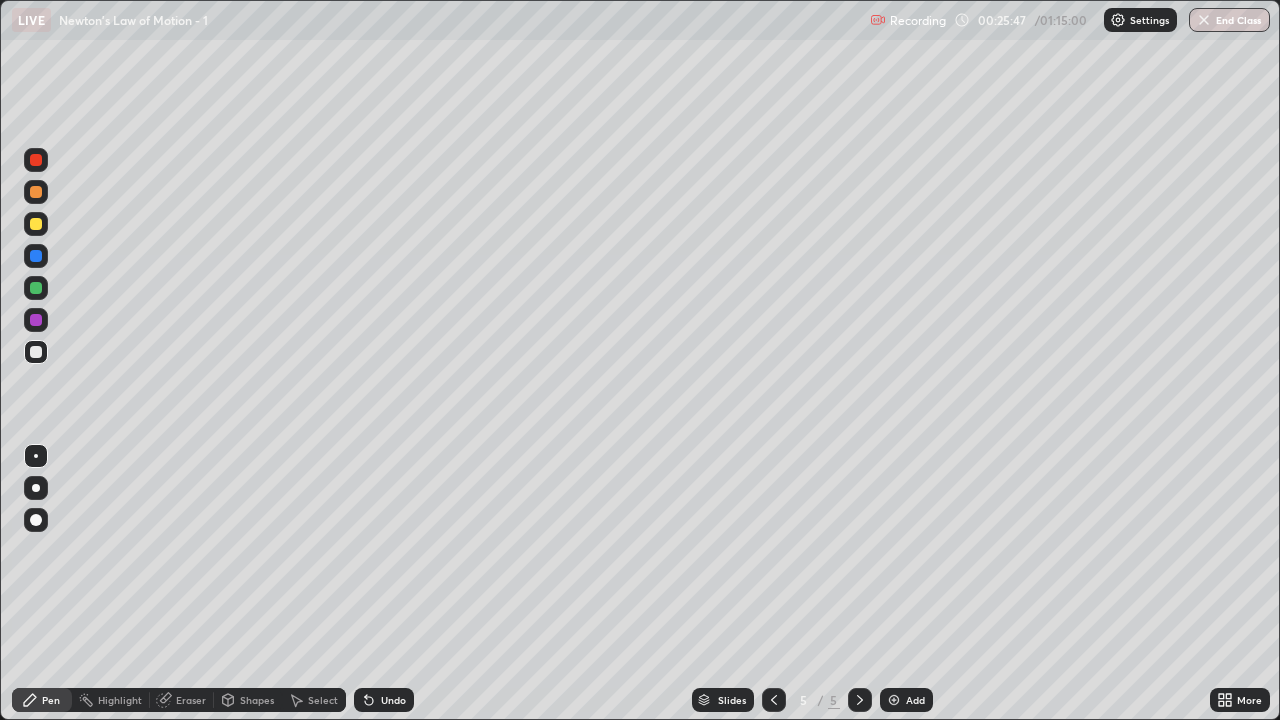 click on "Shapes" at bounding box center (257, 700) 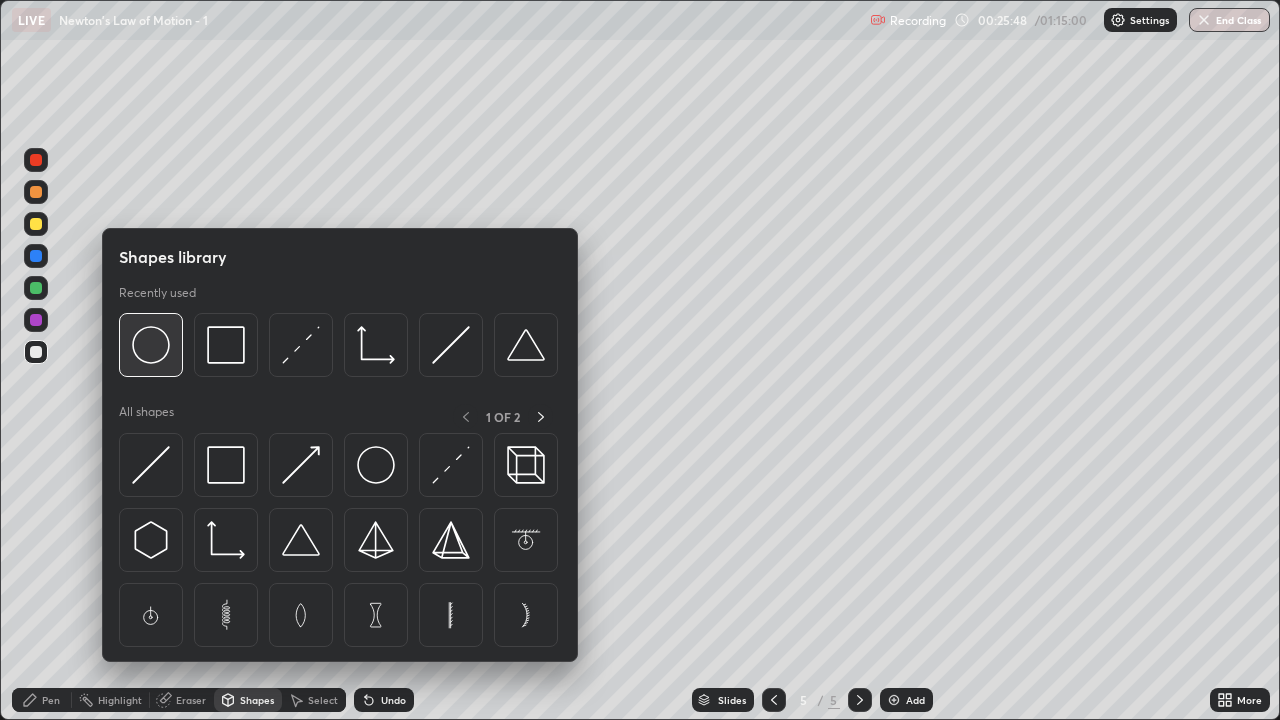click at bounding box center (151, 345) 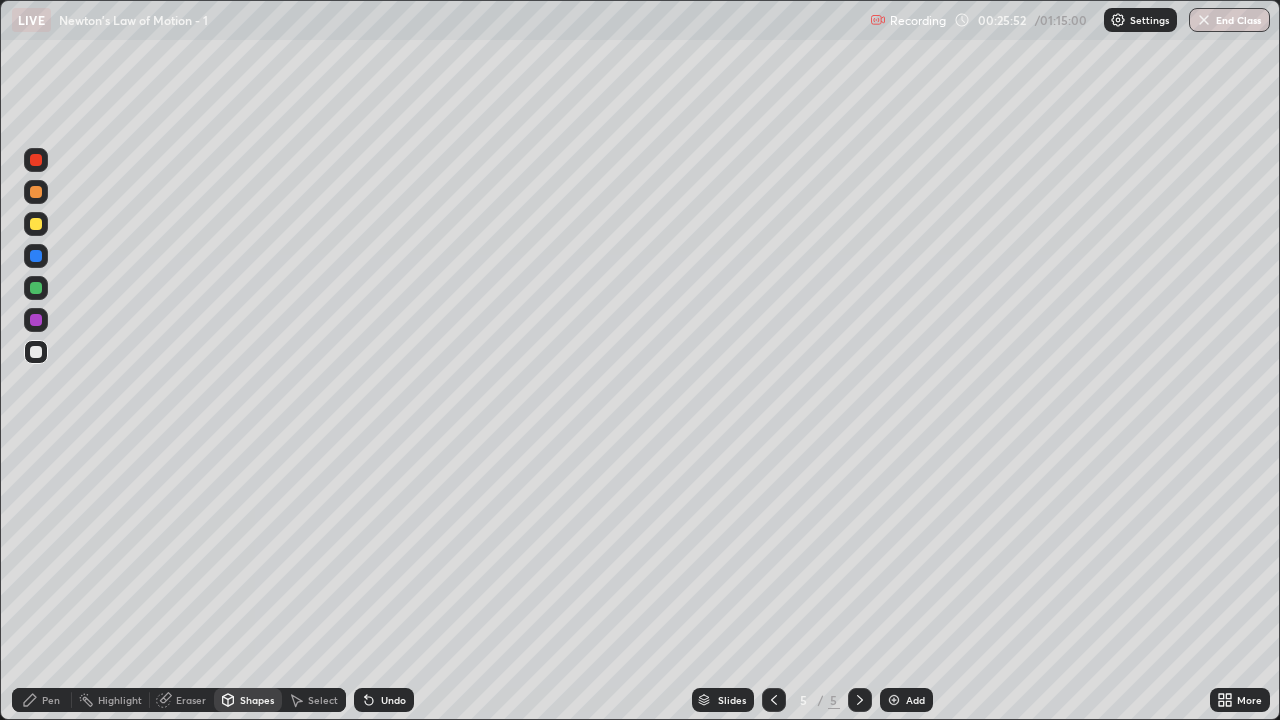click on "Pen" at bounding box center (51, 700) 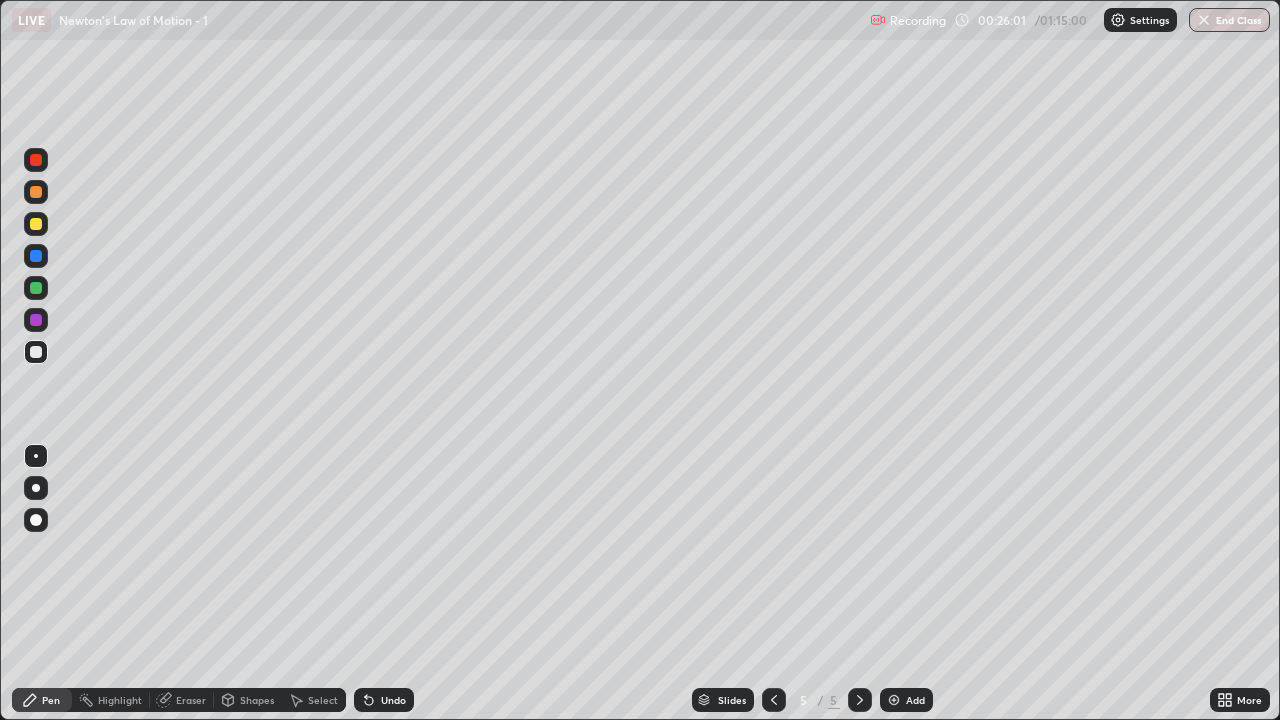 click at bounding box center (36, 288) 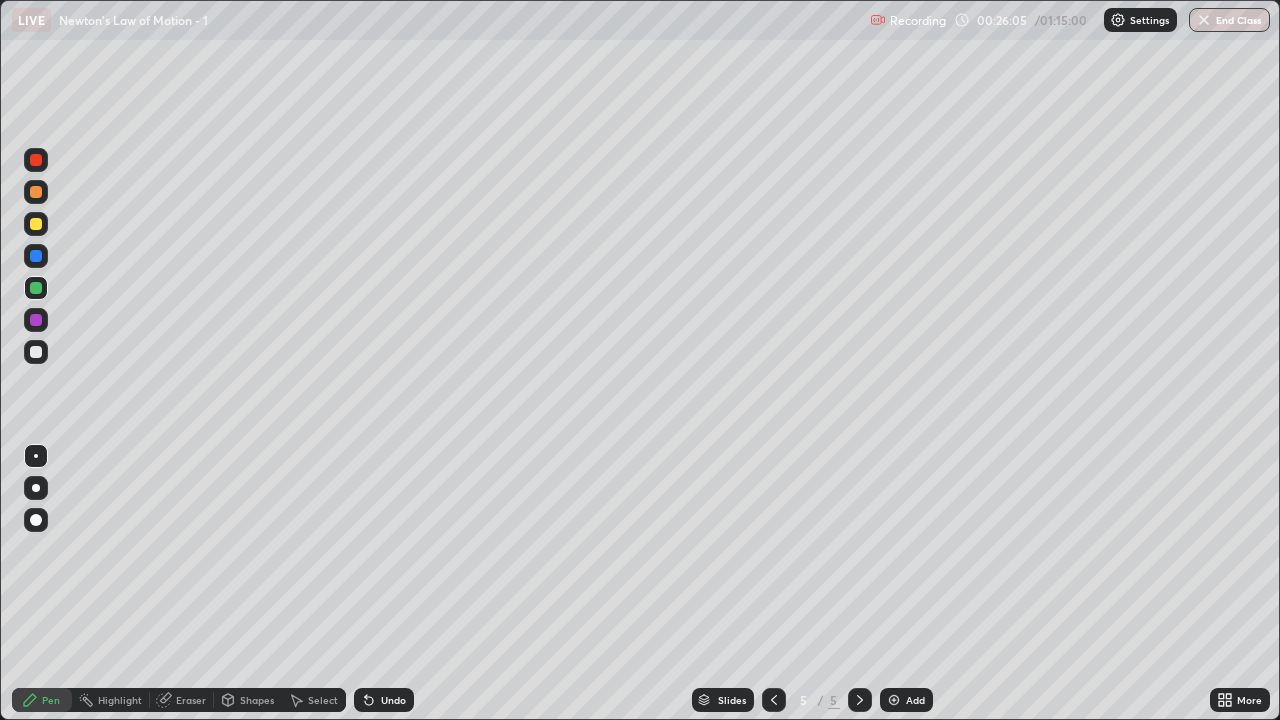 click at bounding box center [36, 352] 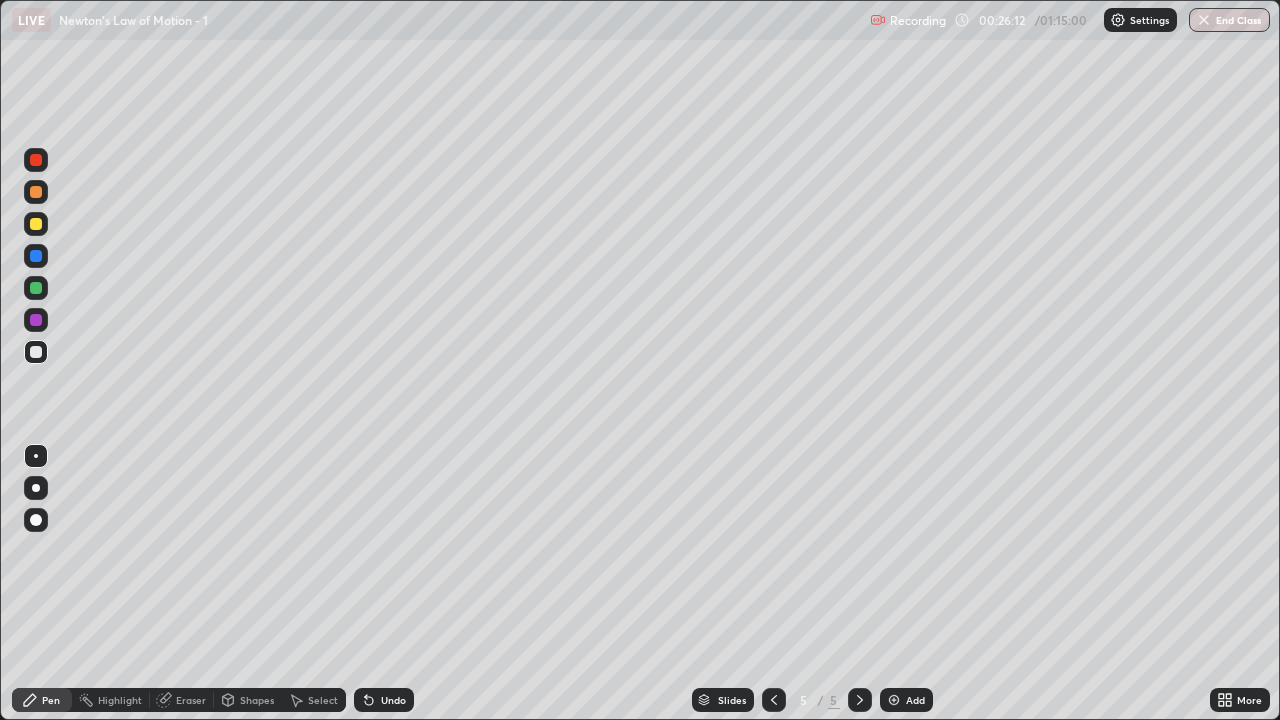 click on "Undo" at bounding box center (384, 700) 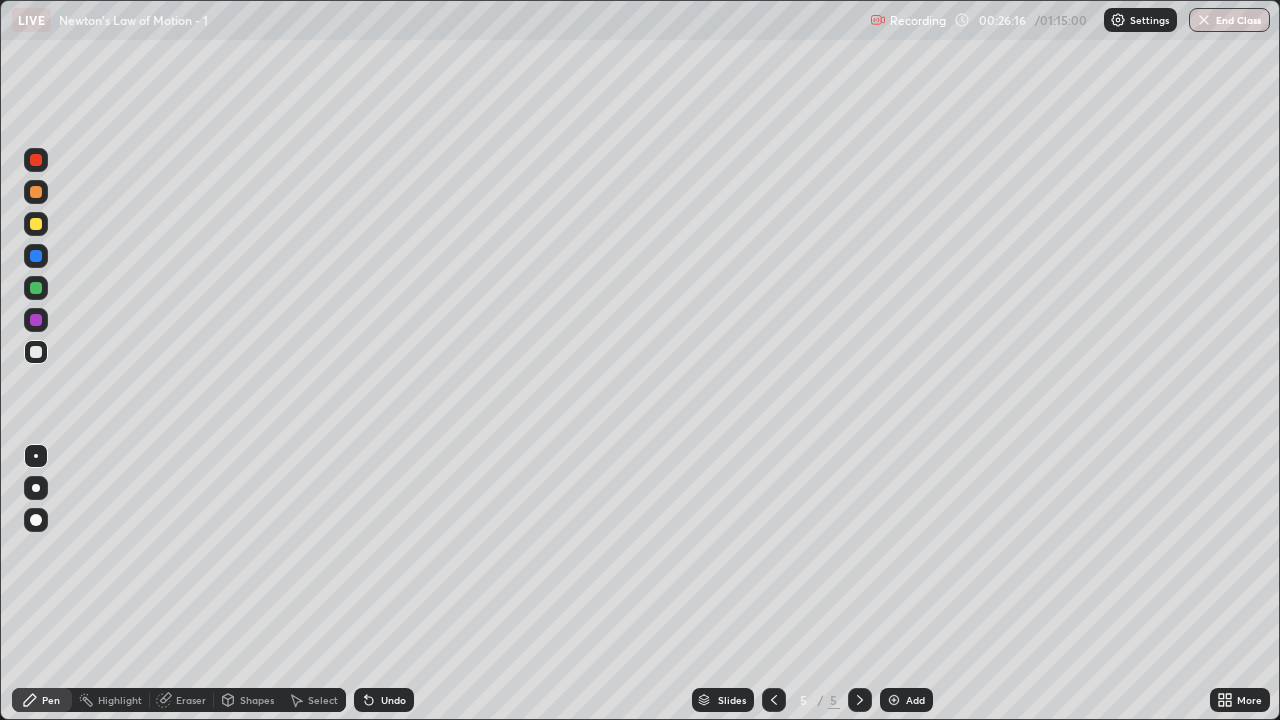 click on "Undo" at bounding box center (384, 700) 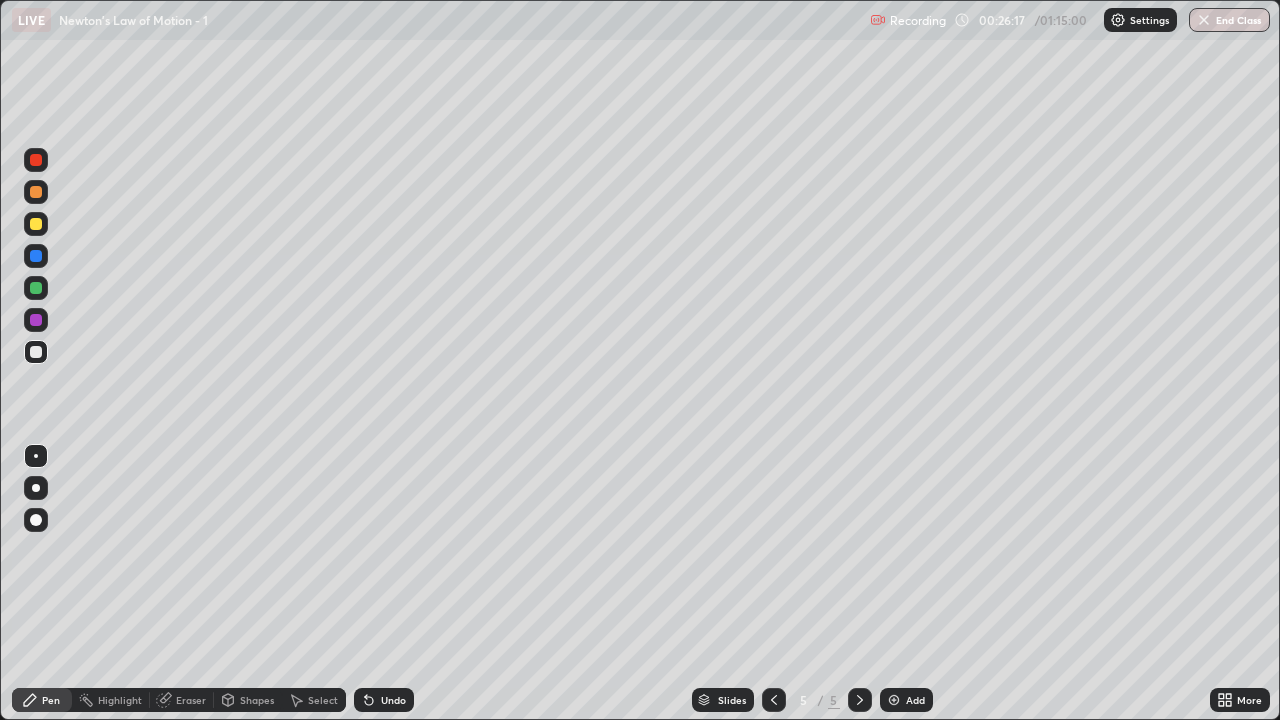 click on "Shapes" at bounding box center [257, 700] 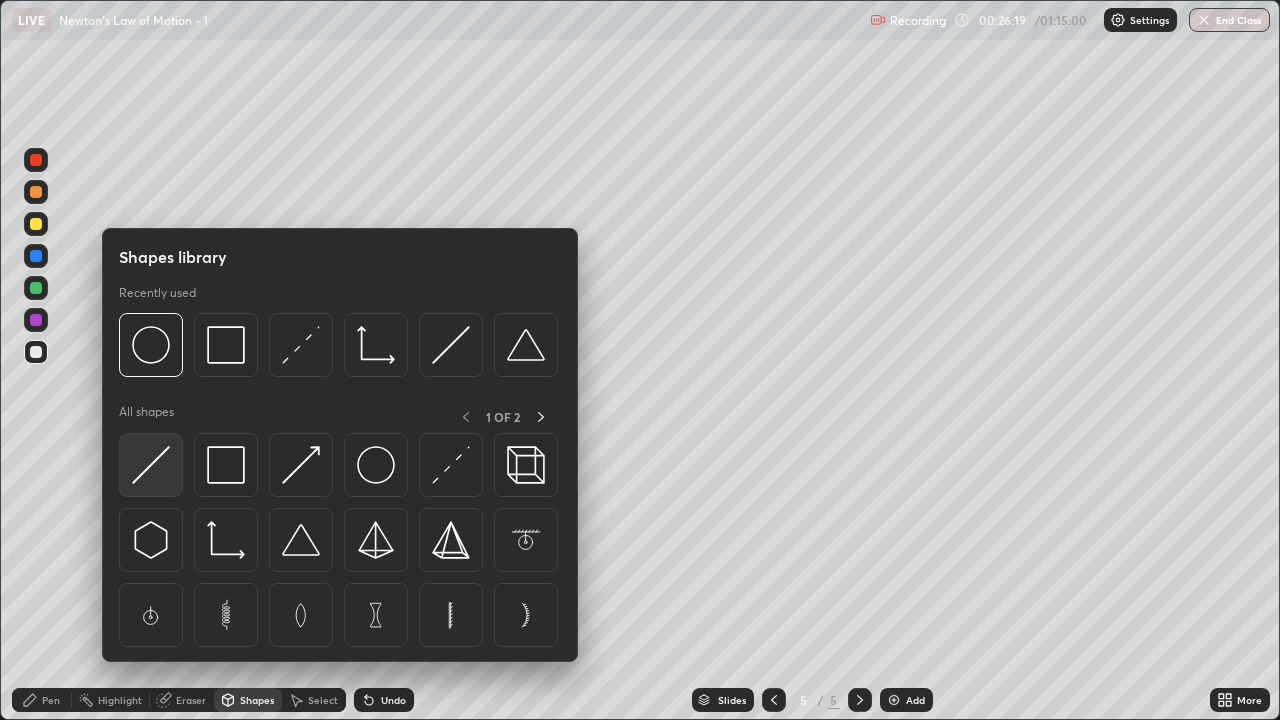 click at bounding box center [151, 465] 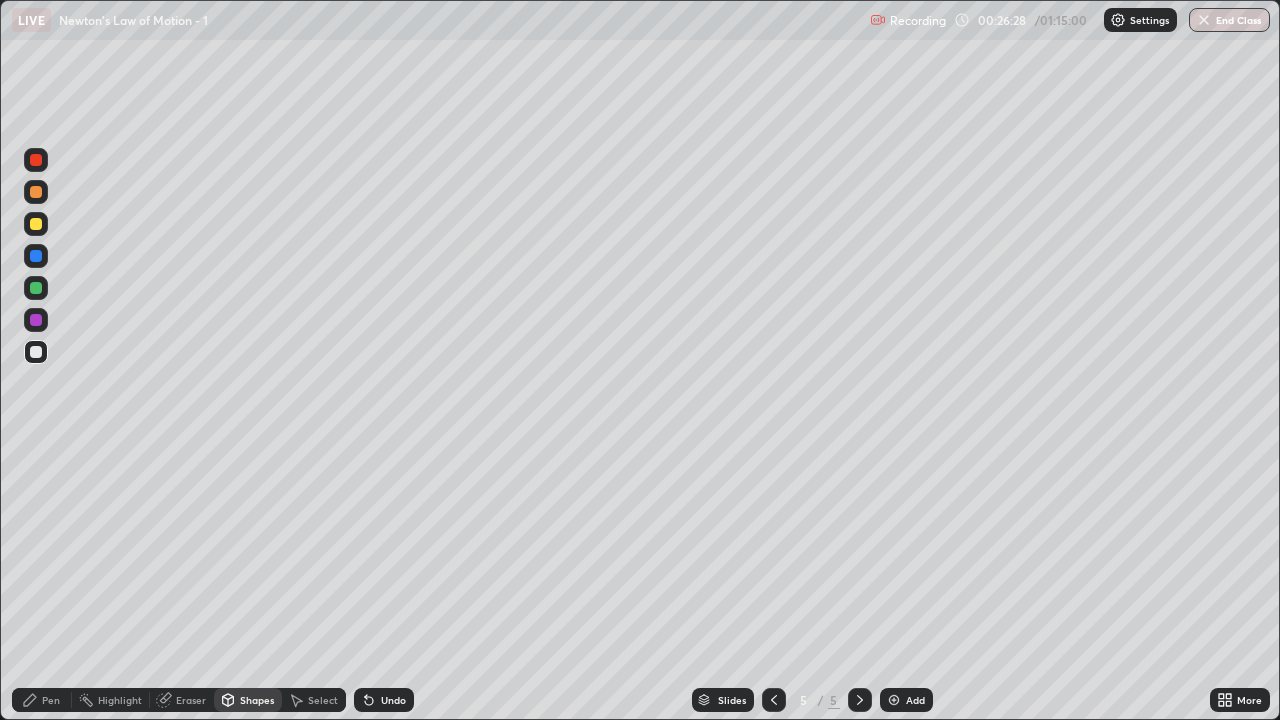 click on "Shapes" at bounding box center (248, 700) 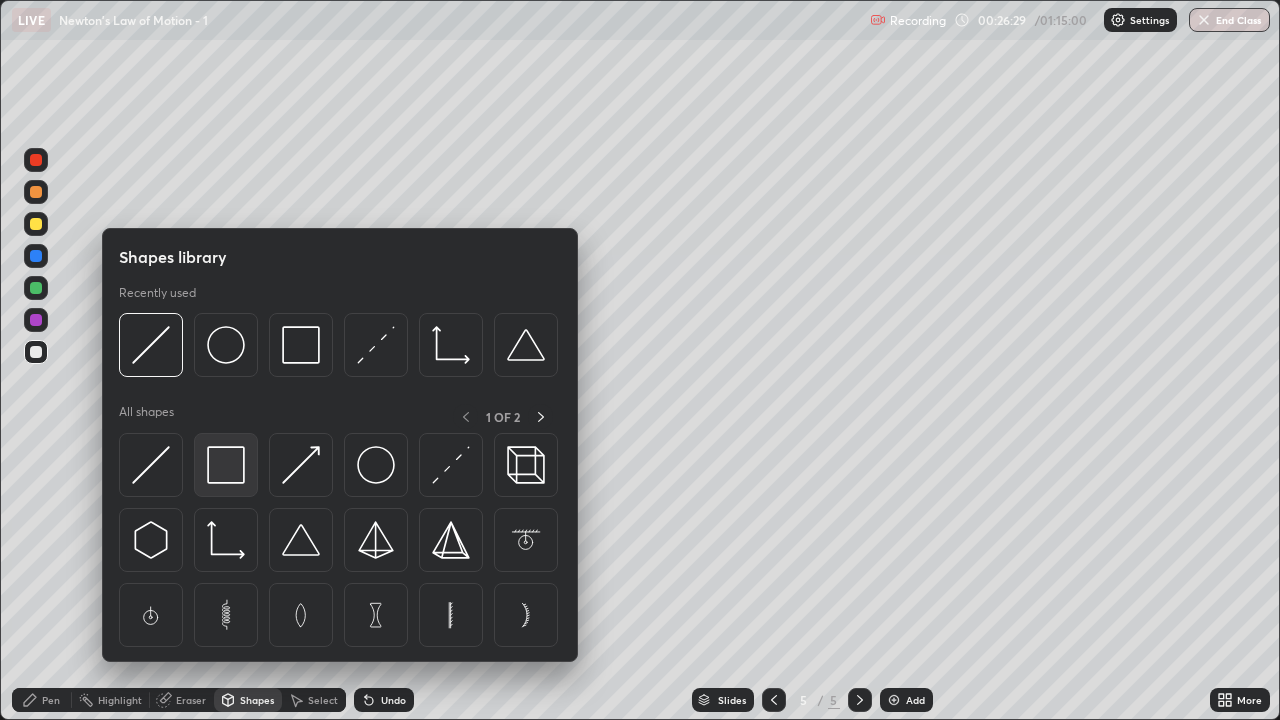 click at bounding box center [226, 465] 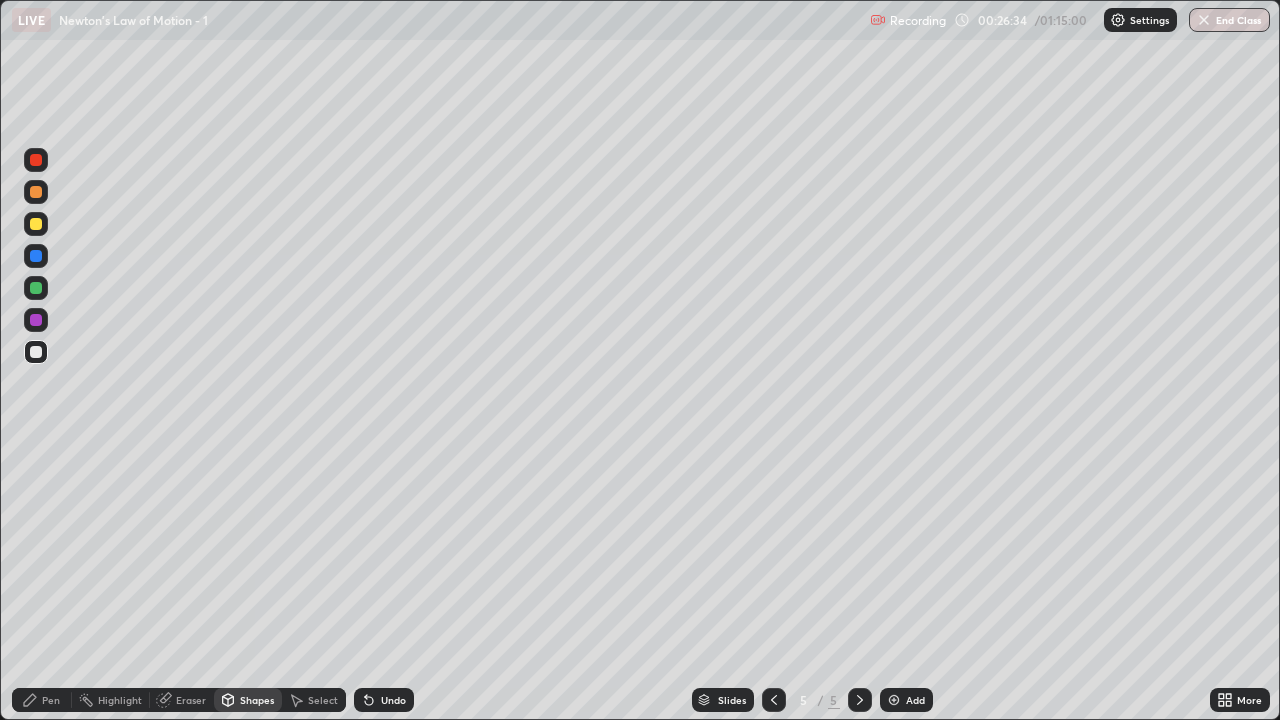 click on "Pen" at bounding box center [42, 700] 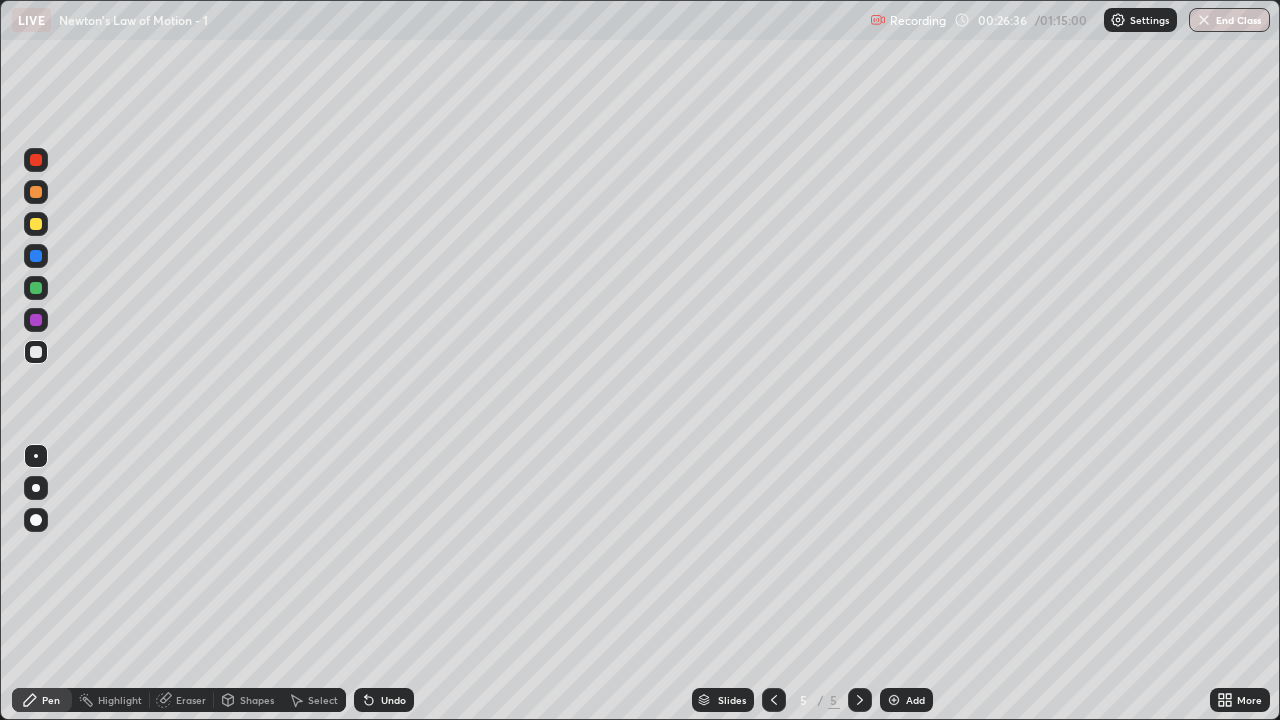 click at bounding box center [36, 352] 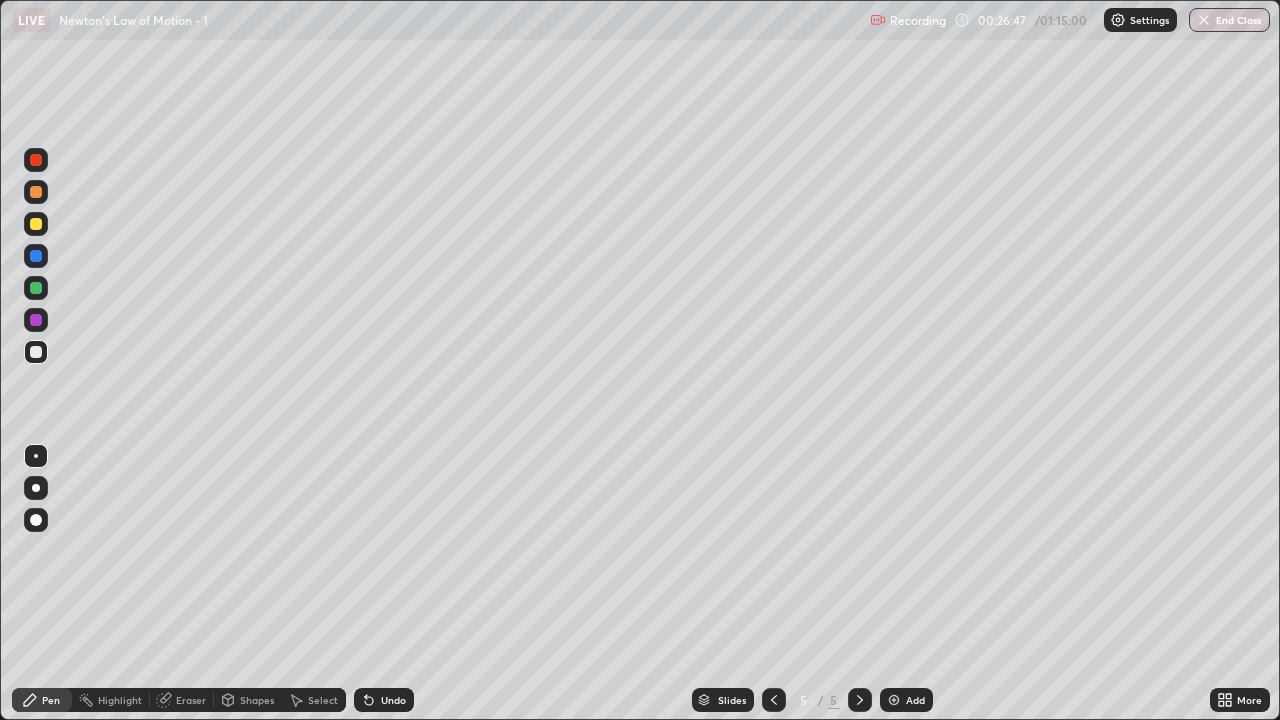 click at bounding box center [36, 224] 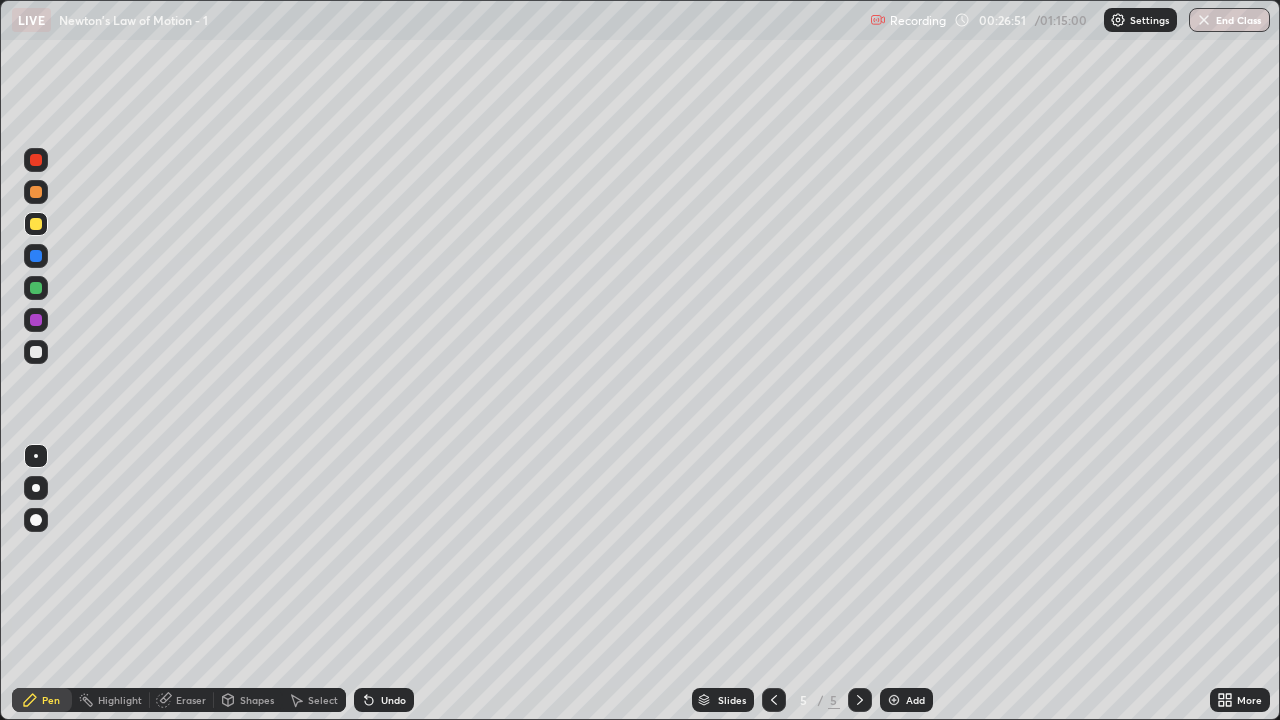 click on "Undo" at bounding box center (384, 700) 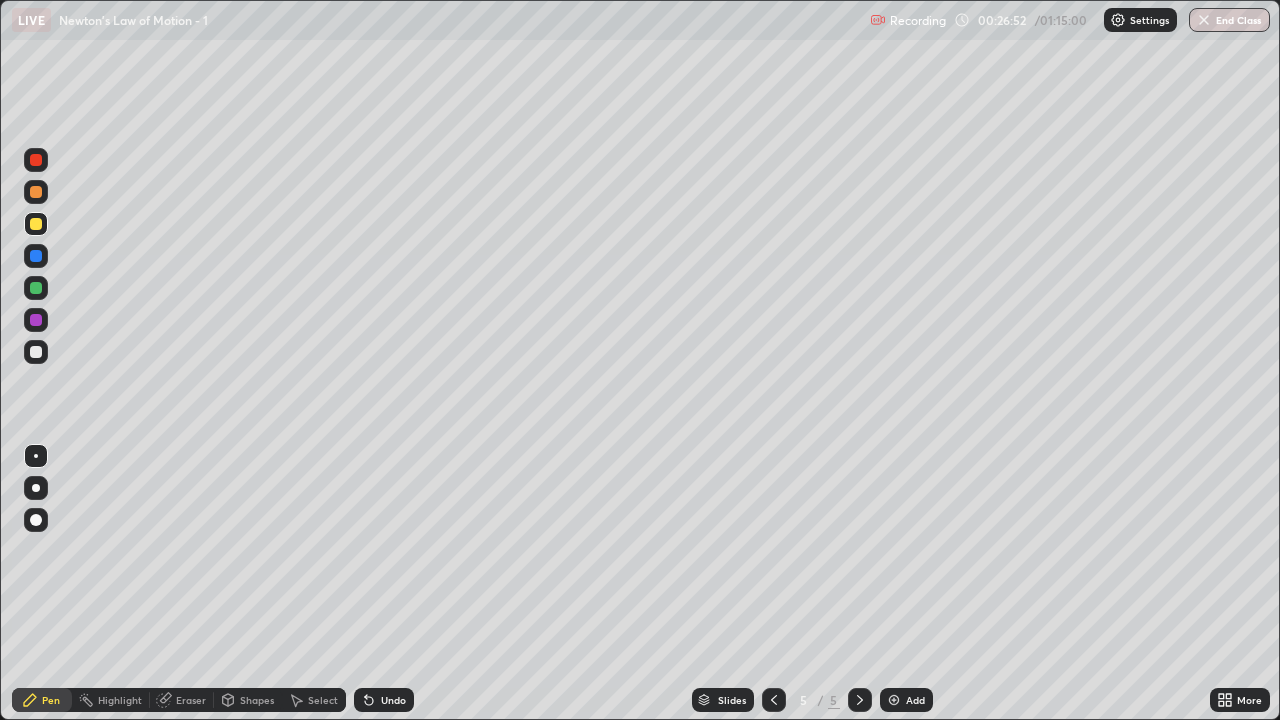 click on "Undo" at bounding box center [393, 700] 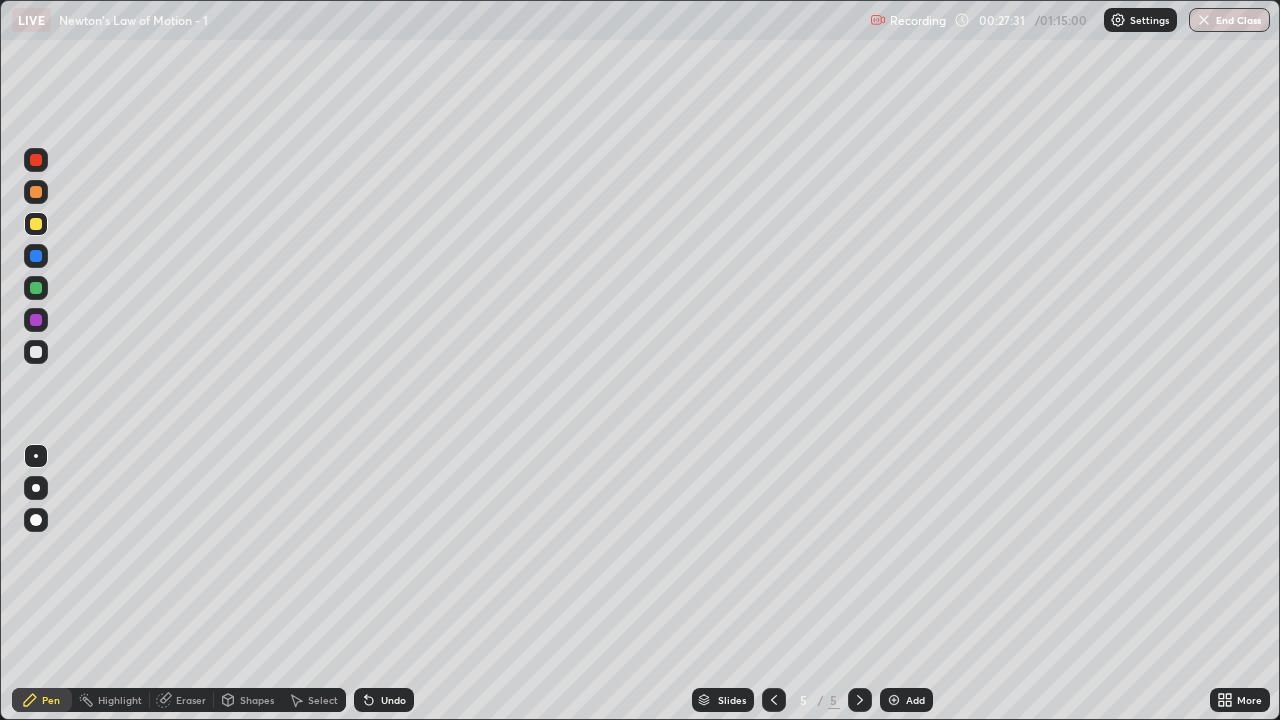 click at bounding box center (36, 352) 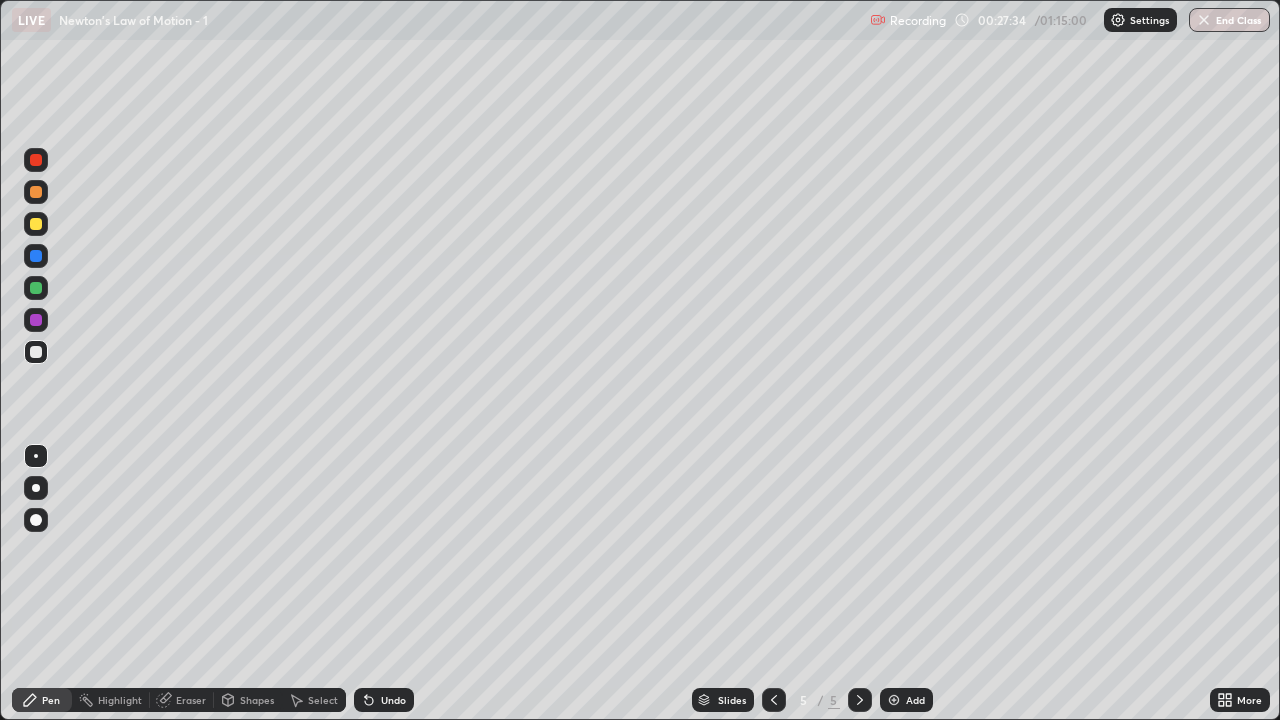 click at bounding box center (36, 288) 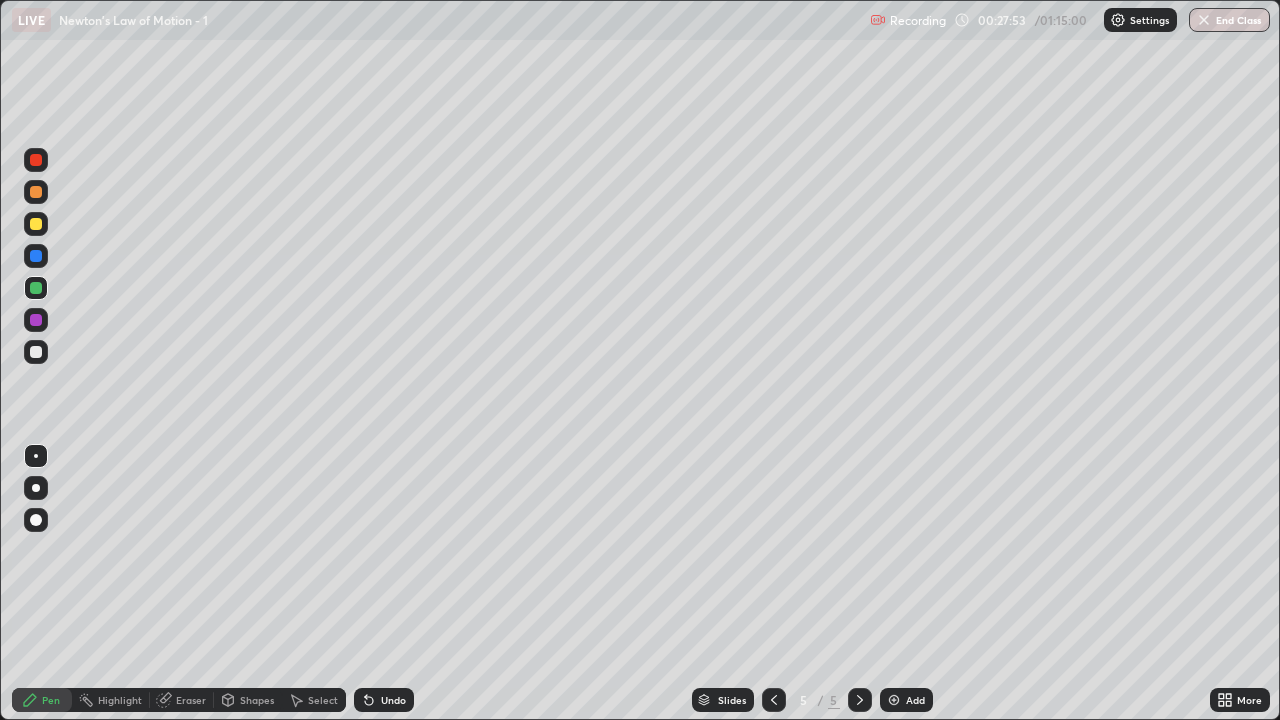 click at bounding box center [36, 320] 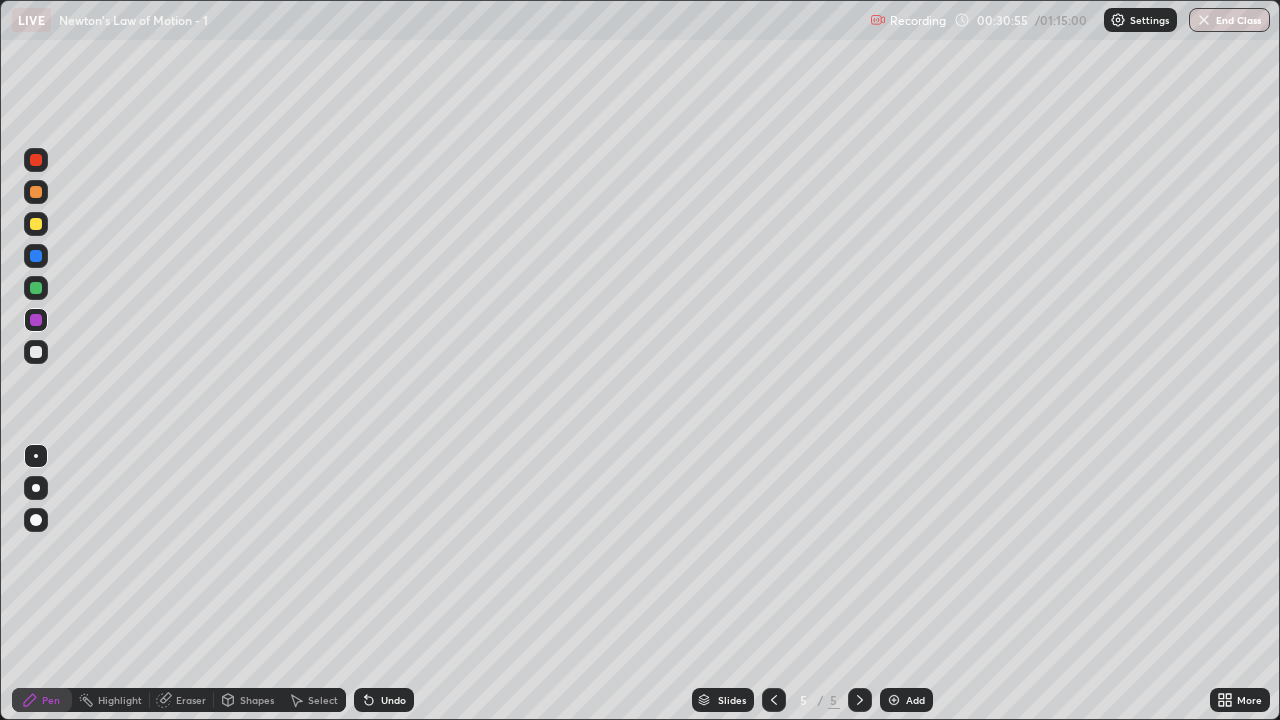 click on "Add" at bounding box center [915, 700] 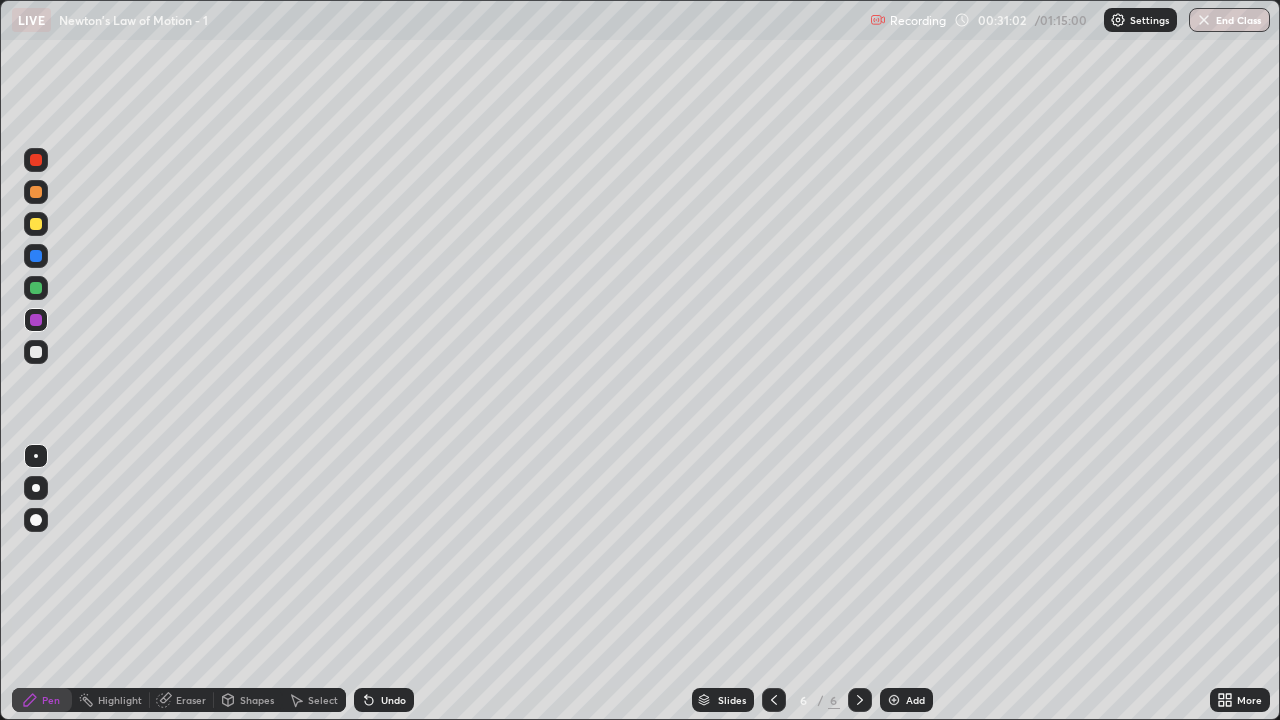 click at bounding box center (36, 352) 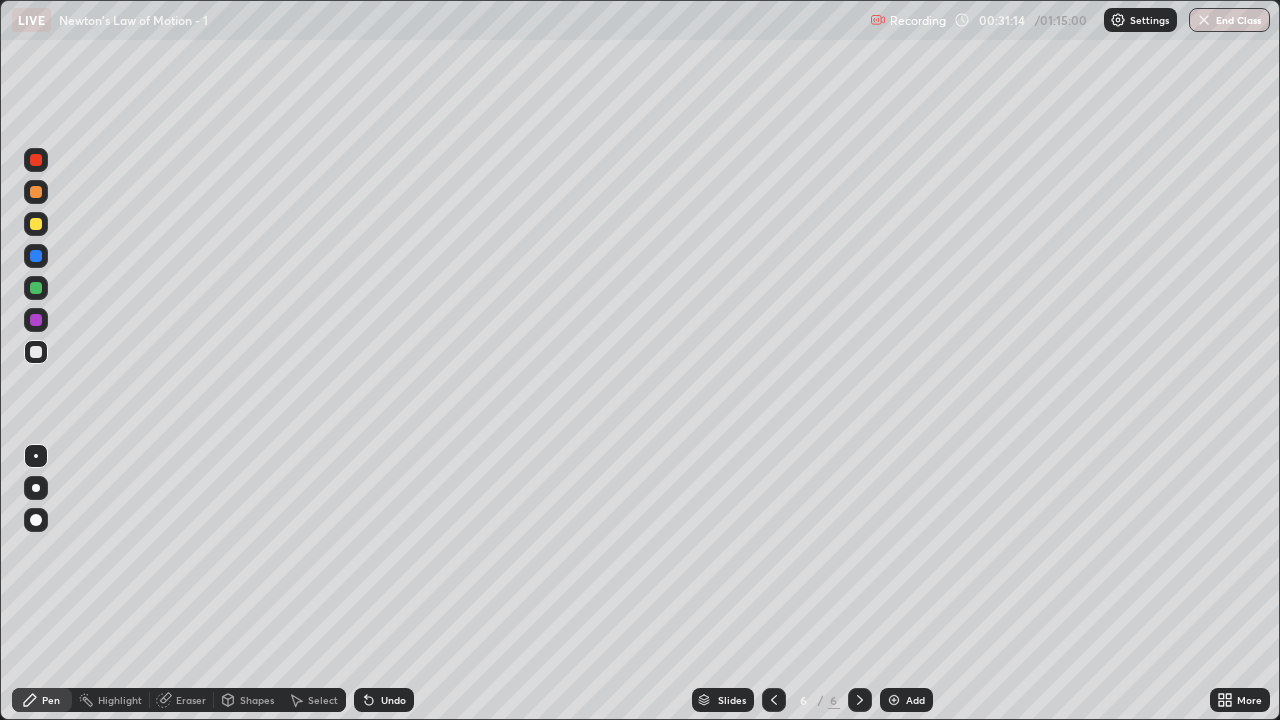 click on "Undo" at bounding box center [393, 700] 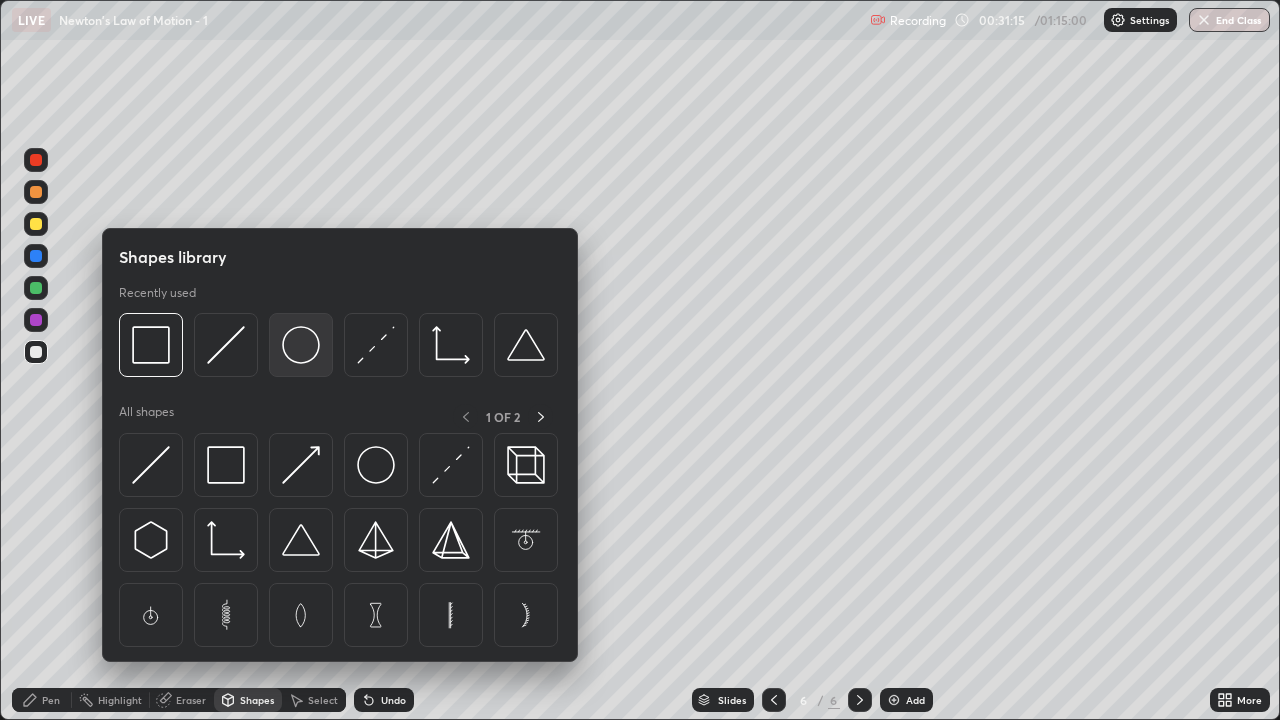 click at bounding box center (301, 345) 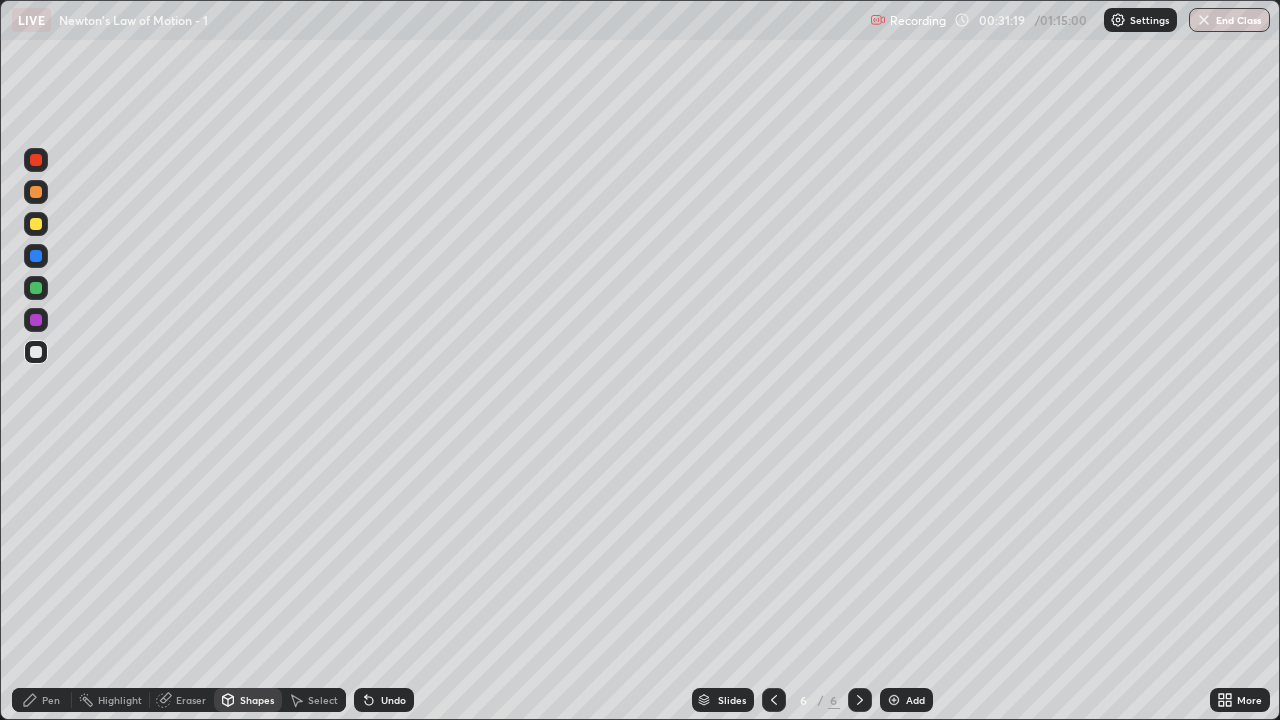 click on "Pen" at bounding box center [51, 700] 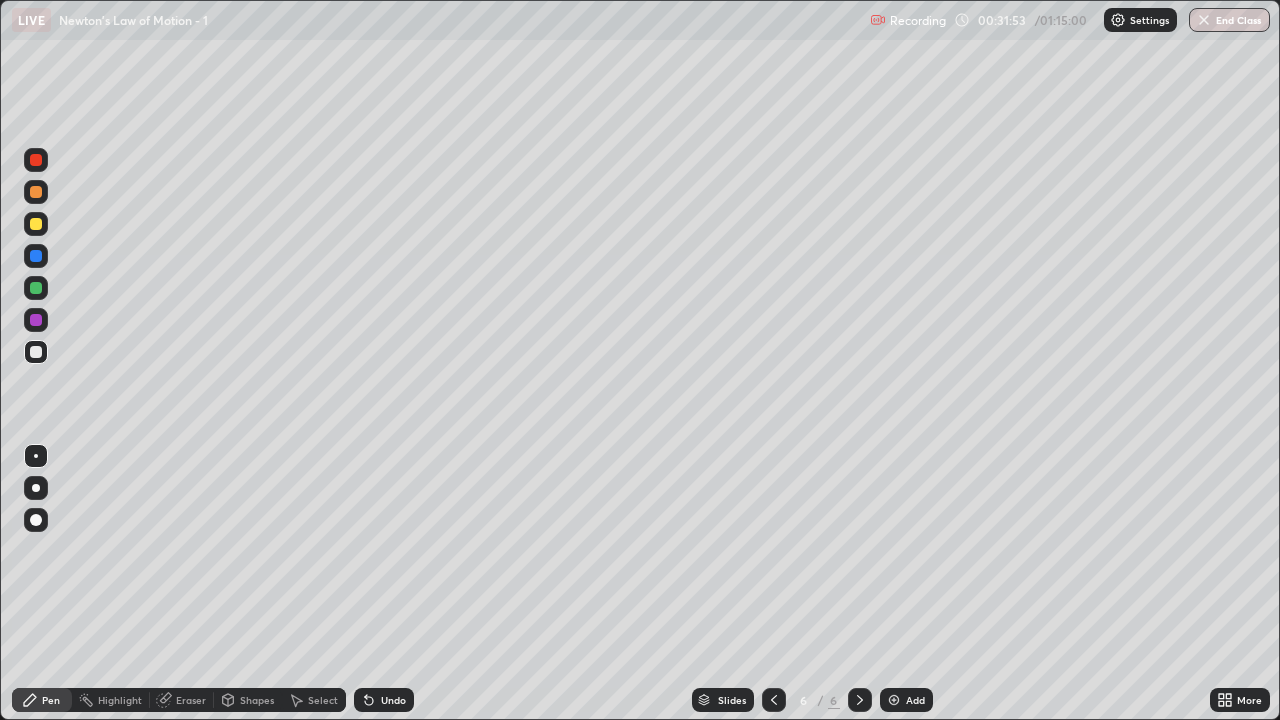 click on "Undo" at bounding box center (384, 700) 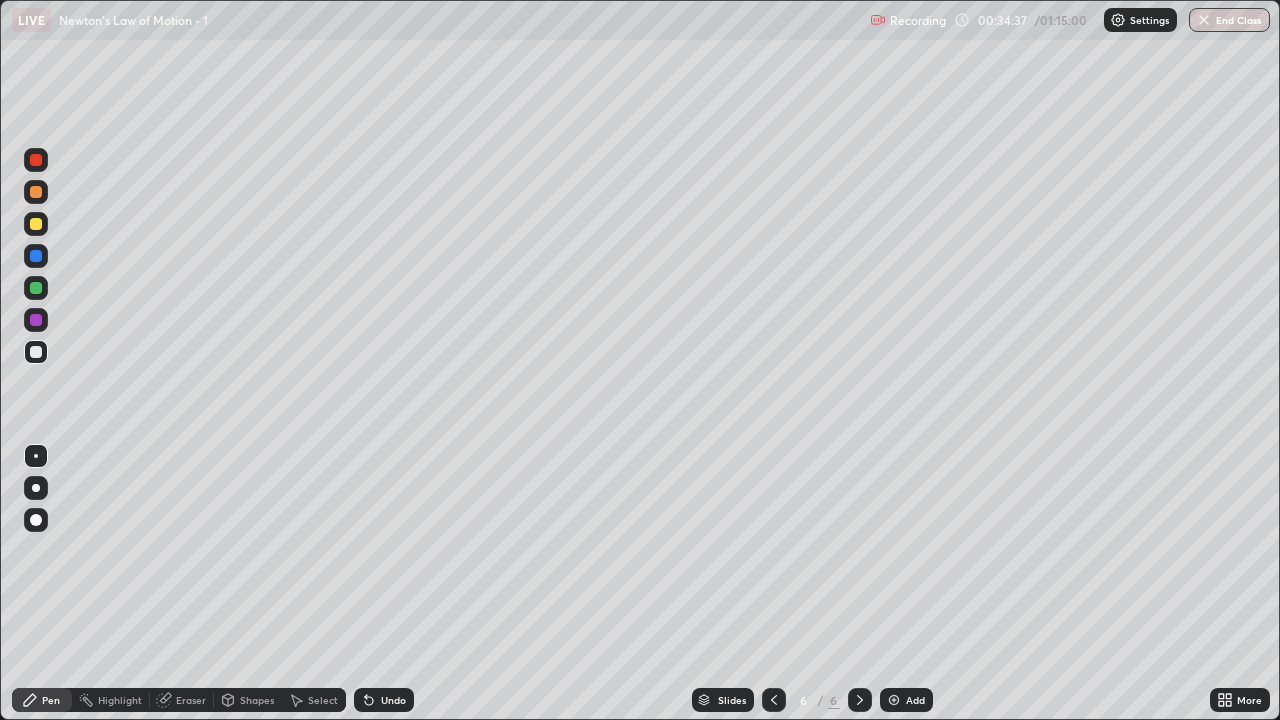 click at bounding box center (36, 224) 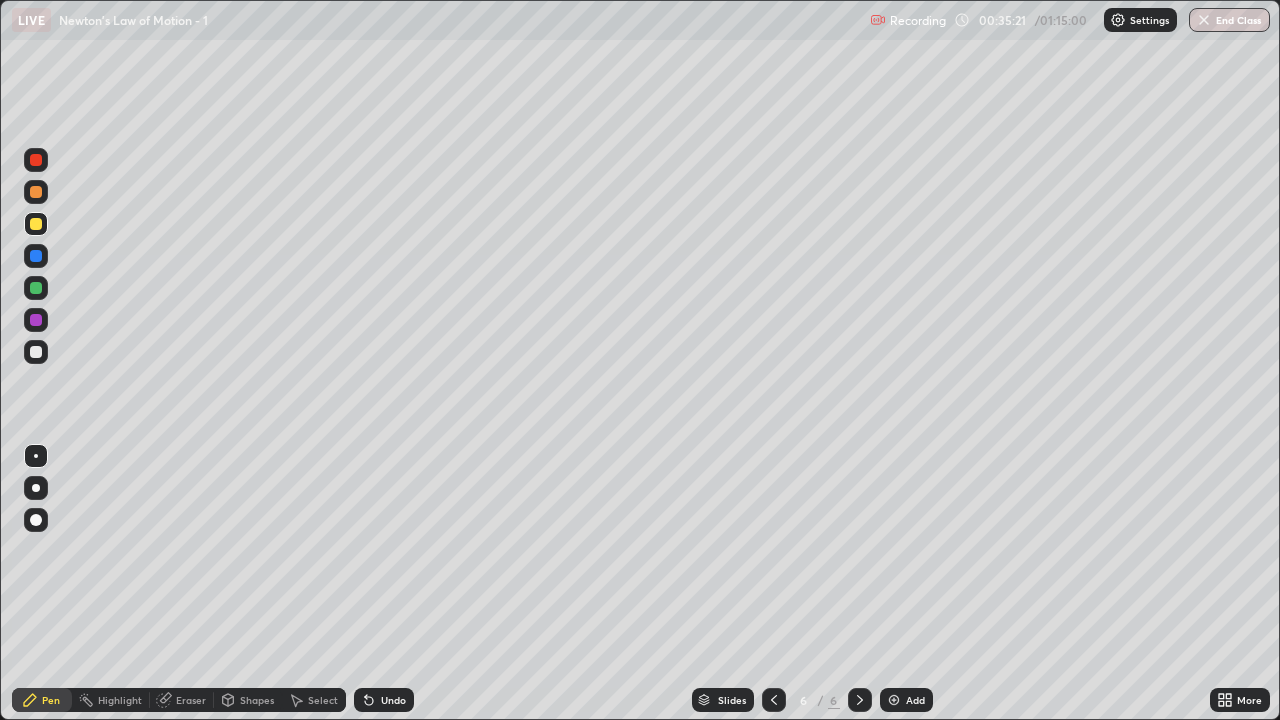 click on "Undo" at bounding box center [393, 700] 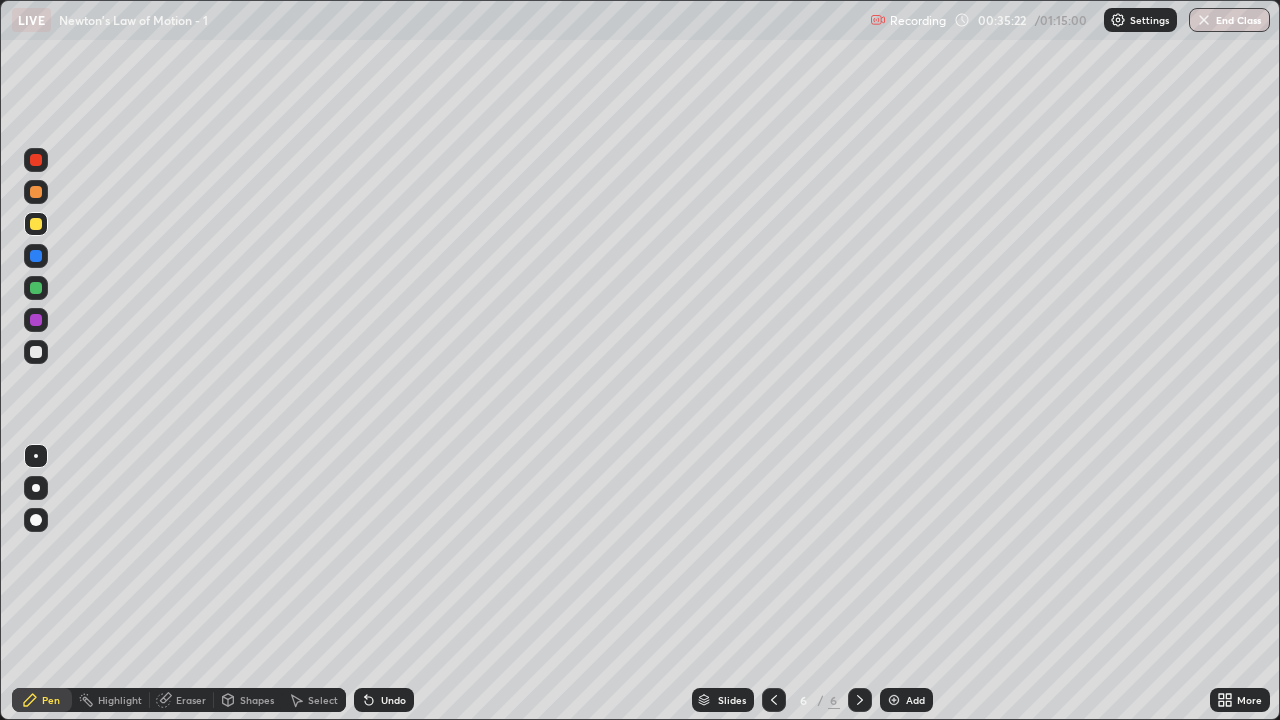 click on "Undo" at bounding box center [393, 700] 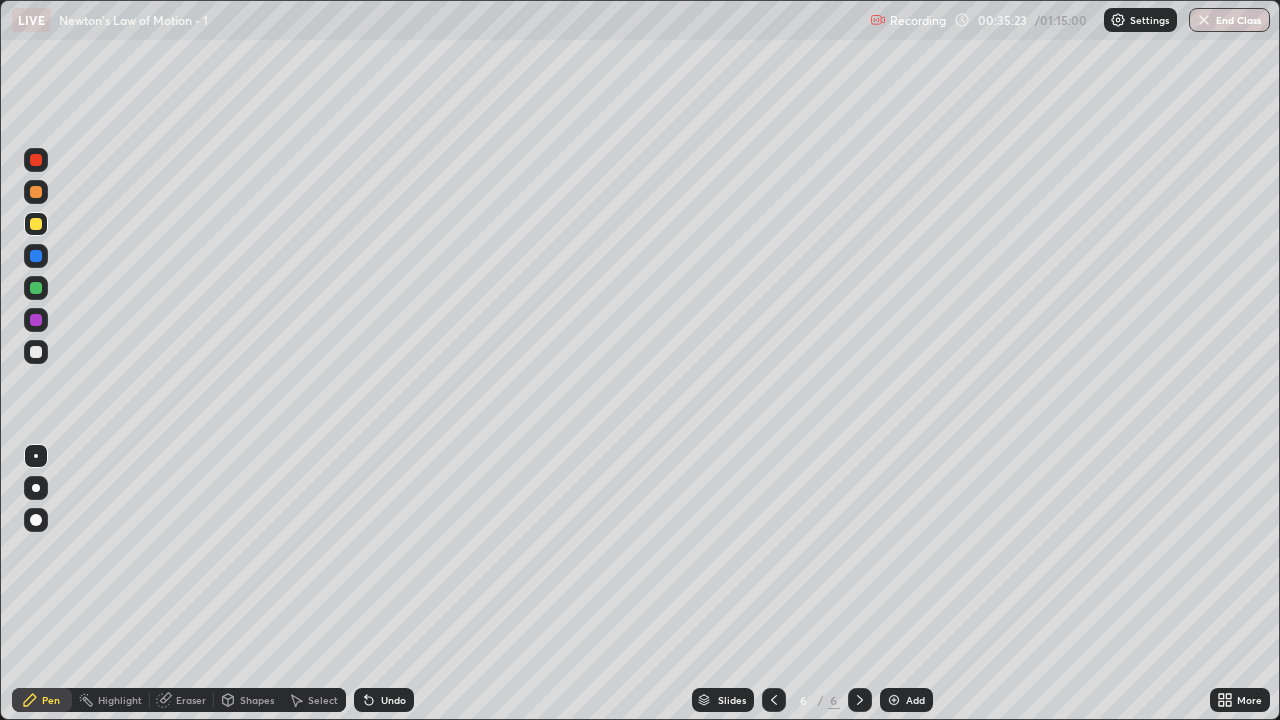 click on "Undo" at bounding box center (393, 700) 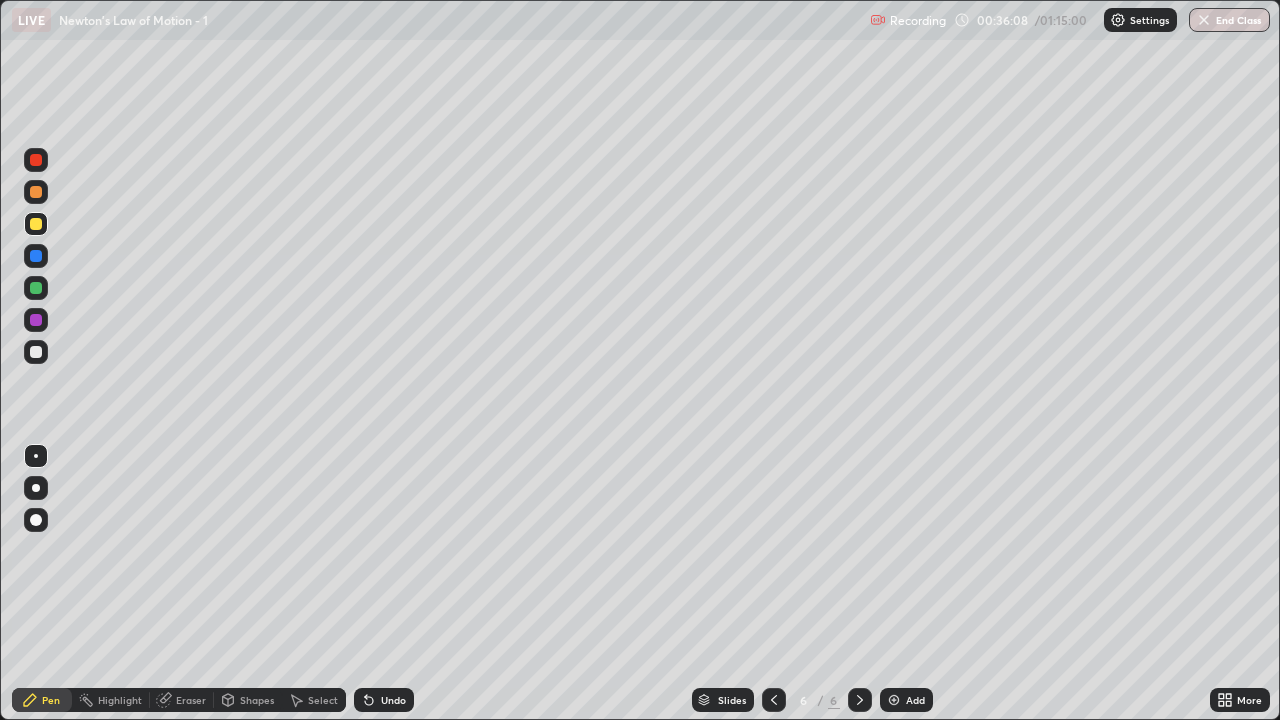 click at bounding box center (894, 700) 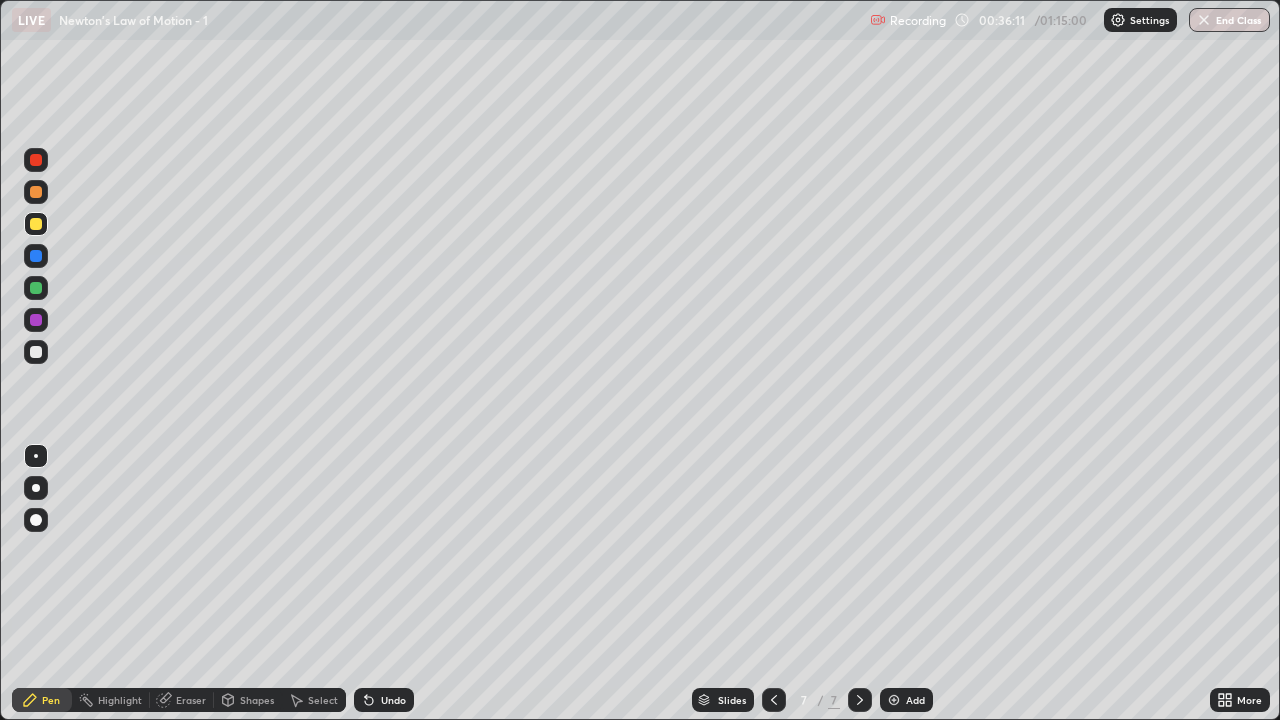 click on "Shapes" at bounding box center (257, 700) 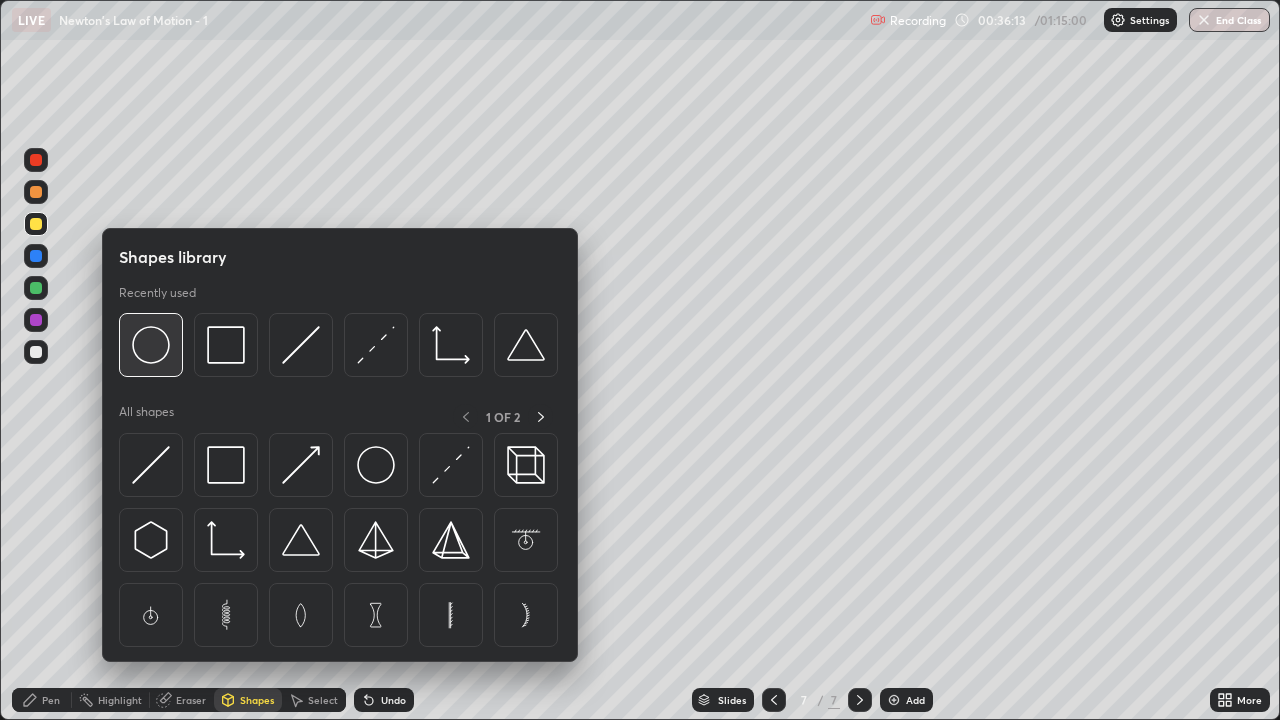 click at bounding box center [151, 345] 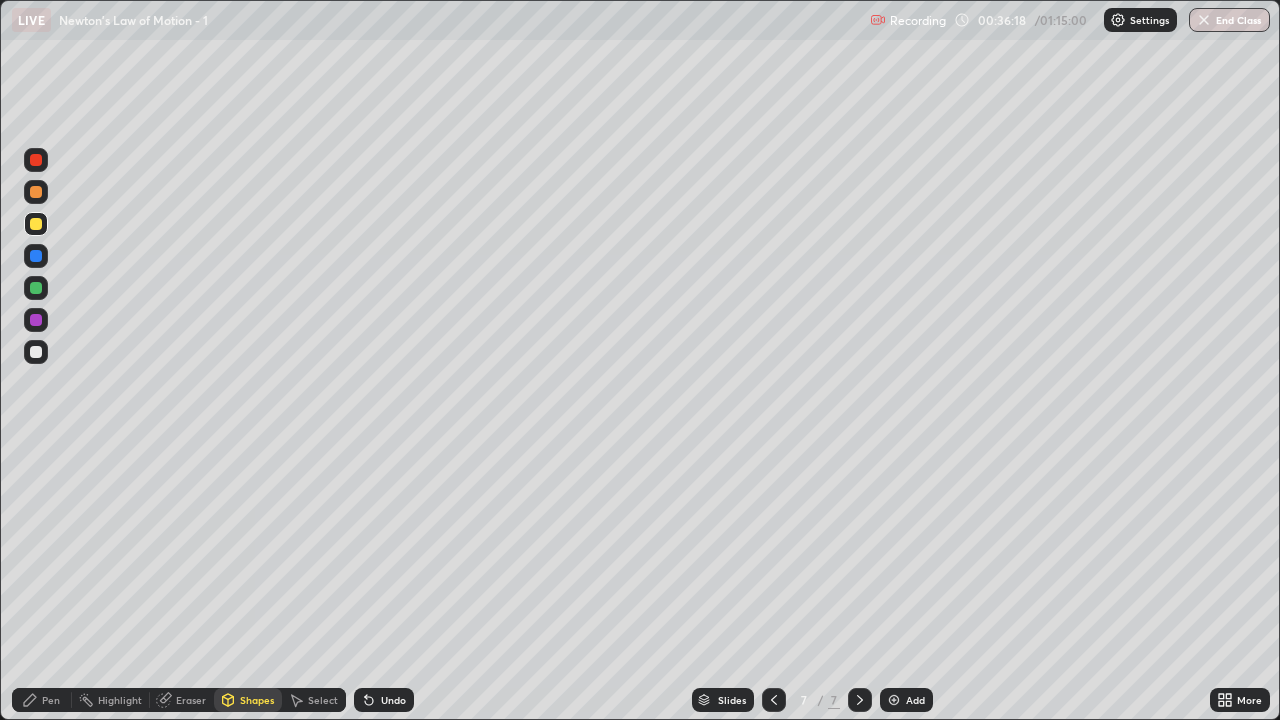 click on "Eraser" at bounding box center [191, 700] 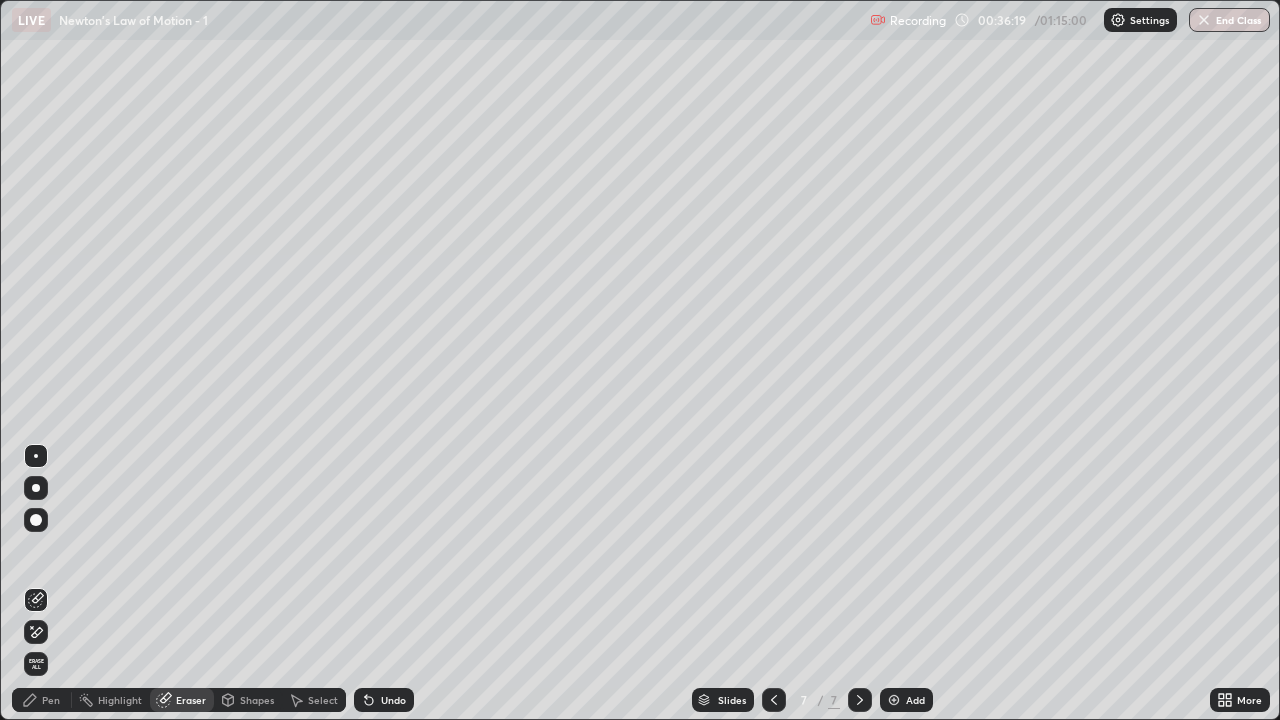 click on "Shapes" at bounding box center [257, 700] 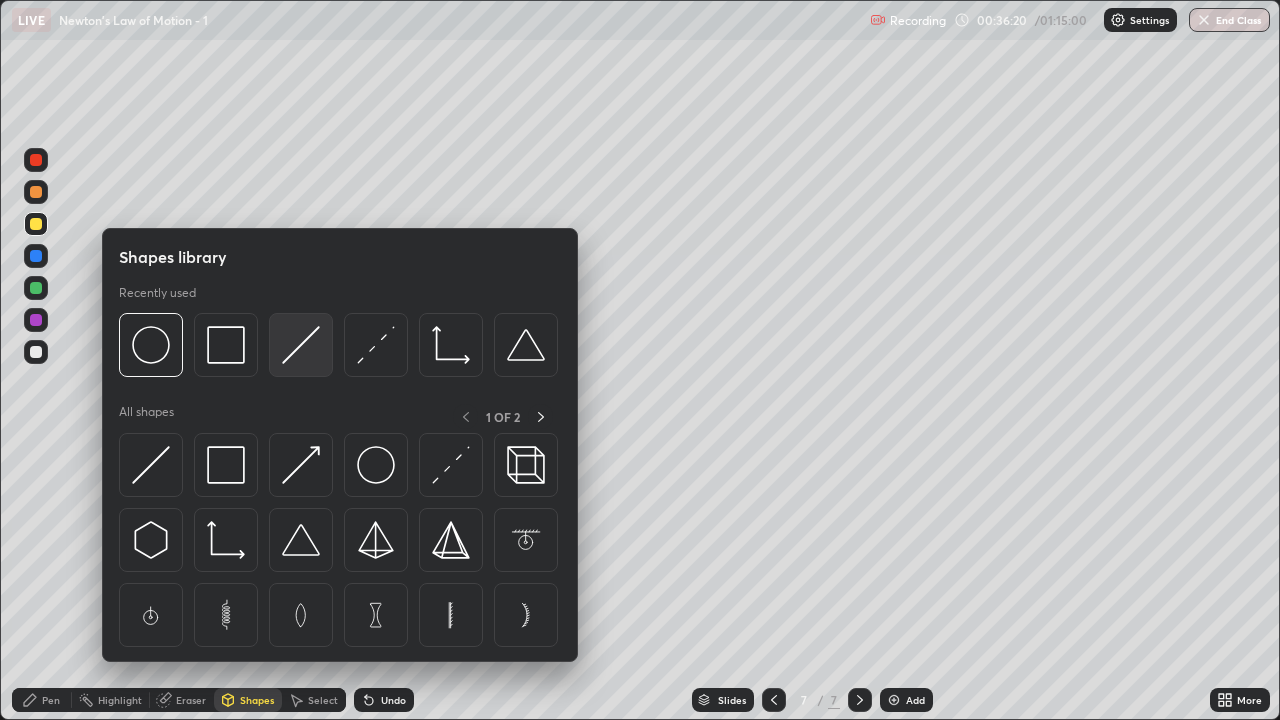 click at bounding box center [301, 345] 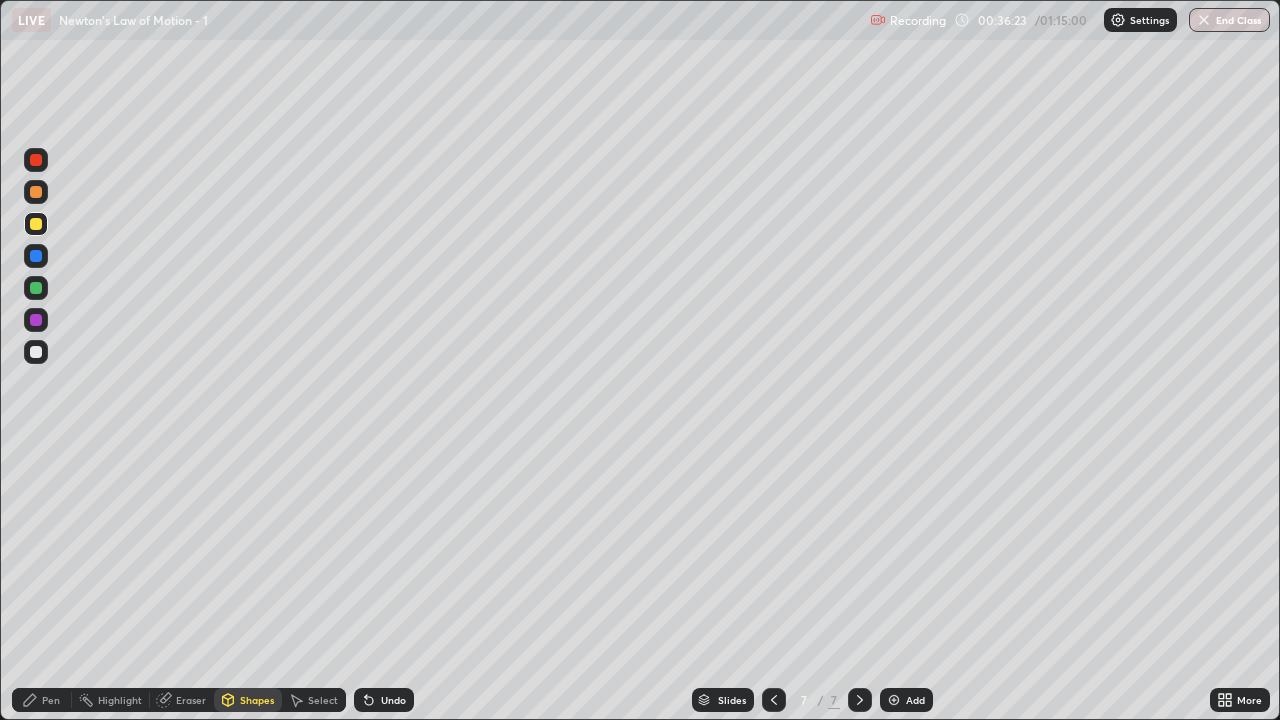 click on "Undo" at bounding box center (393, 700) 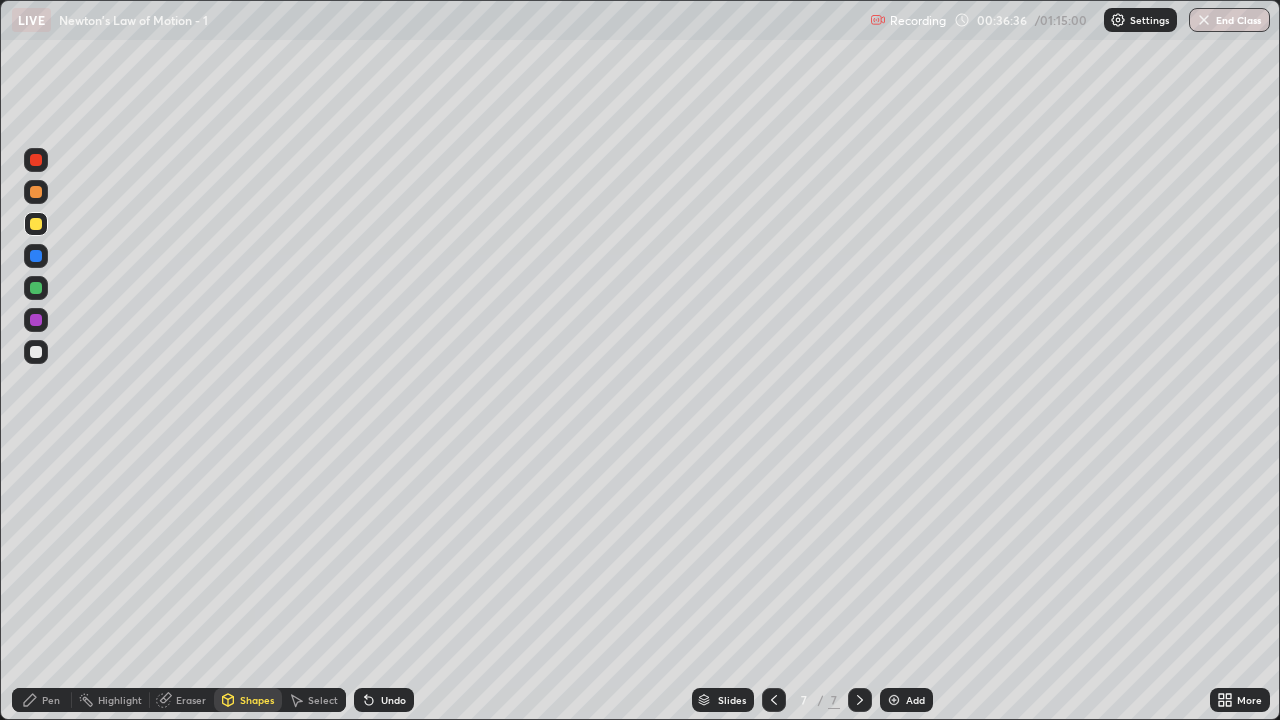 click on "Pen" at bounding box center (42, 700) 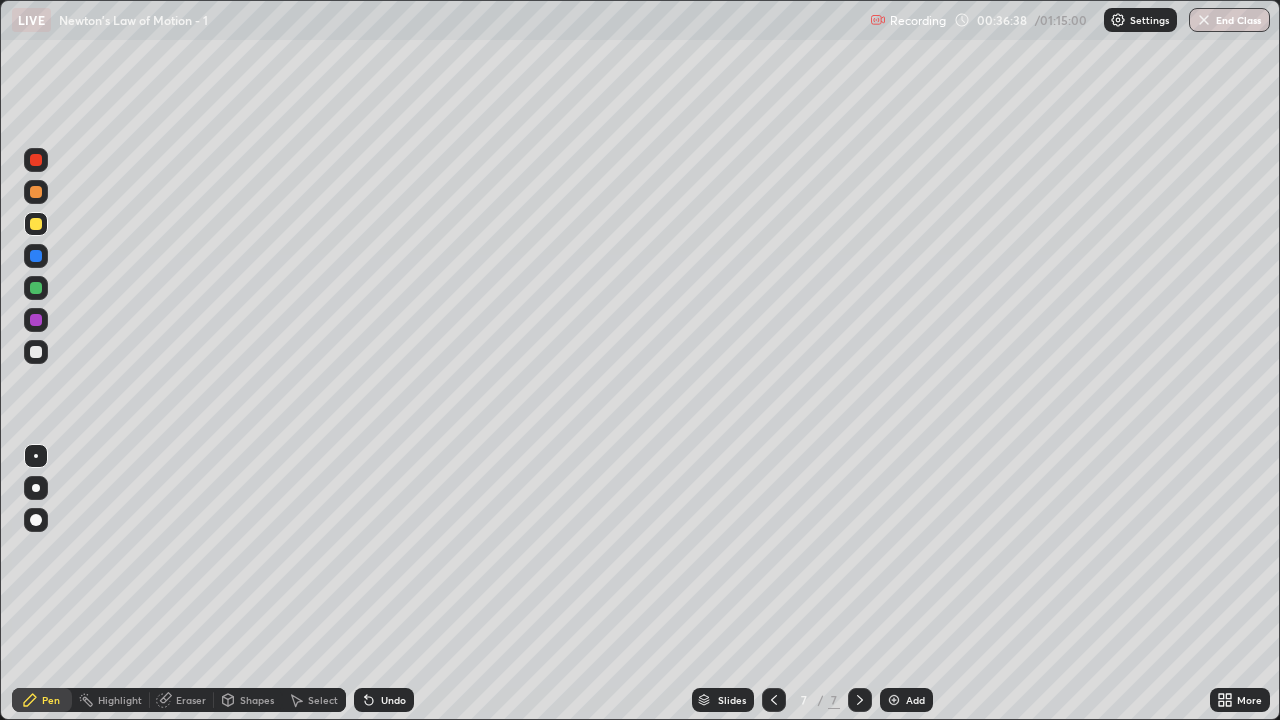 click at bounding box center [36, 352] 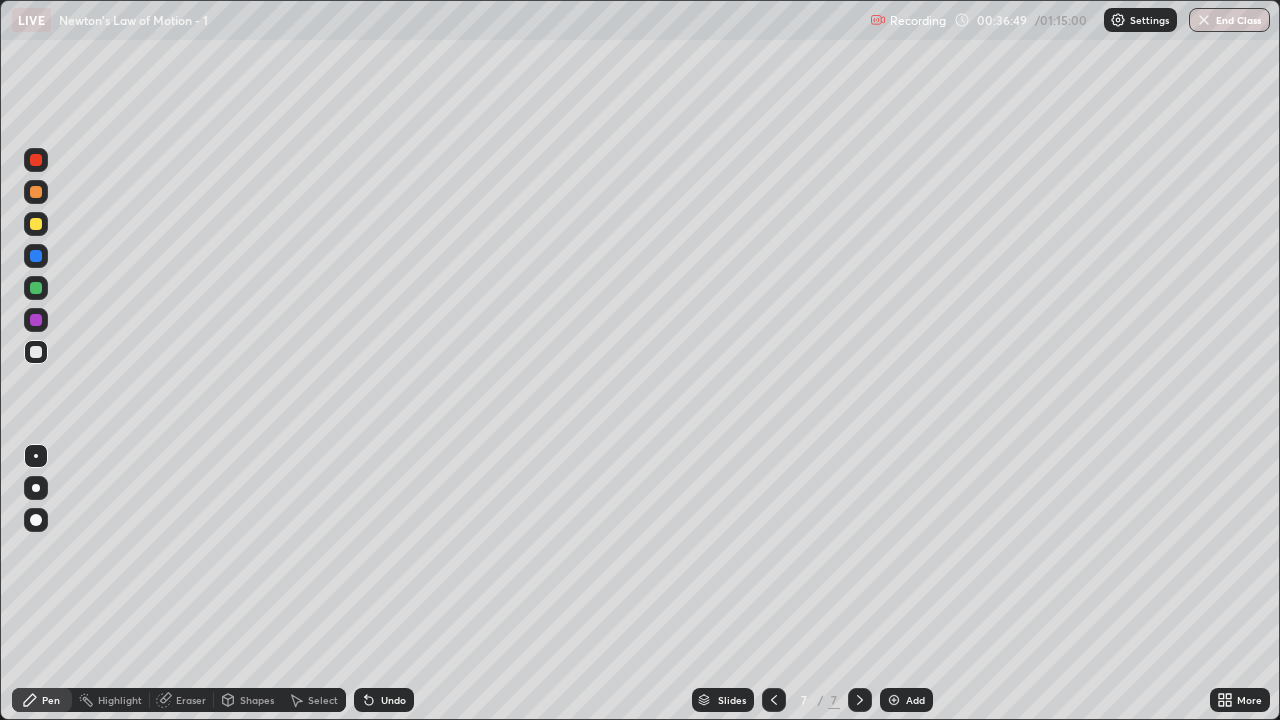 click on "Undo" at bounding box center (393, 700) 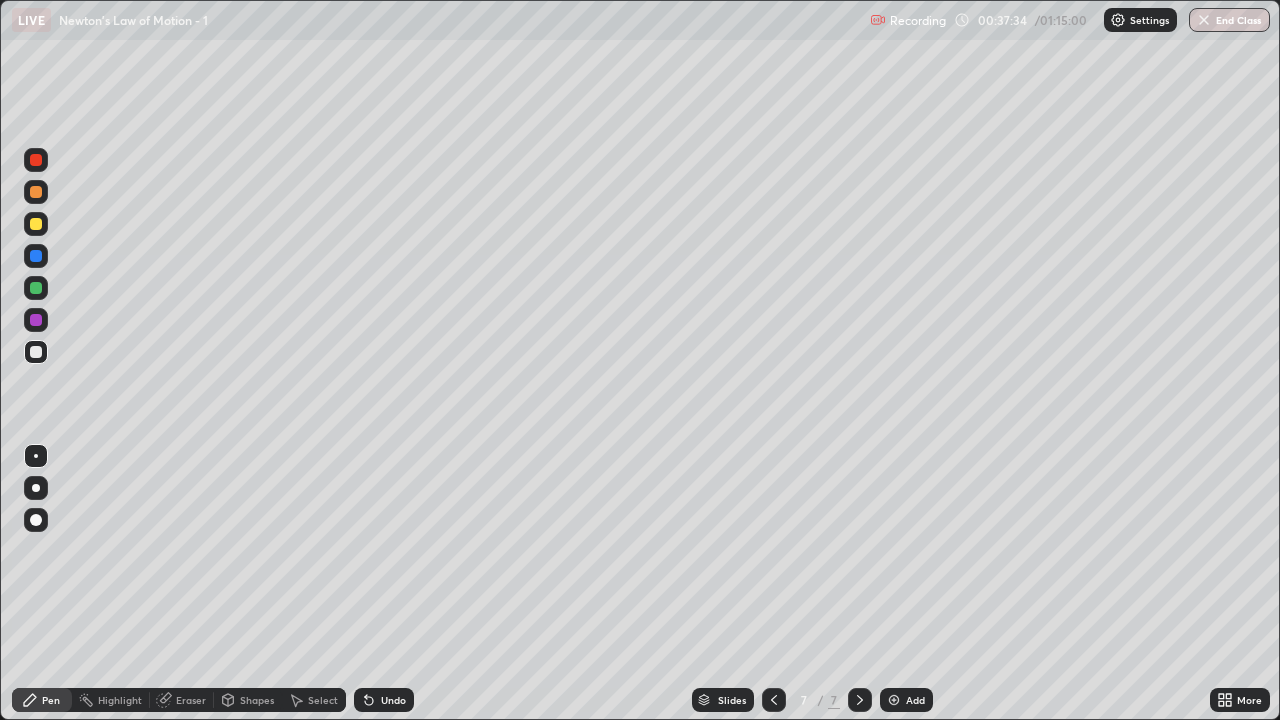 click on "Select" at bounding box center (323, 700) 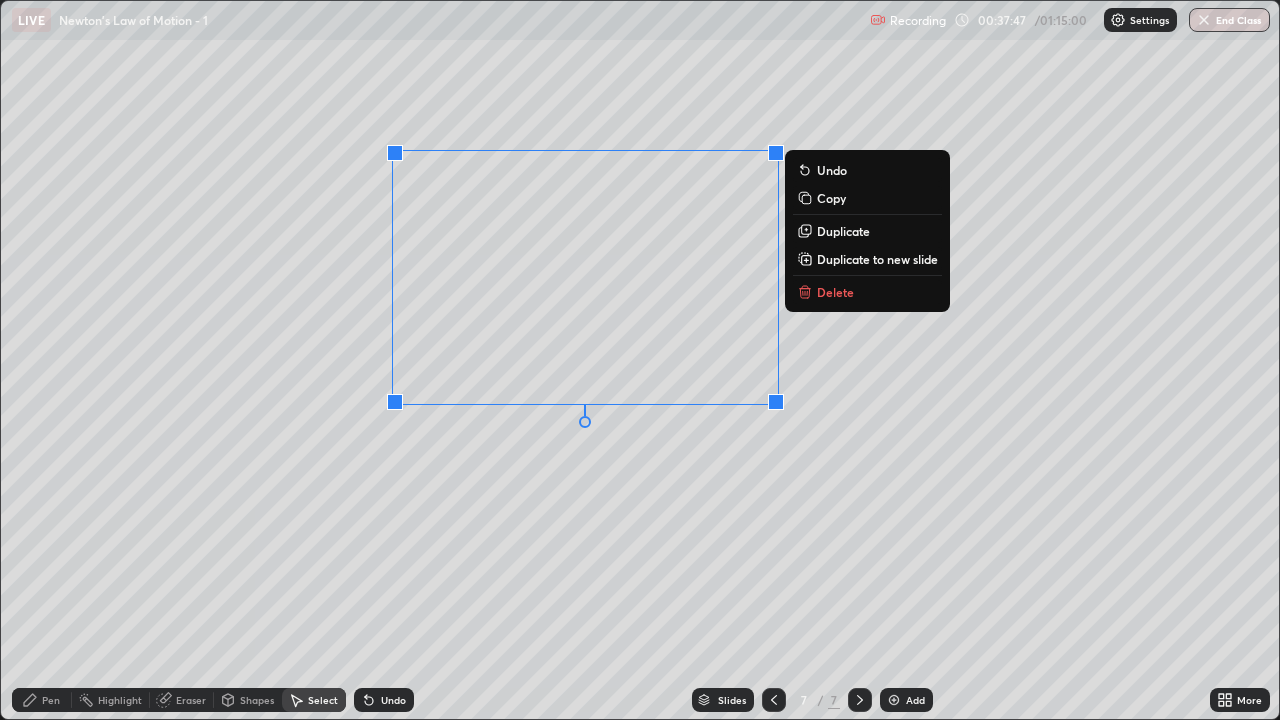 click on "0 ° Undo Copy Duplicate Duplicate to new slide Delete" at bounding box center (640, 360) 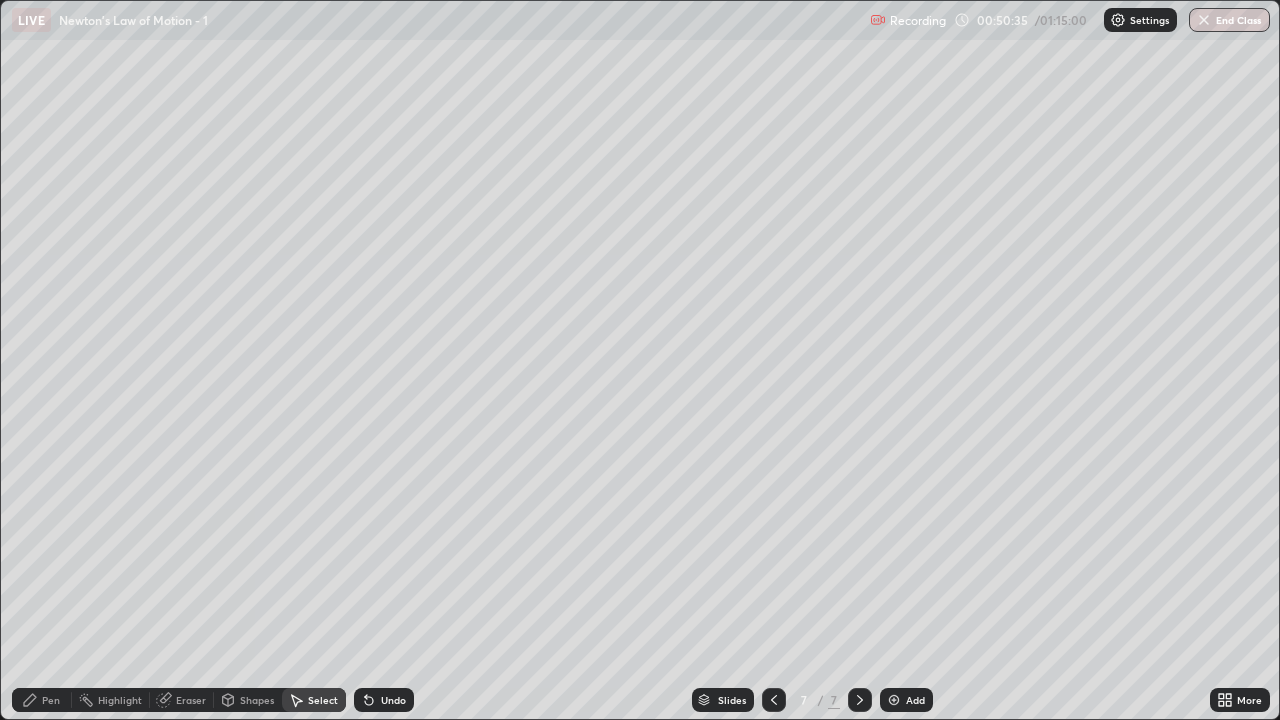 click on "Pen" at bounding box center [42, 700] 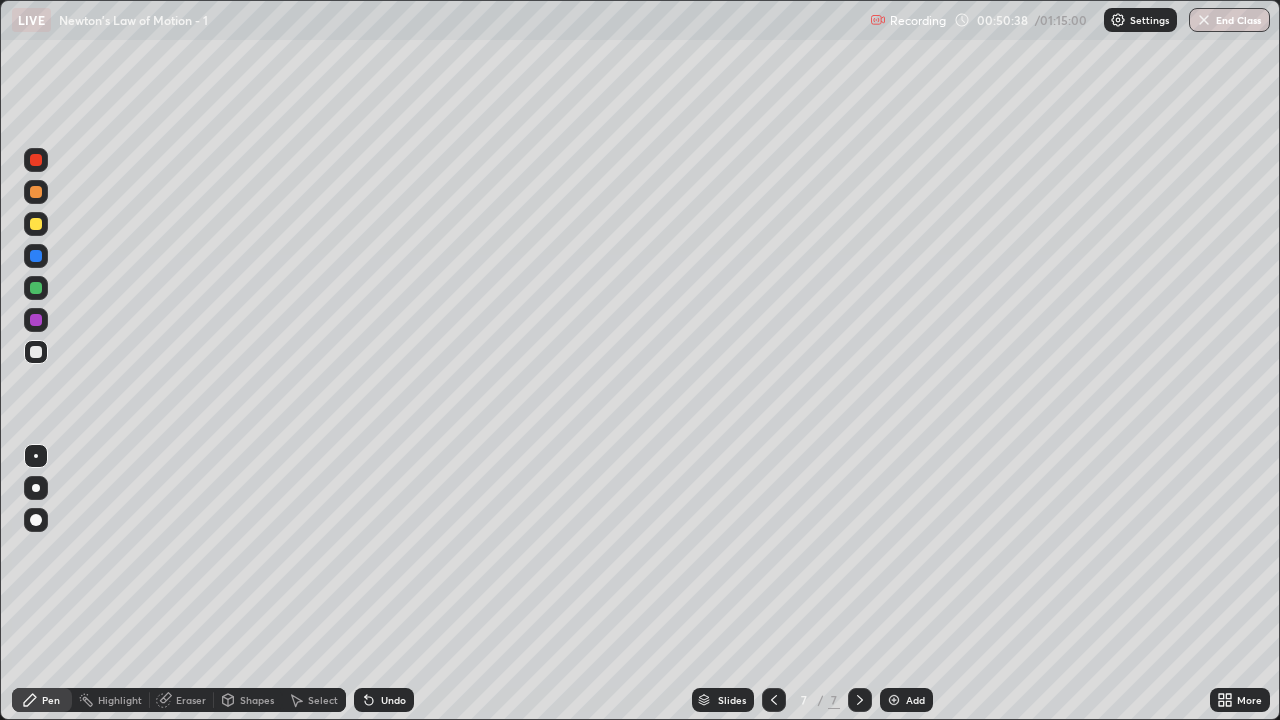 click at bounding box center (36, 224) 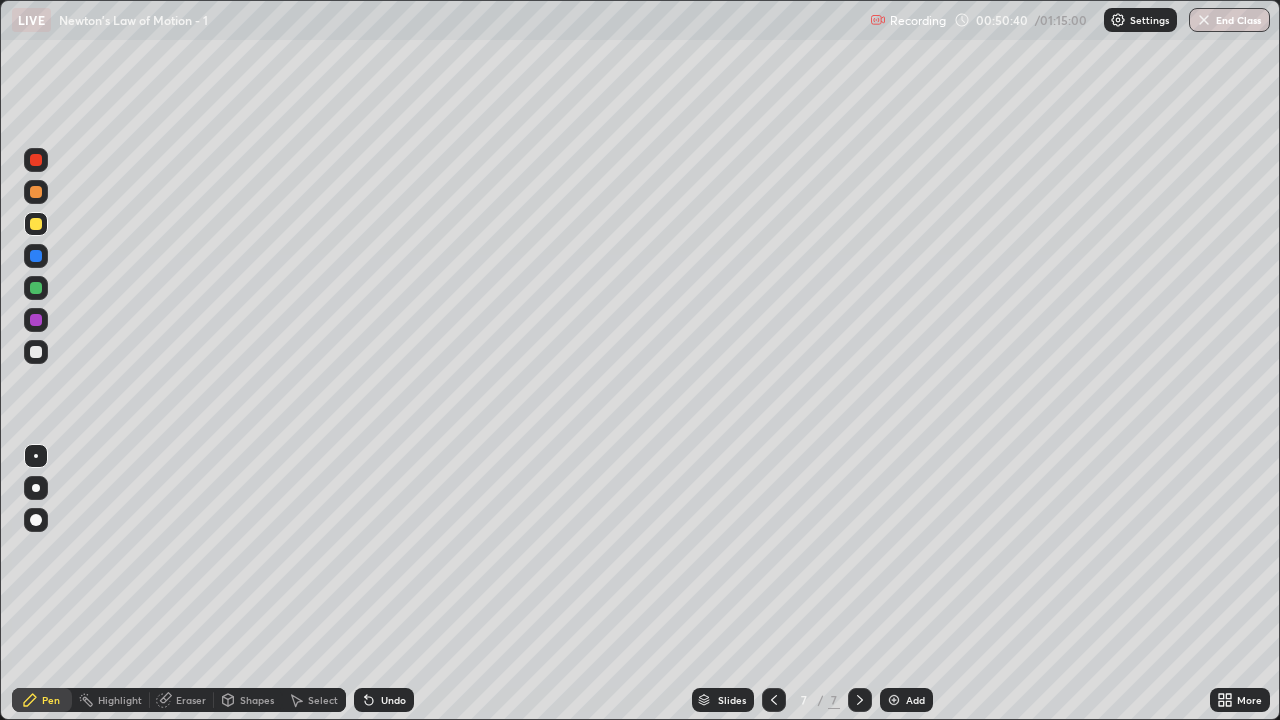 click at bounding box center (36, 192) 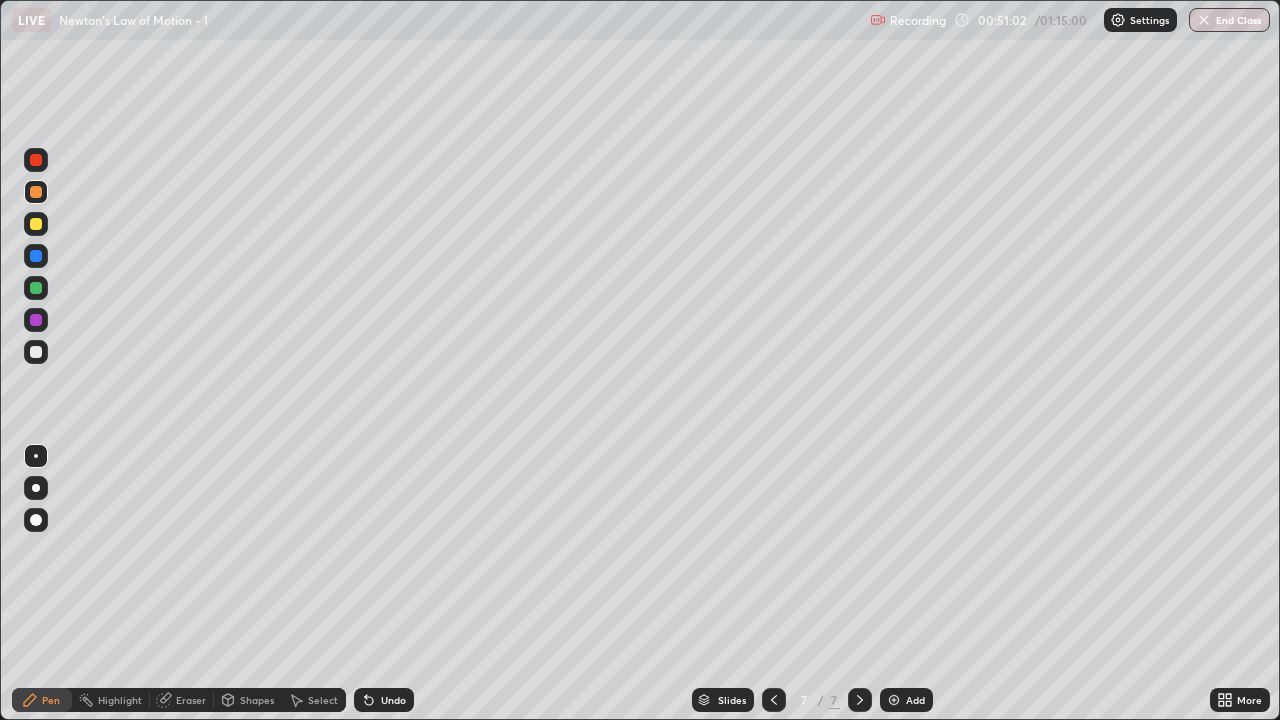 click on "Undo" at bounding box center [384, 700] 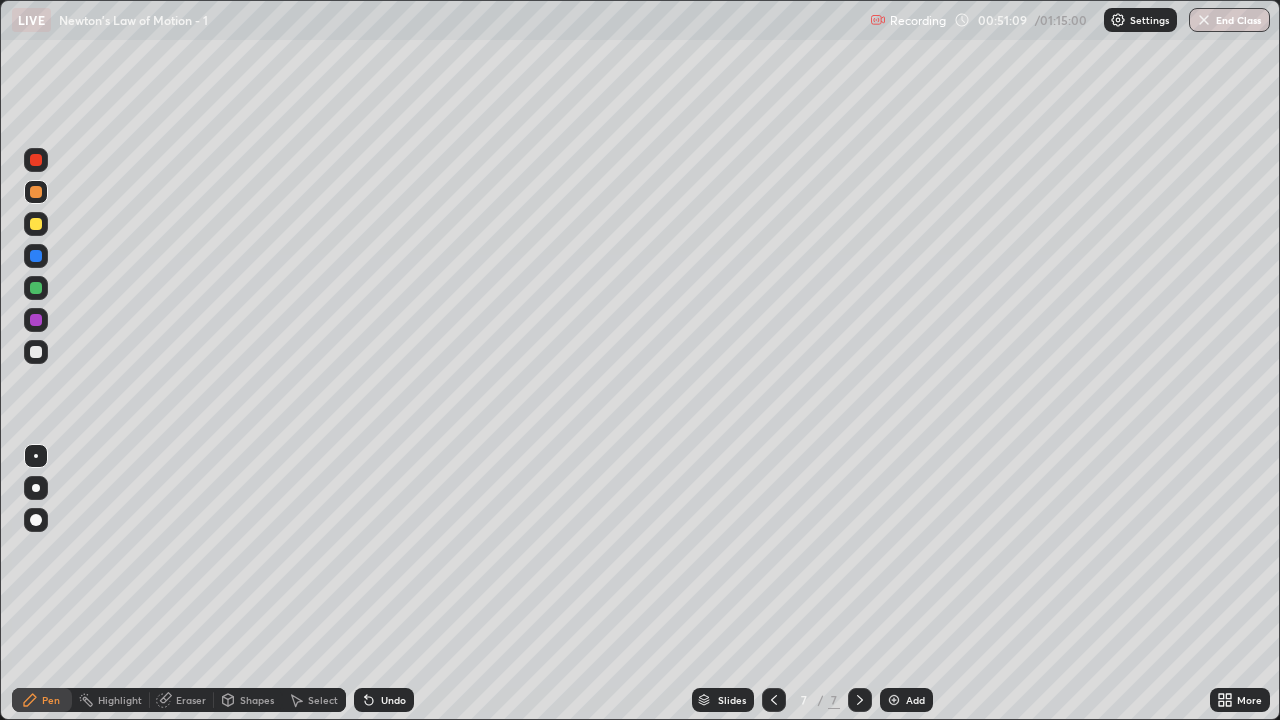 click at bounding box center (36, 320) 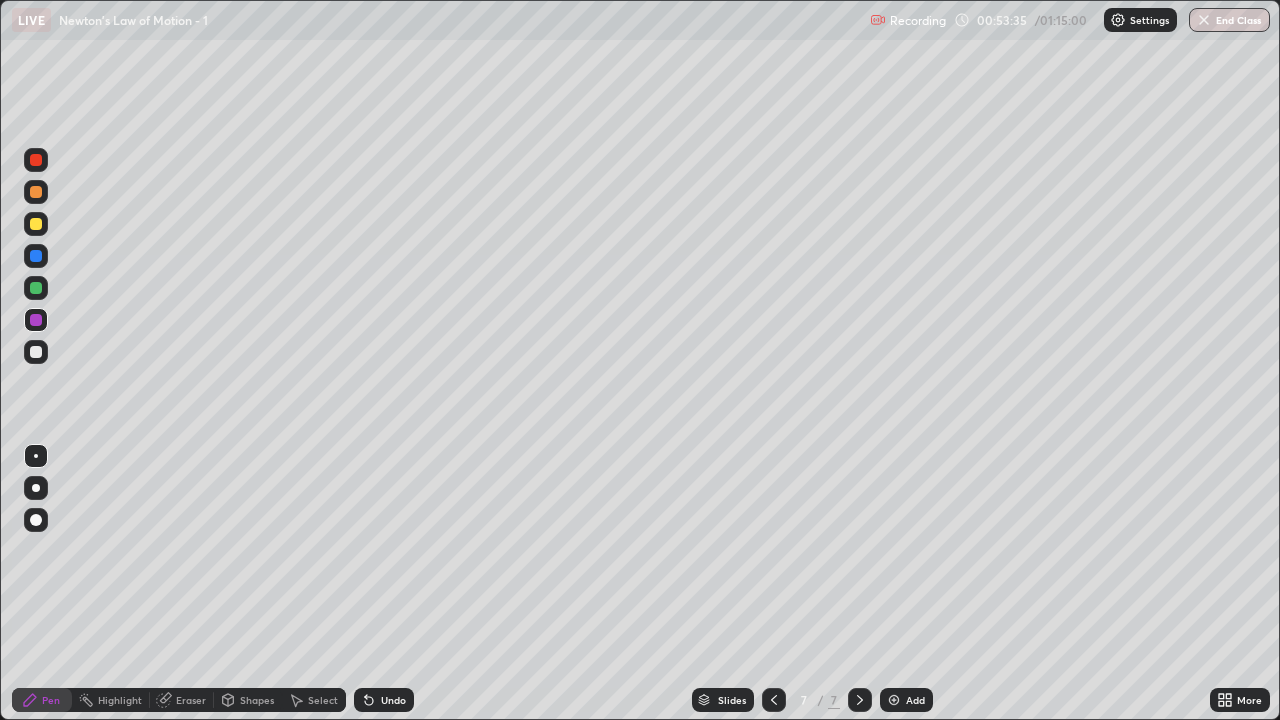 click on "Add" at bounding box center [906, 700] 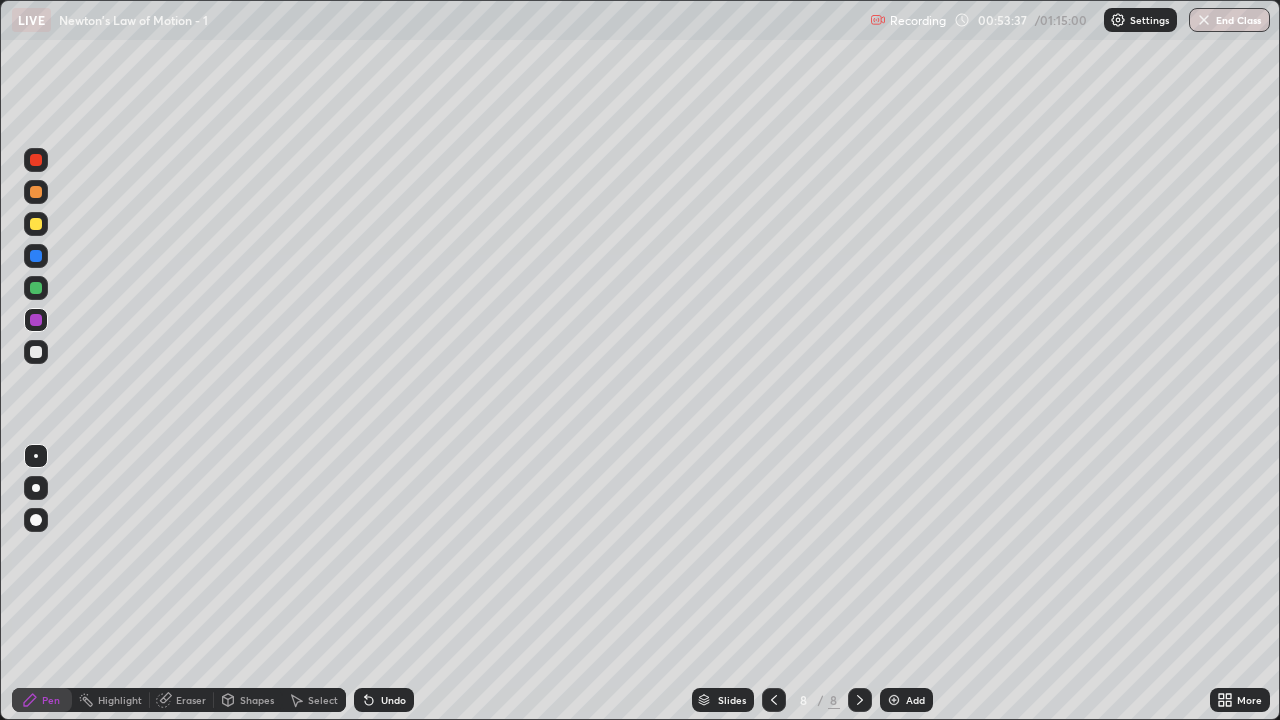 click on "Shapes" at bounding box center [248, 700] 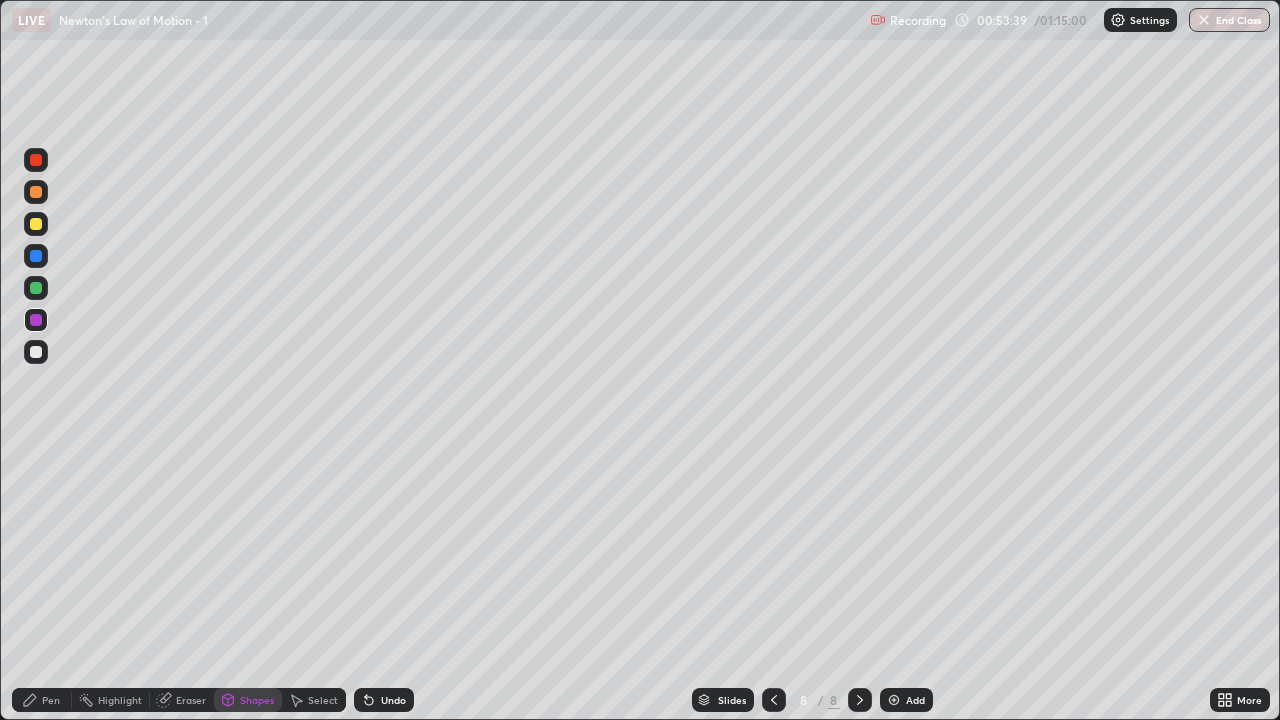 click at bounding box center [36, 352] 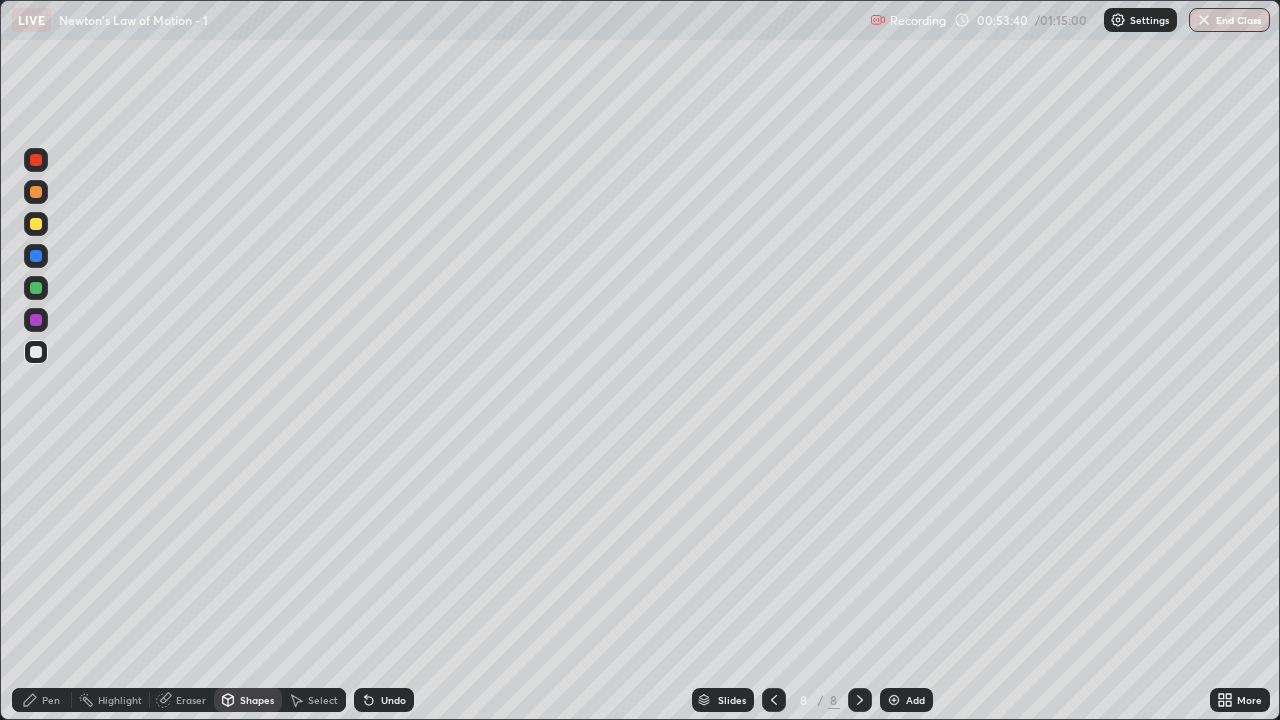 click on "Shapes" at bounding box center (257, 700) 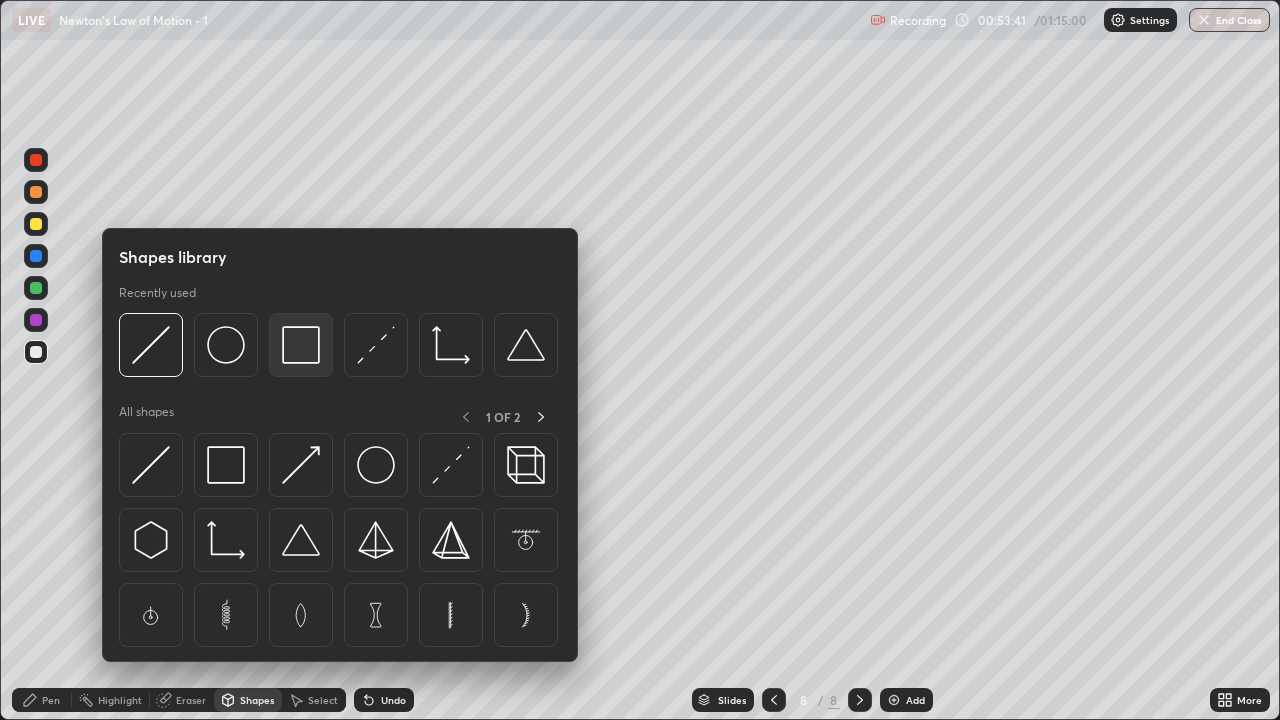 click at bounding box center [301, 345] 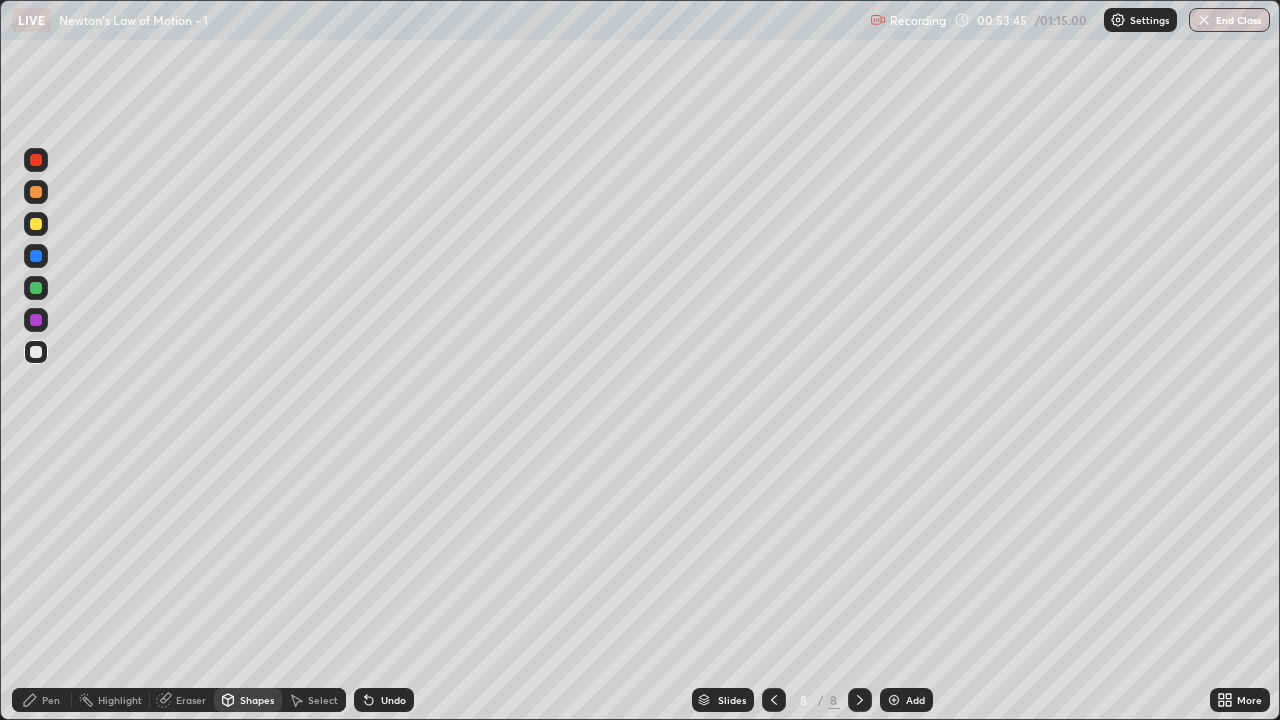 click on "Select" at bounding box center [314, 700] 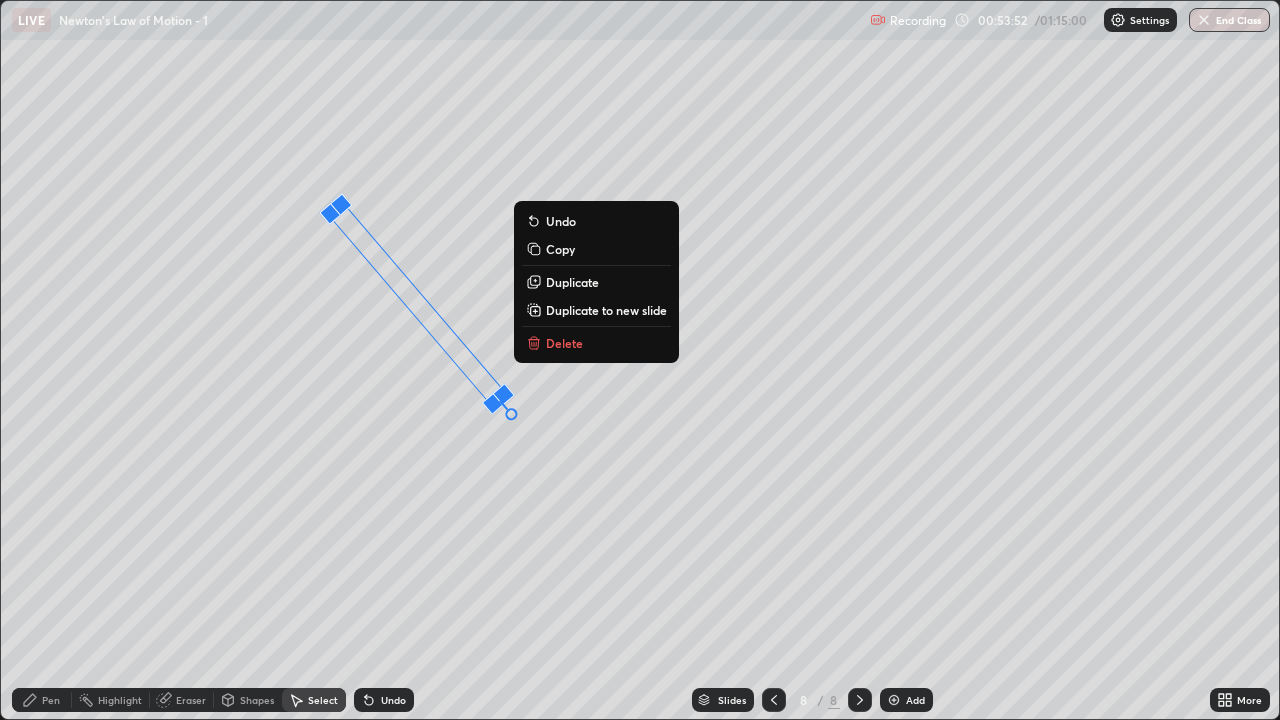 click on "41 ° Undo Copy Duplicate Duplicate to new slide Delete" at bounding box center (640, 360) 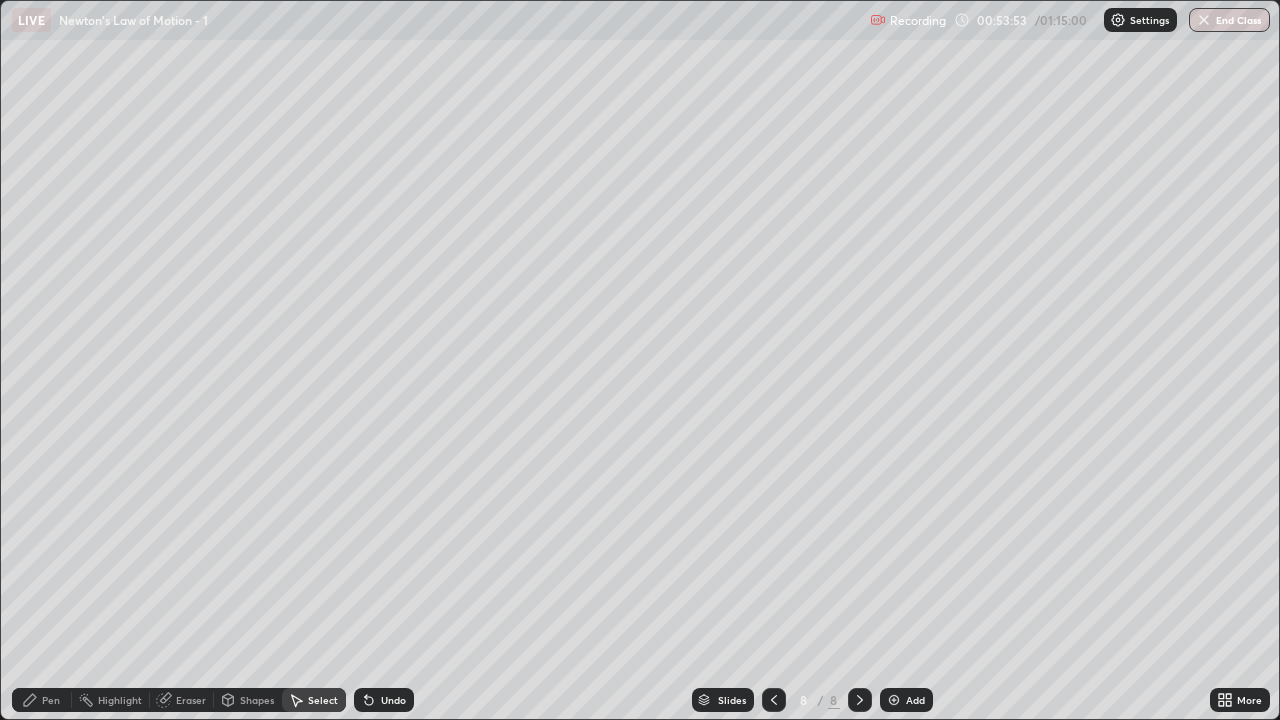click on "Pen" at bounding box center [51, 700] 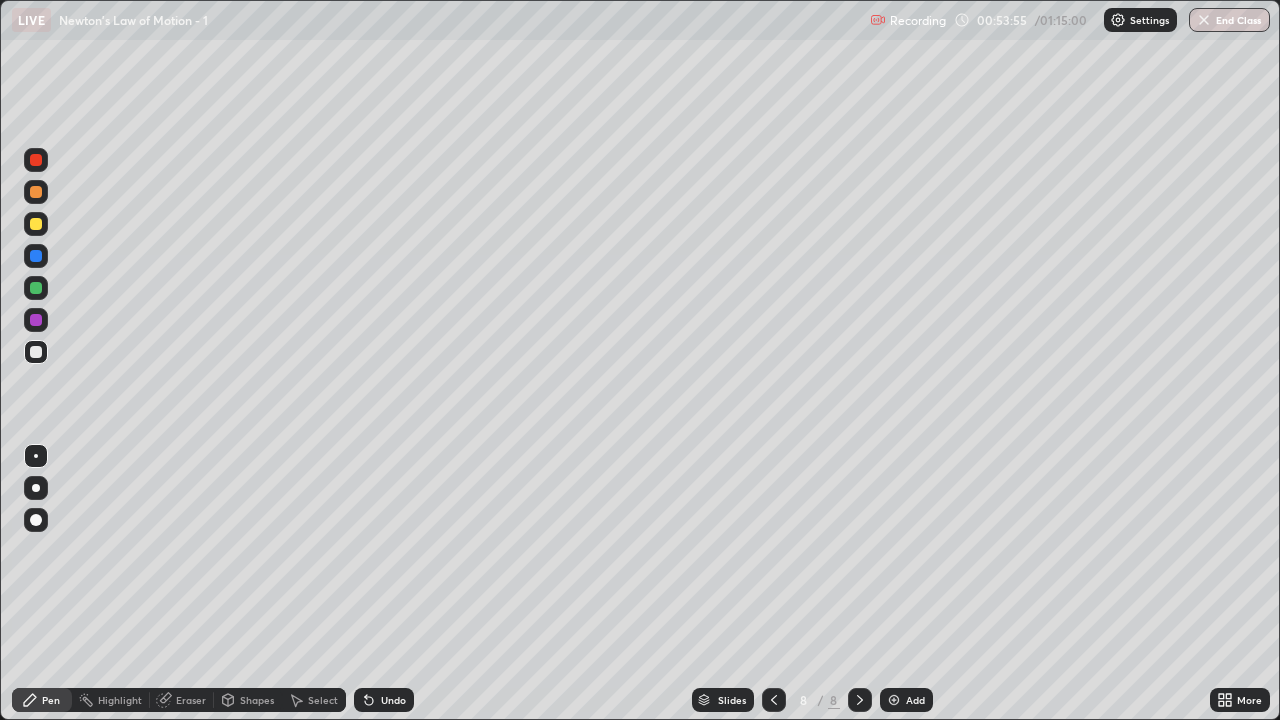 click at bounding box center [36, 224] 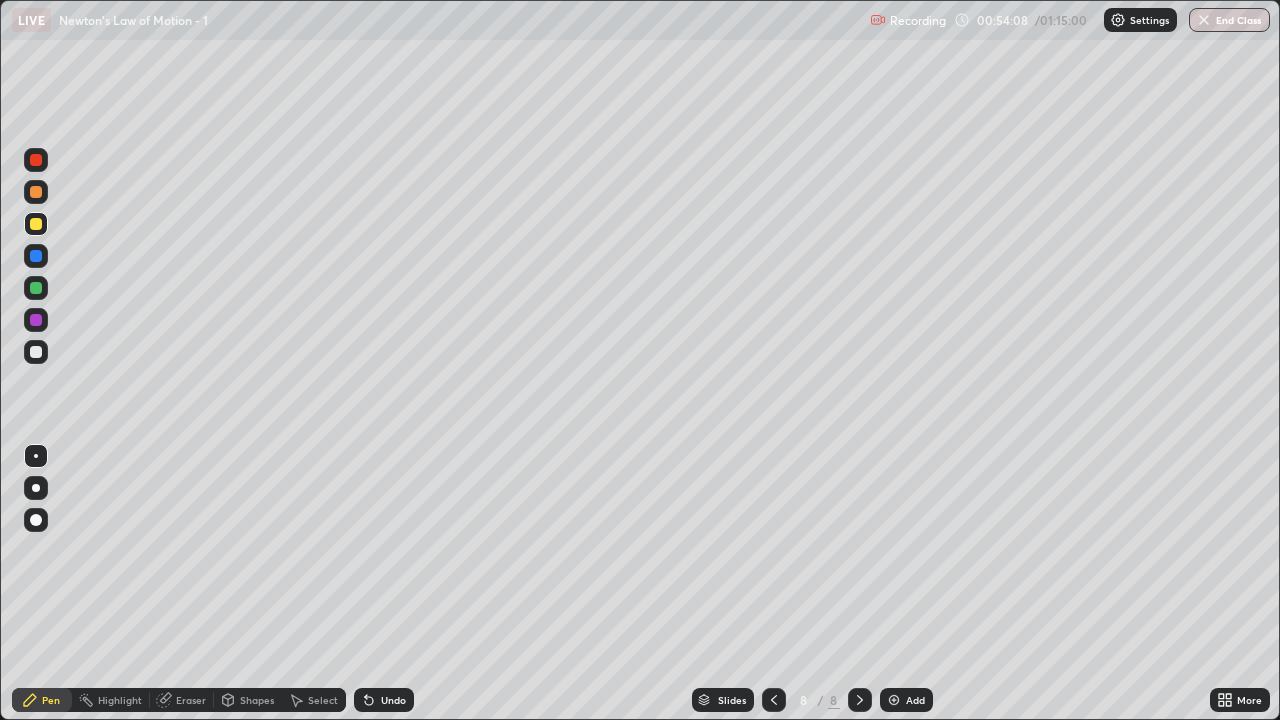 click on "Undo" at bounding box center (384, 700) 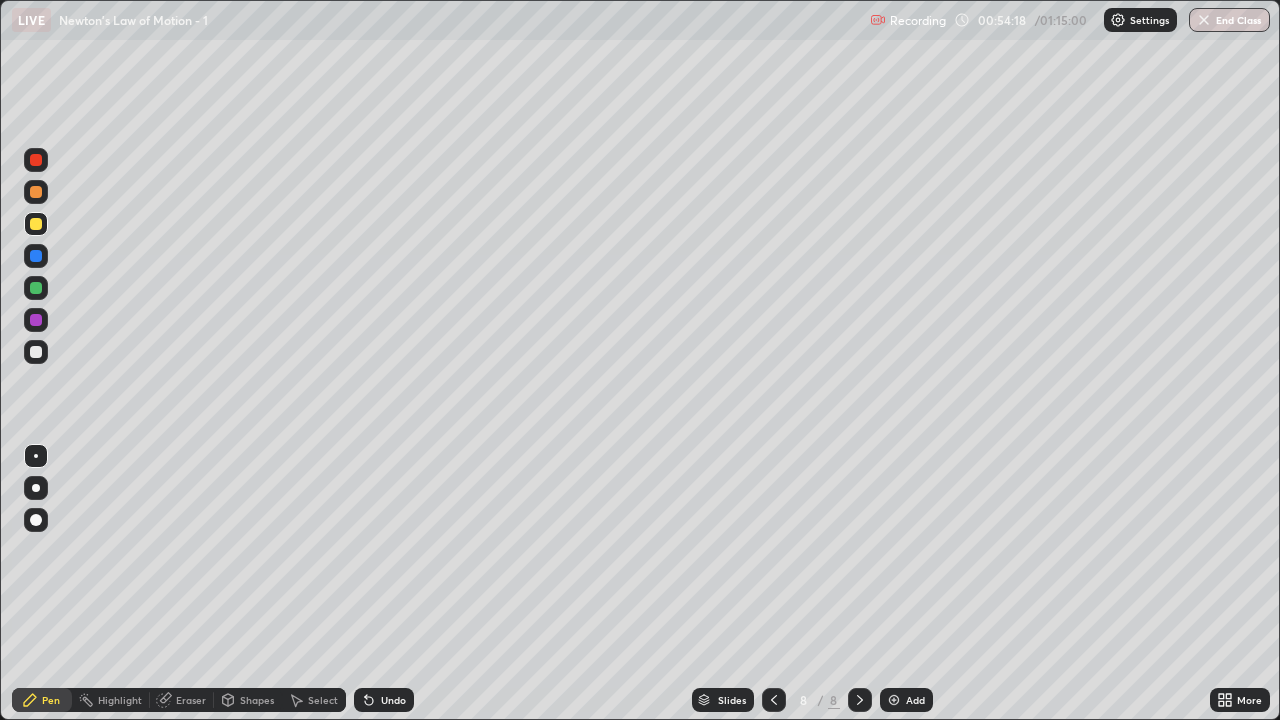 click at bounding box center (36, 352) 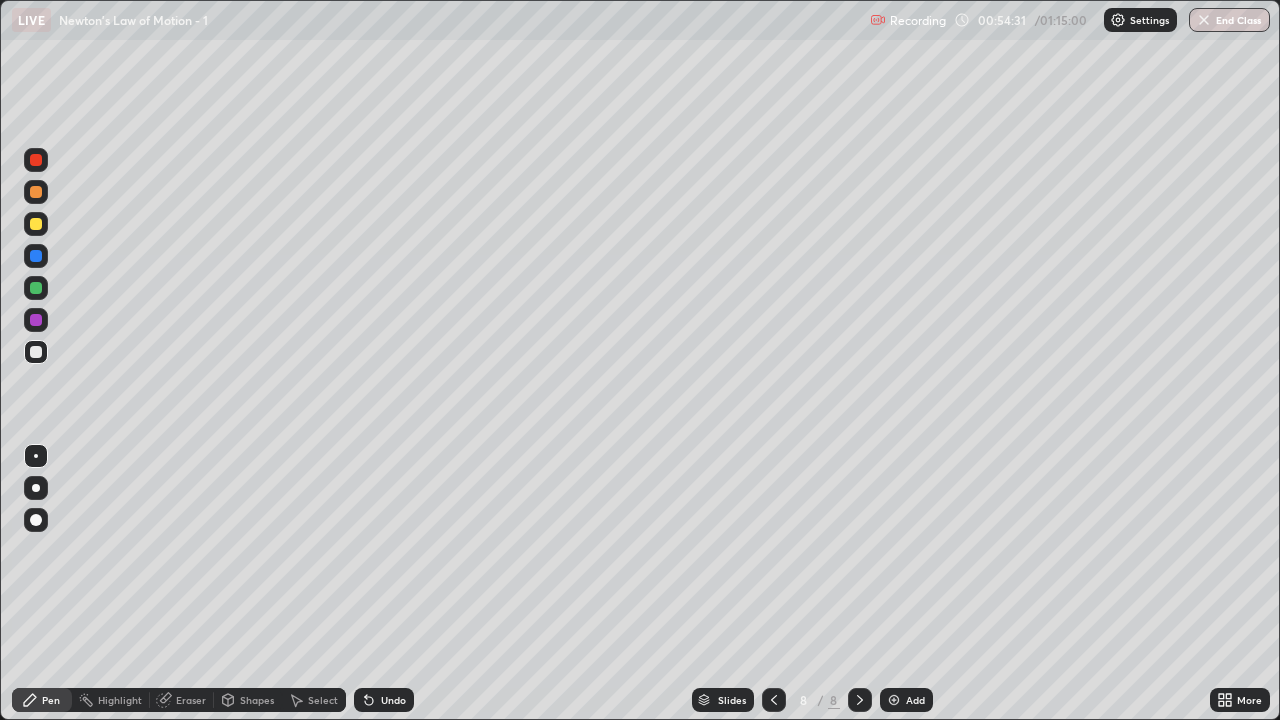 click at bounding box center (36, 192) 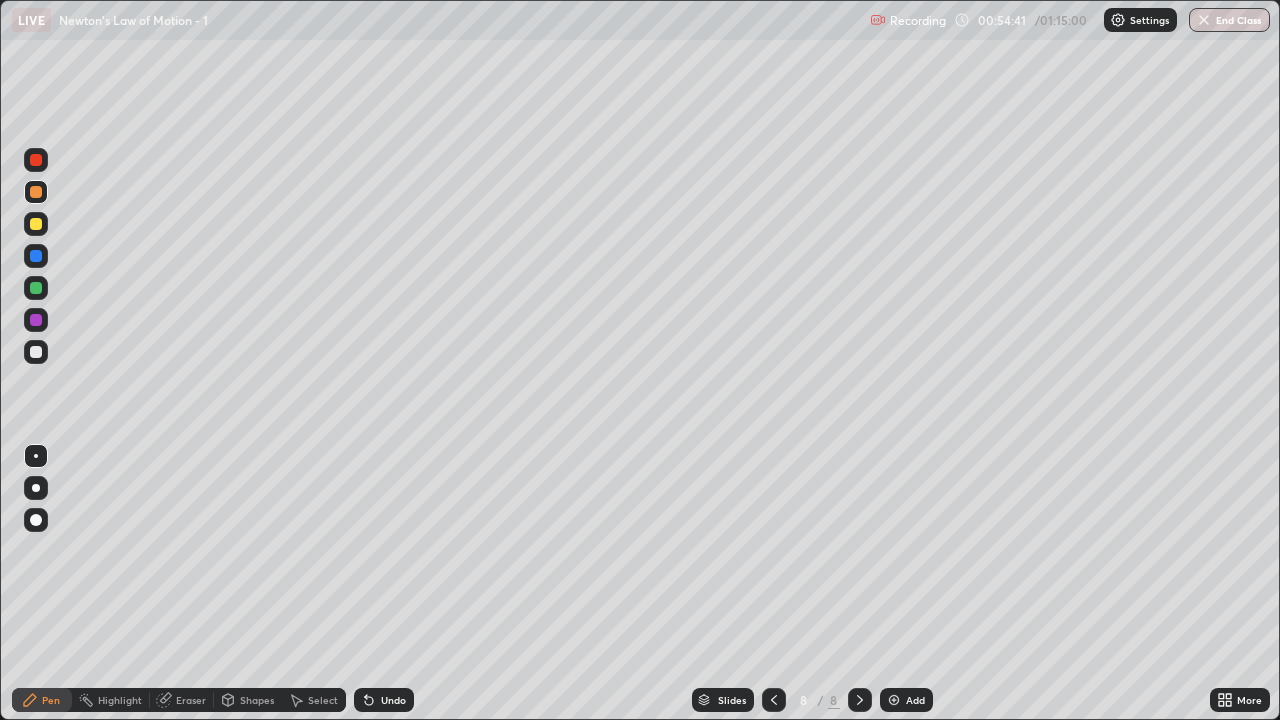 click at bounding box center (36, 224) 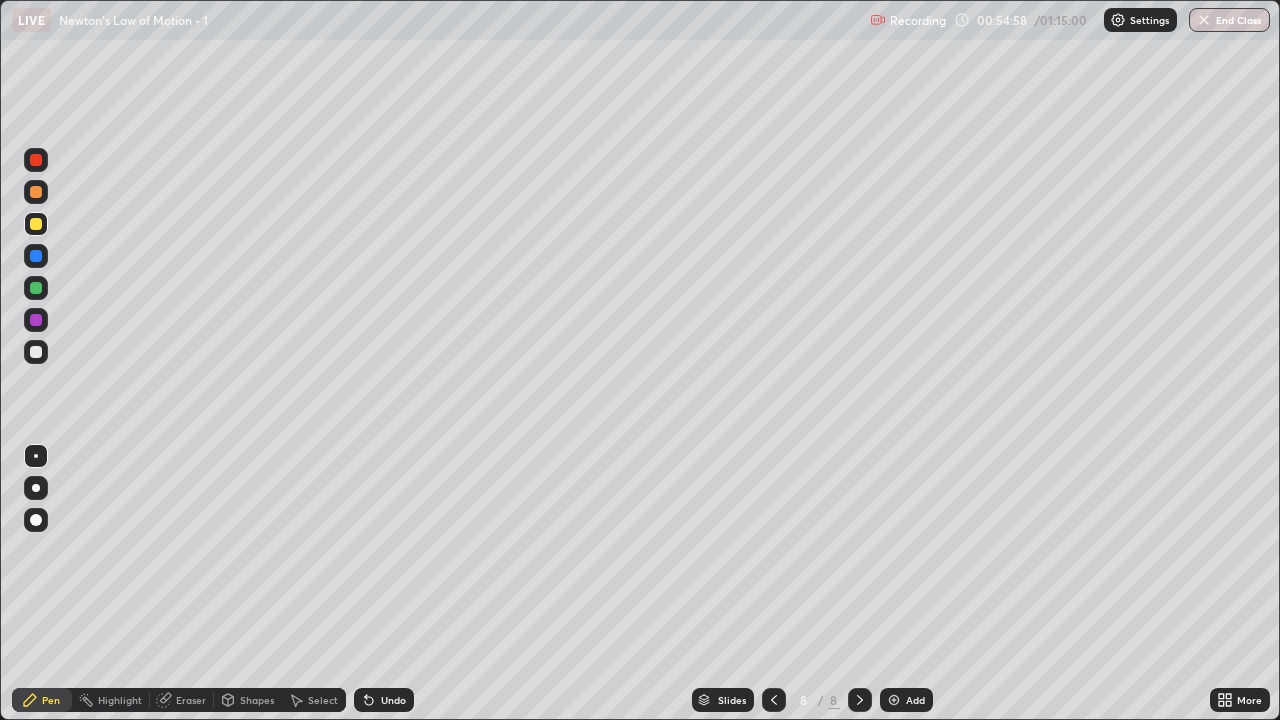 click at bounding box center [36, 192] 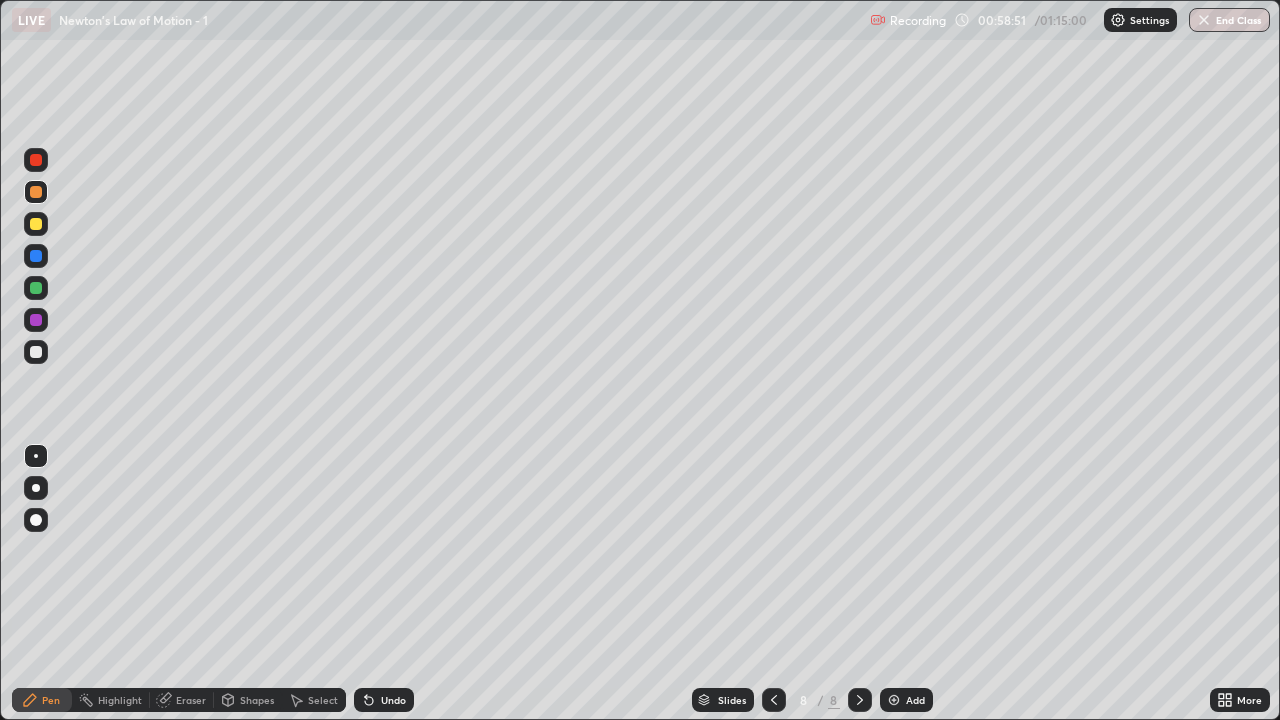 click at bounding box center [36, 352] 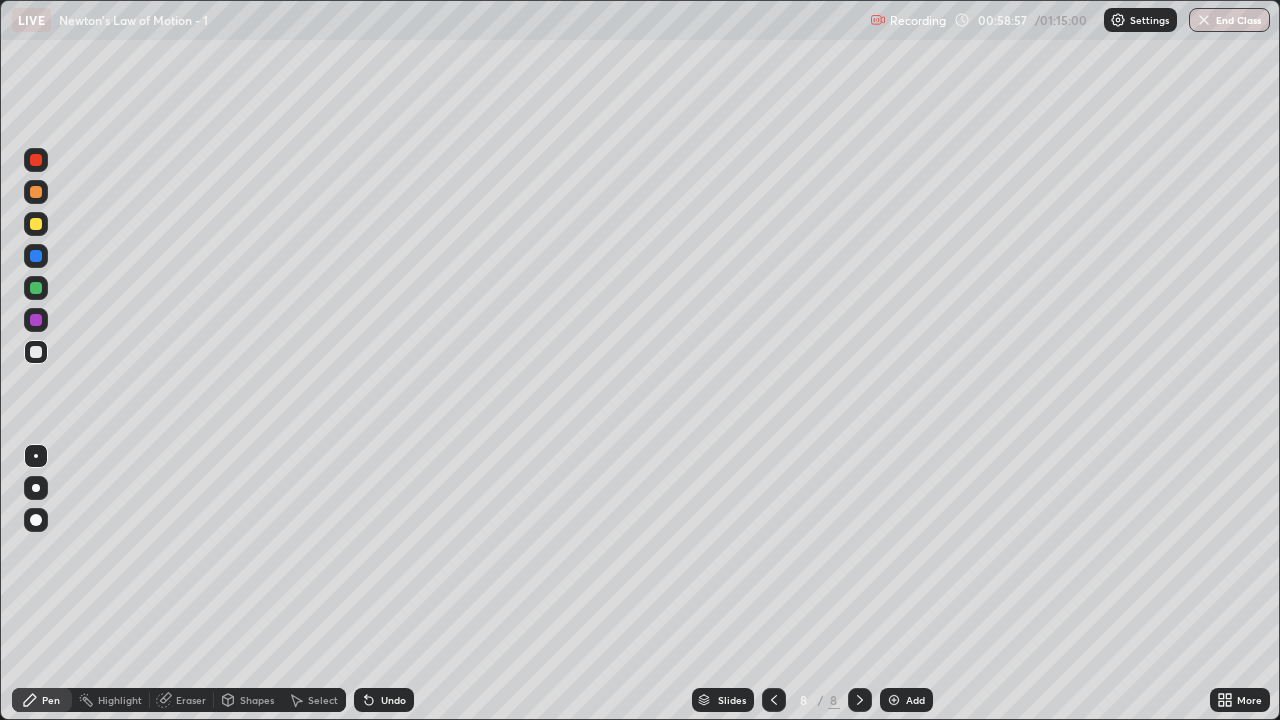 click at bounding box center [36, 288] 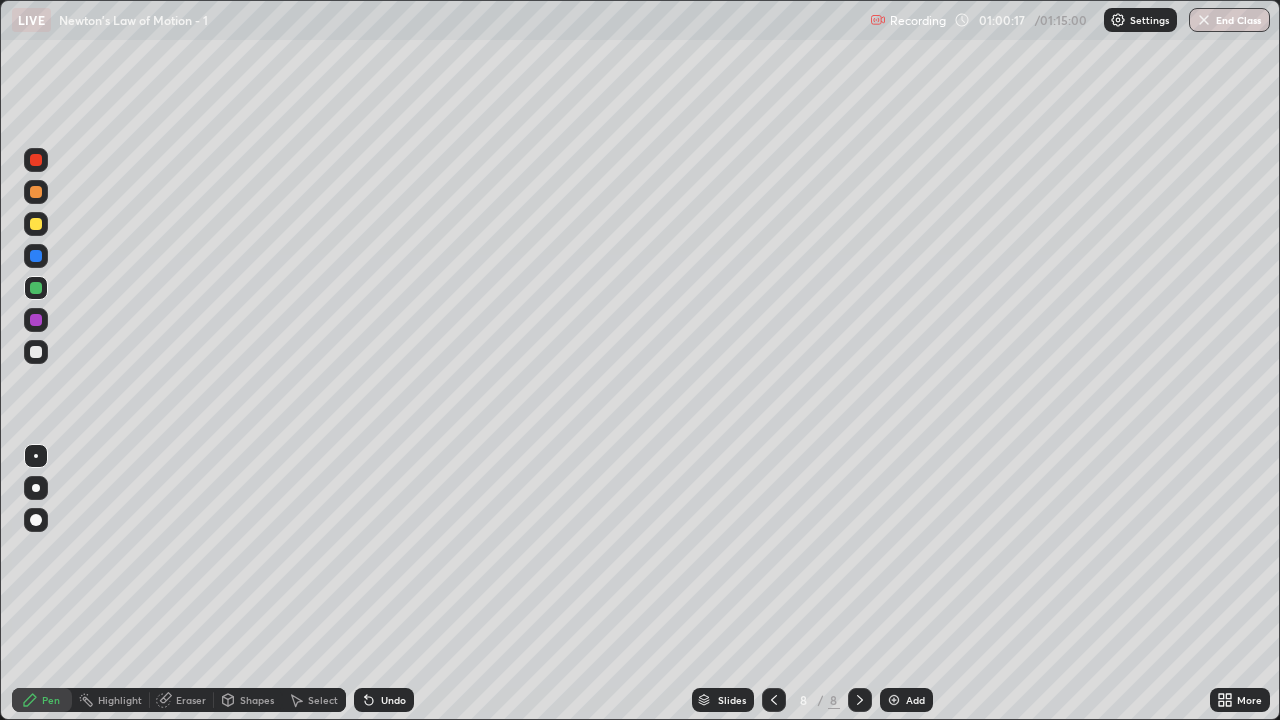 click on "Slides 8 / 8 Add" at bounding box center [812, 700] 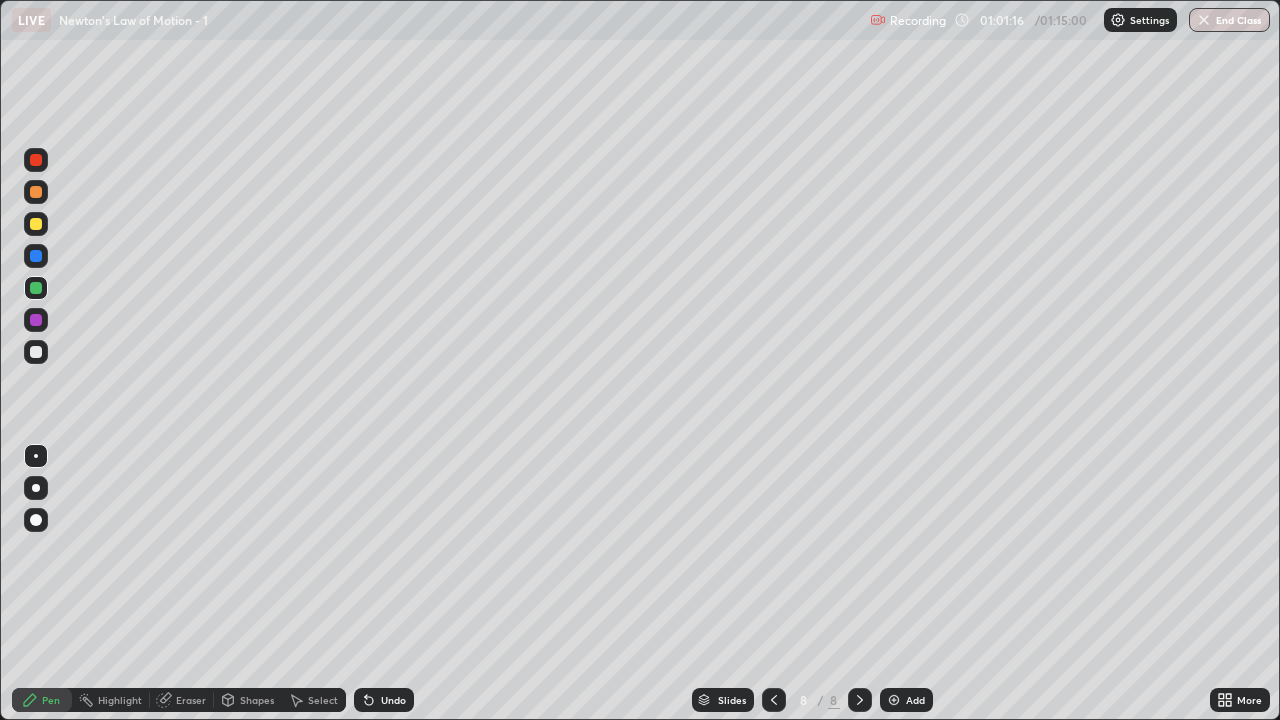 click on "Add" at bounding box center [915, 700] 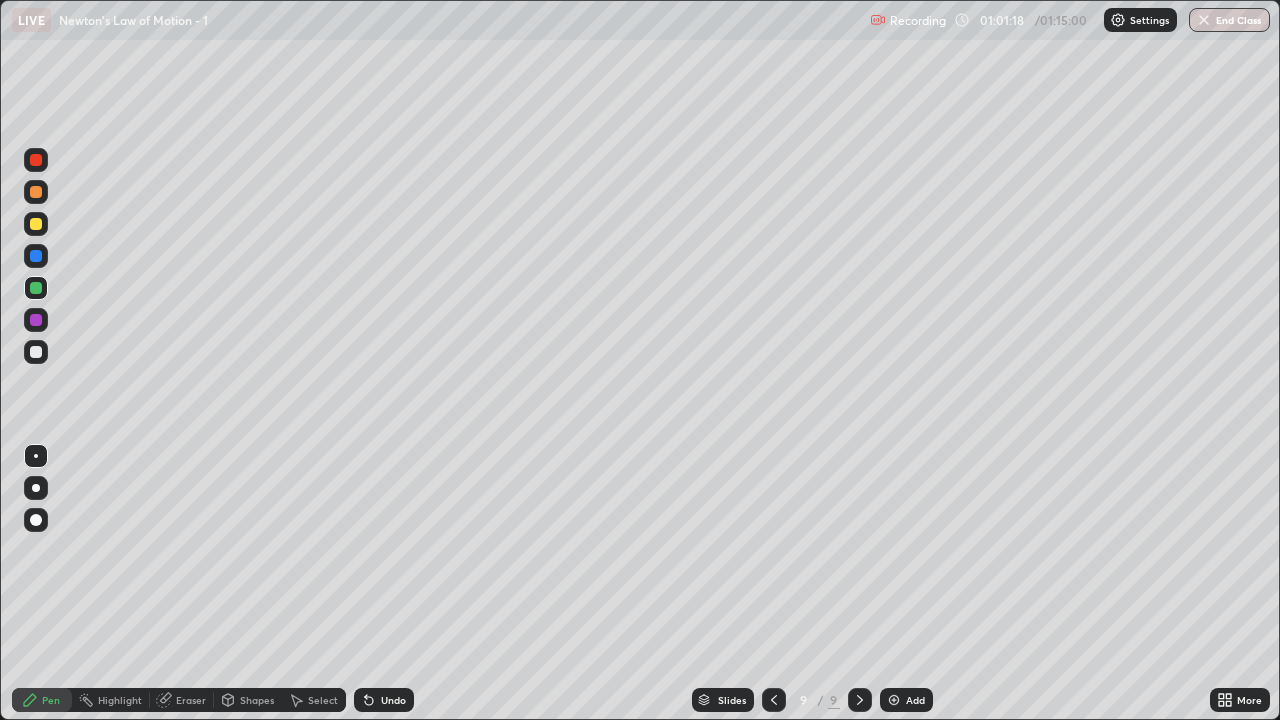 click on "Shapes" at bounding box center [257, 700] 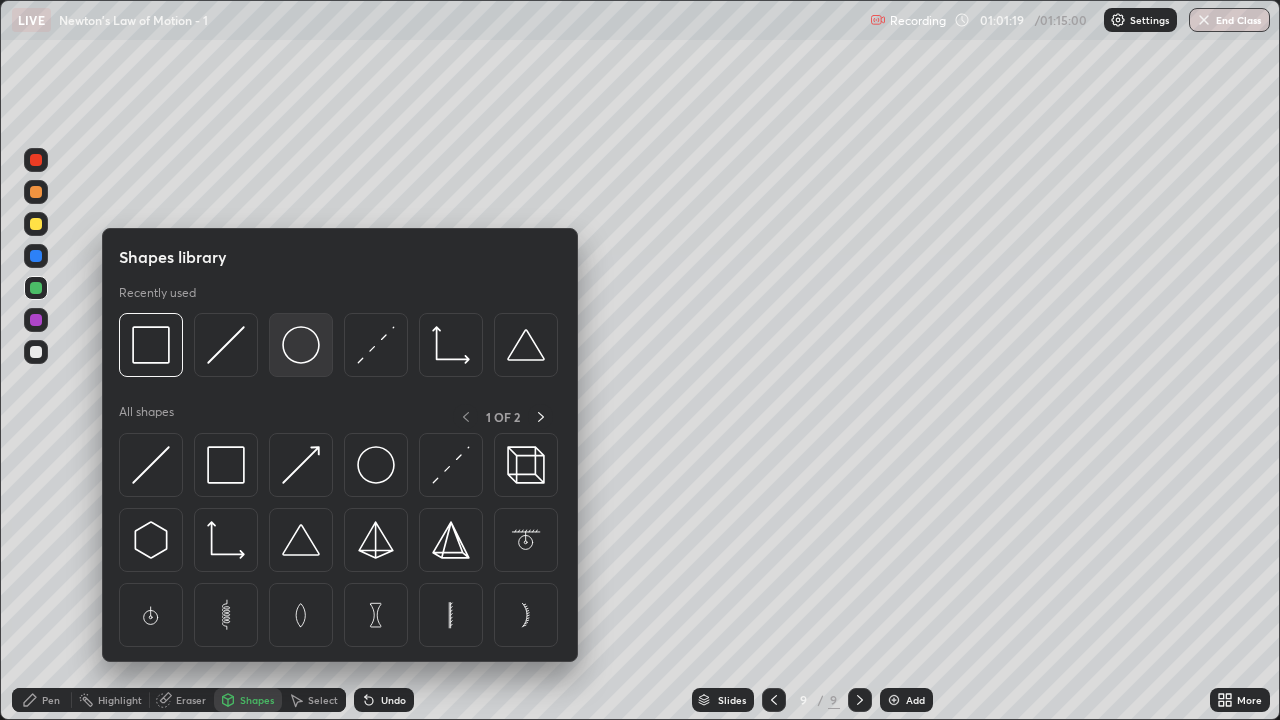 click at bounding box center [301, 345] 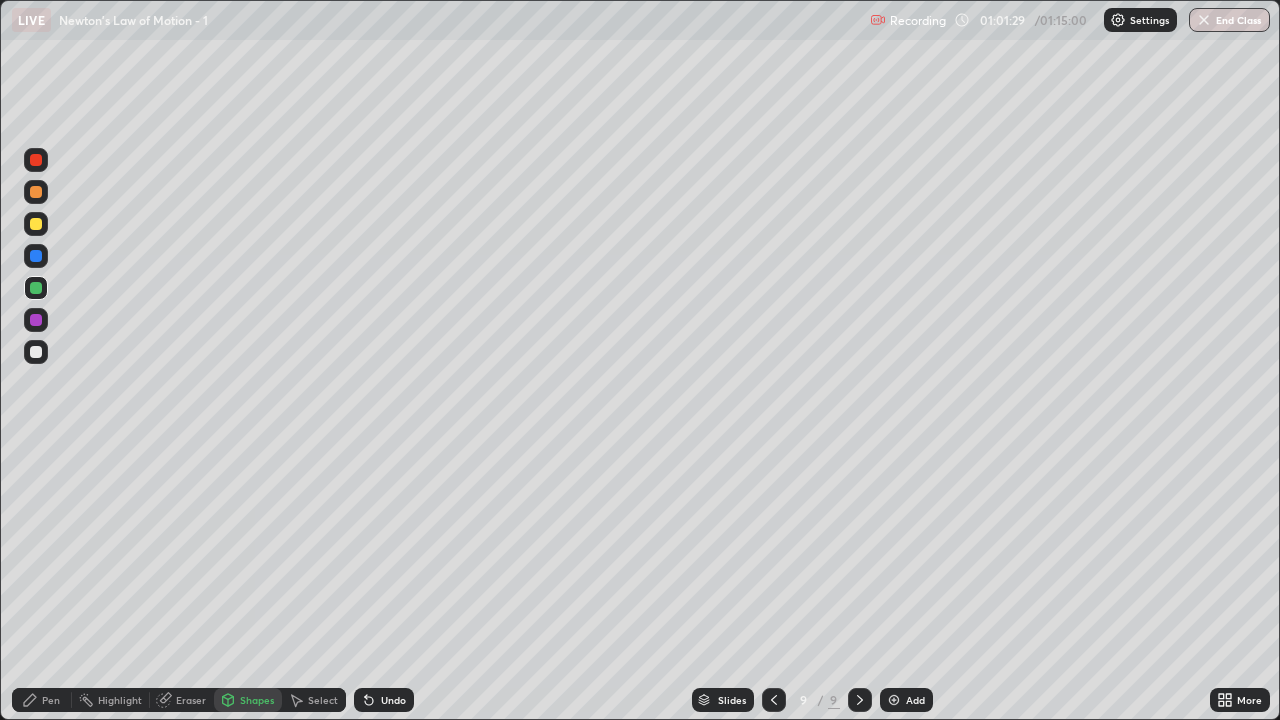 click at bounding box center (36, 352) 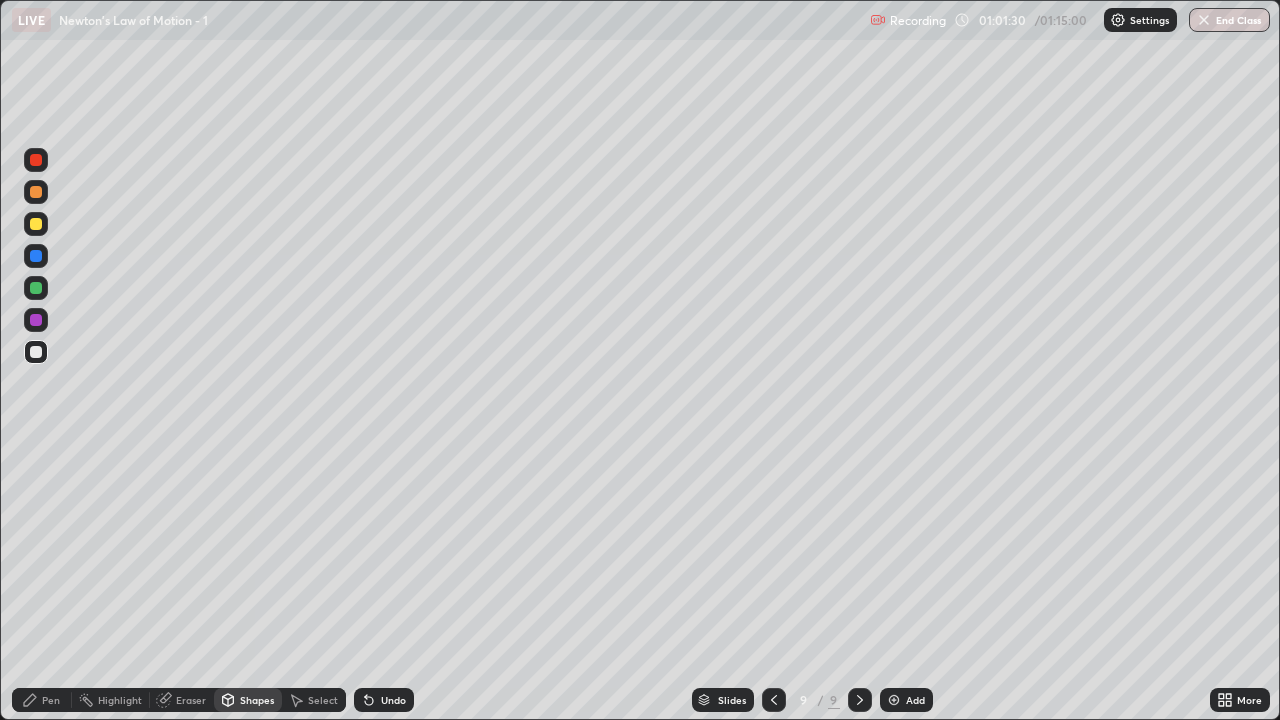 click on "Pen" at bounding box center (42, 700) 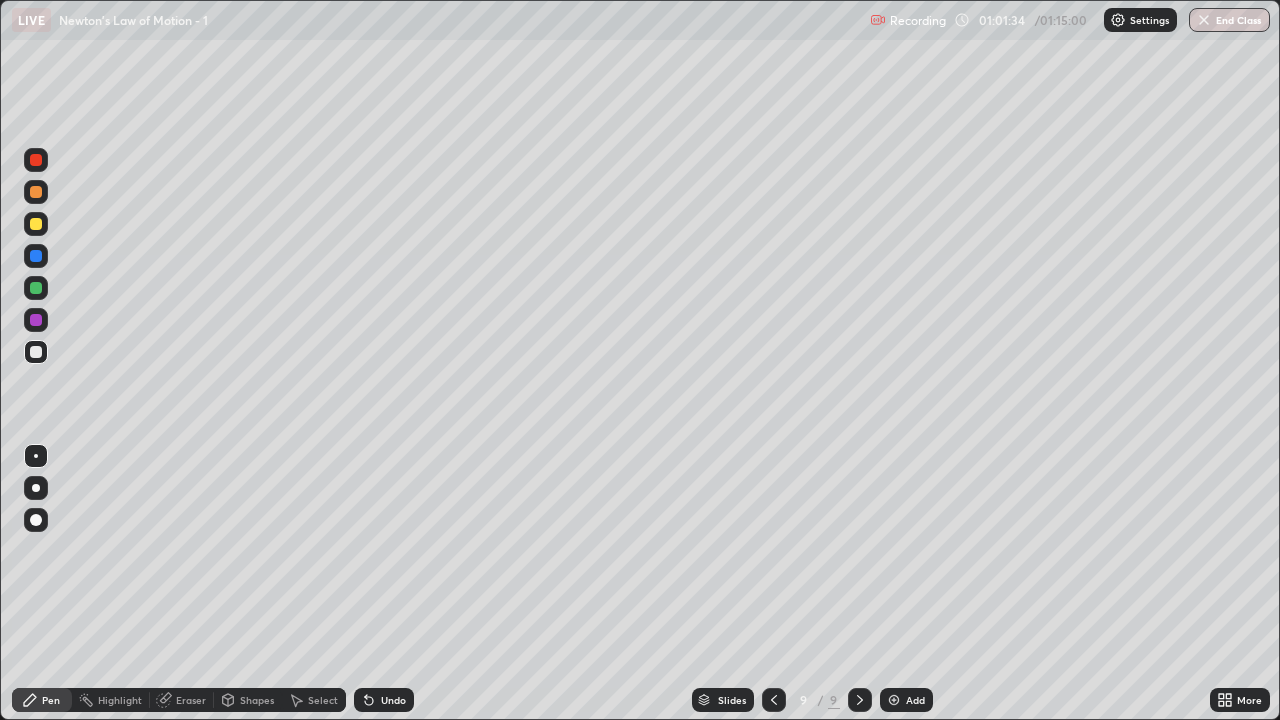 click at bounding box center [36, 288] 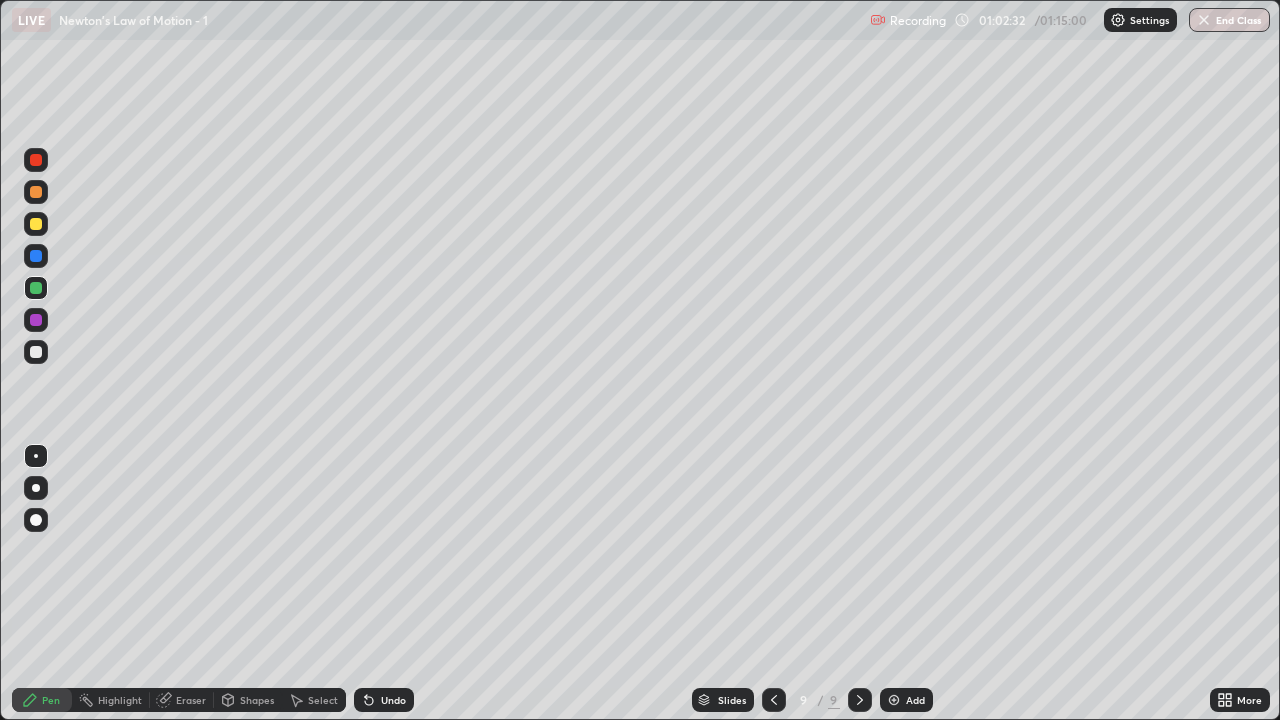 click at bounding box center (36, 352) 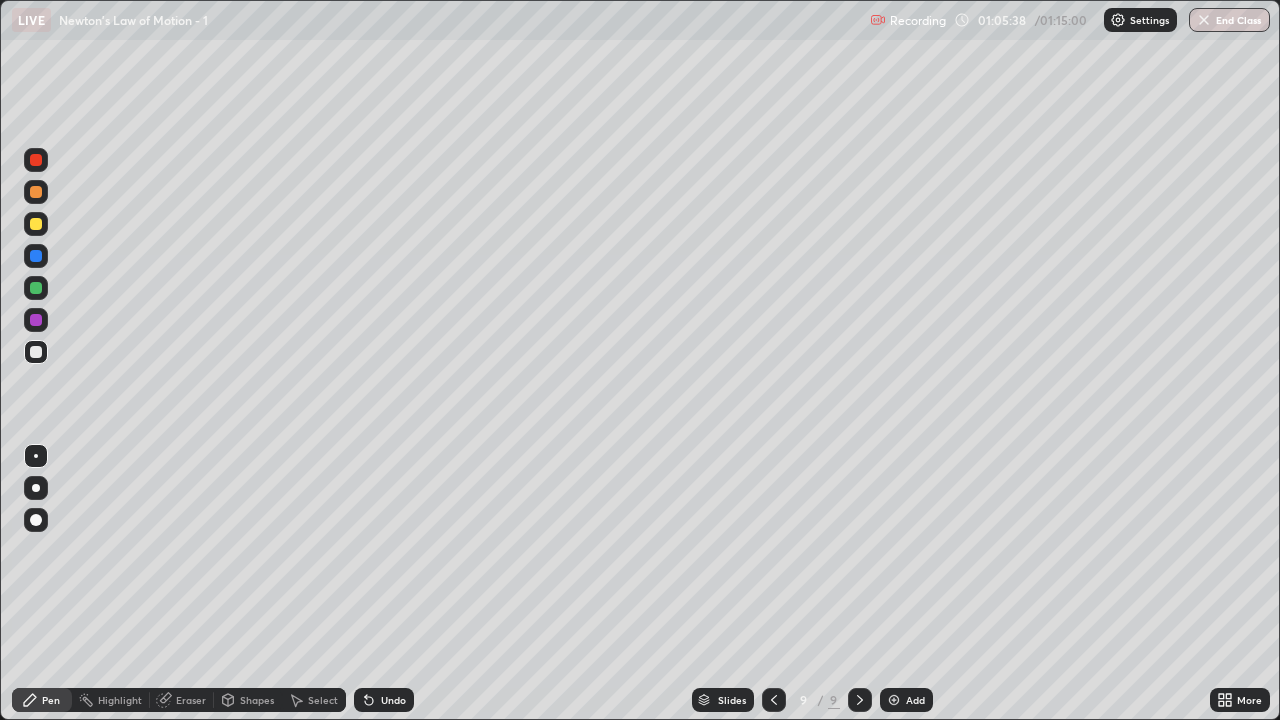 click on "End Class" at bounding box center (1229, 20) 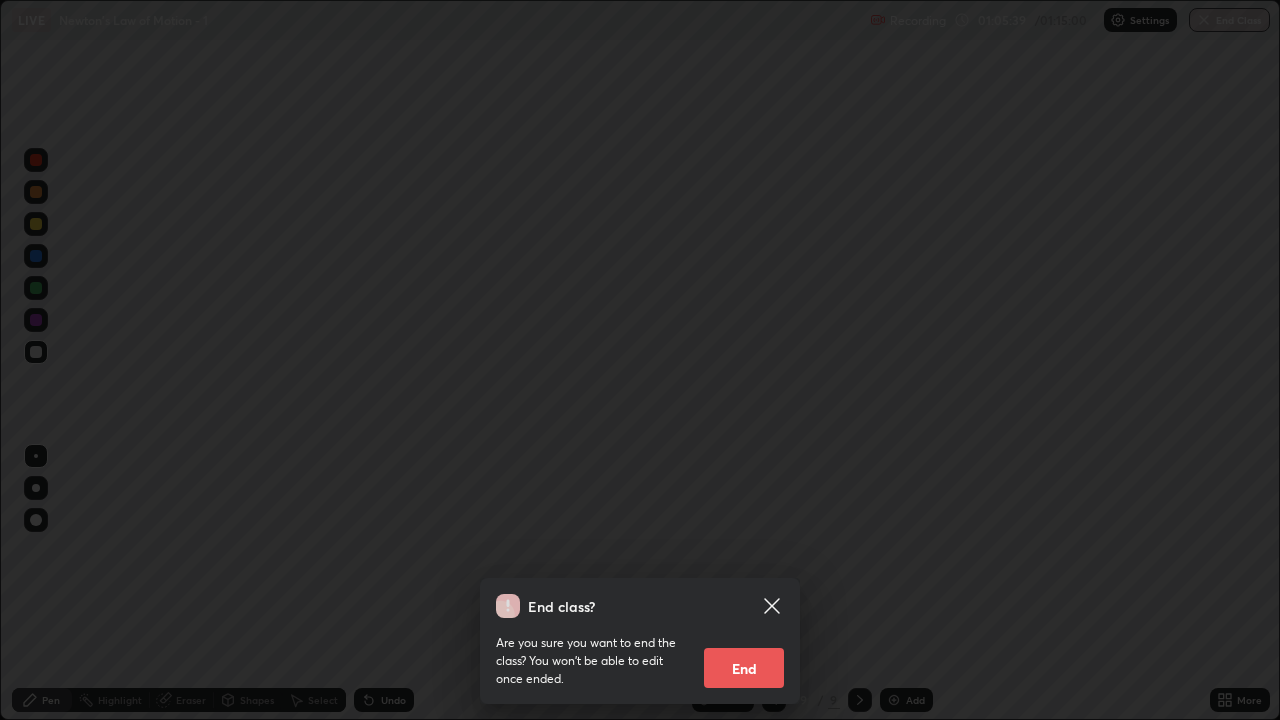 click on "End" at bounding box center (744, 668) 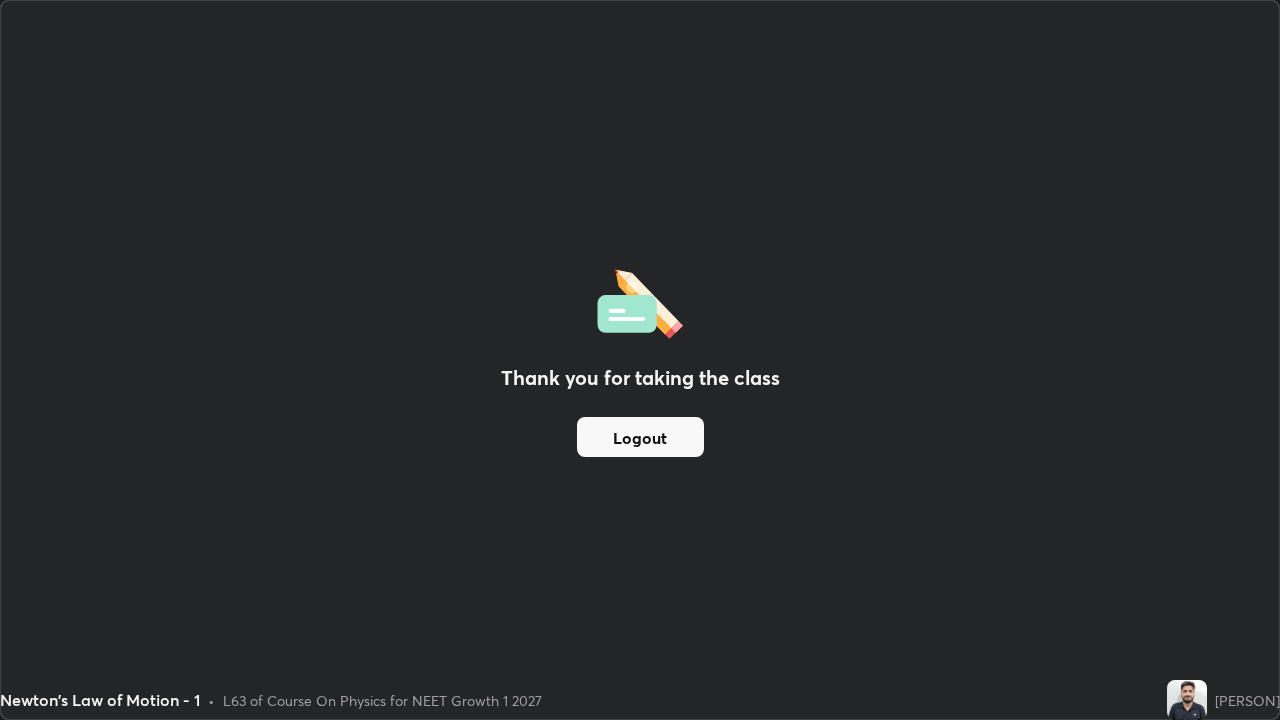 click on "Logout" at bounding box center (640, 437) 